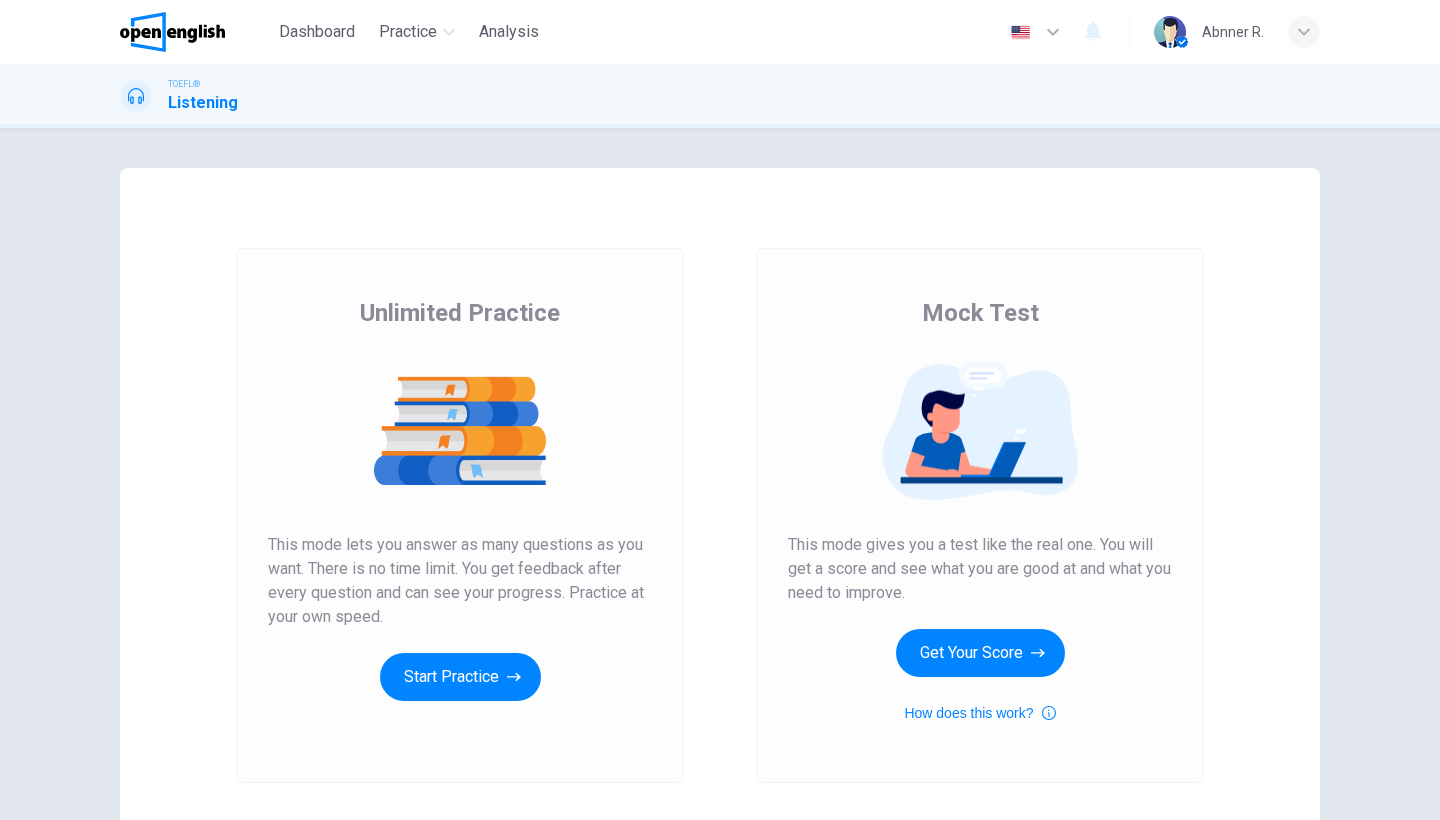 scroll, scrollTop: 0, scrollLeft: 0, axis: both 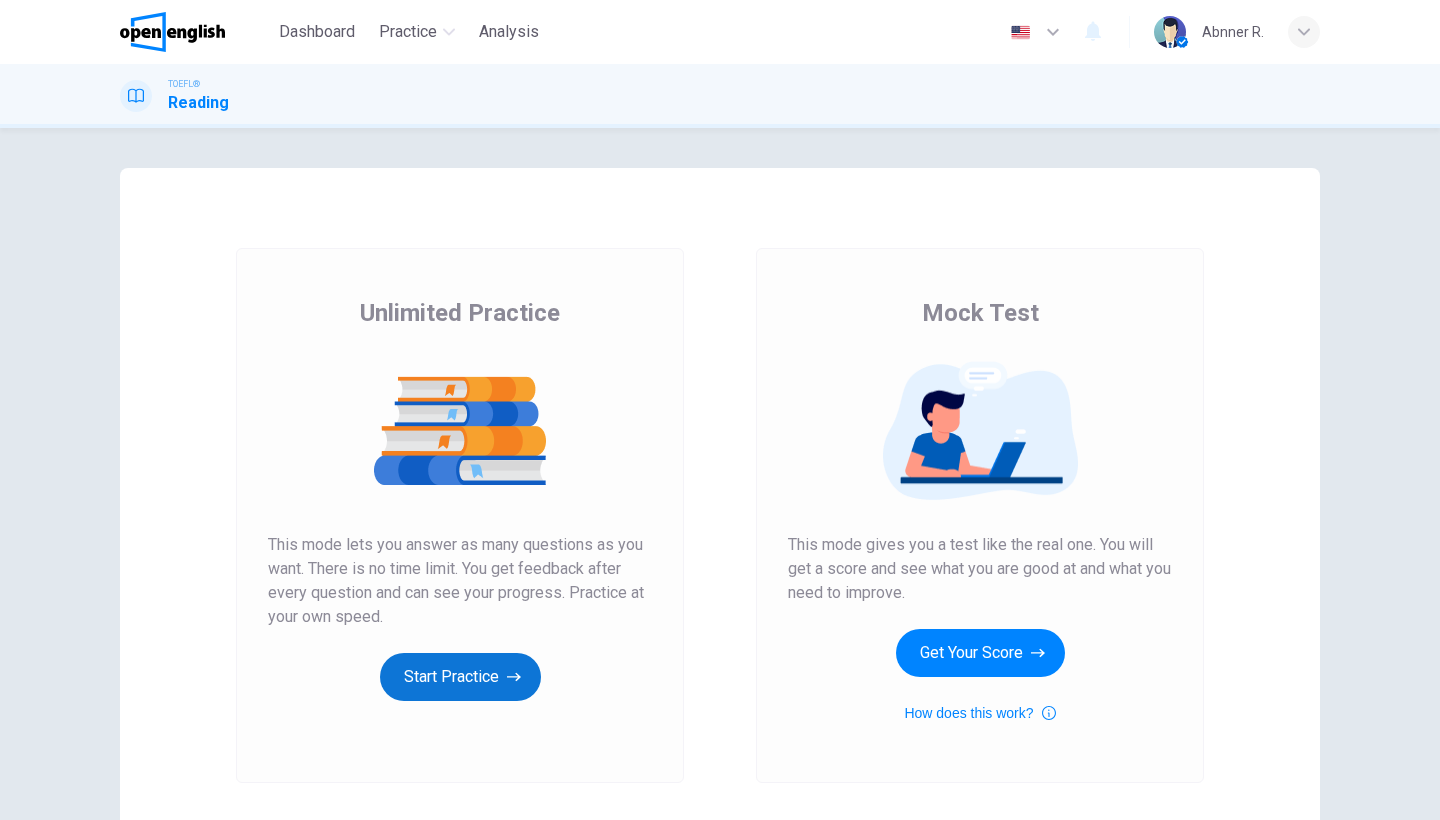 click on "Start Practice" at bounding box center [460, 677] 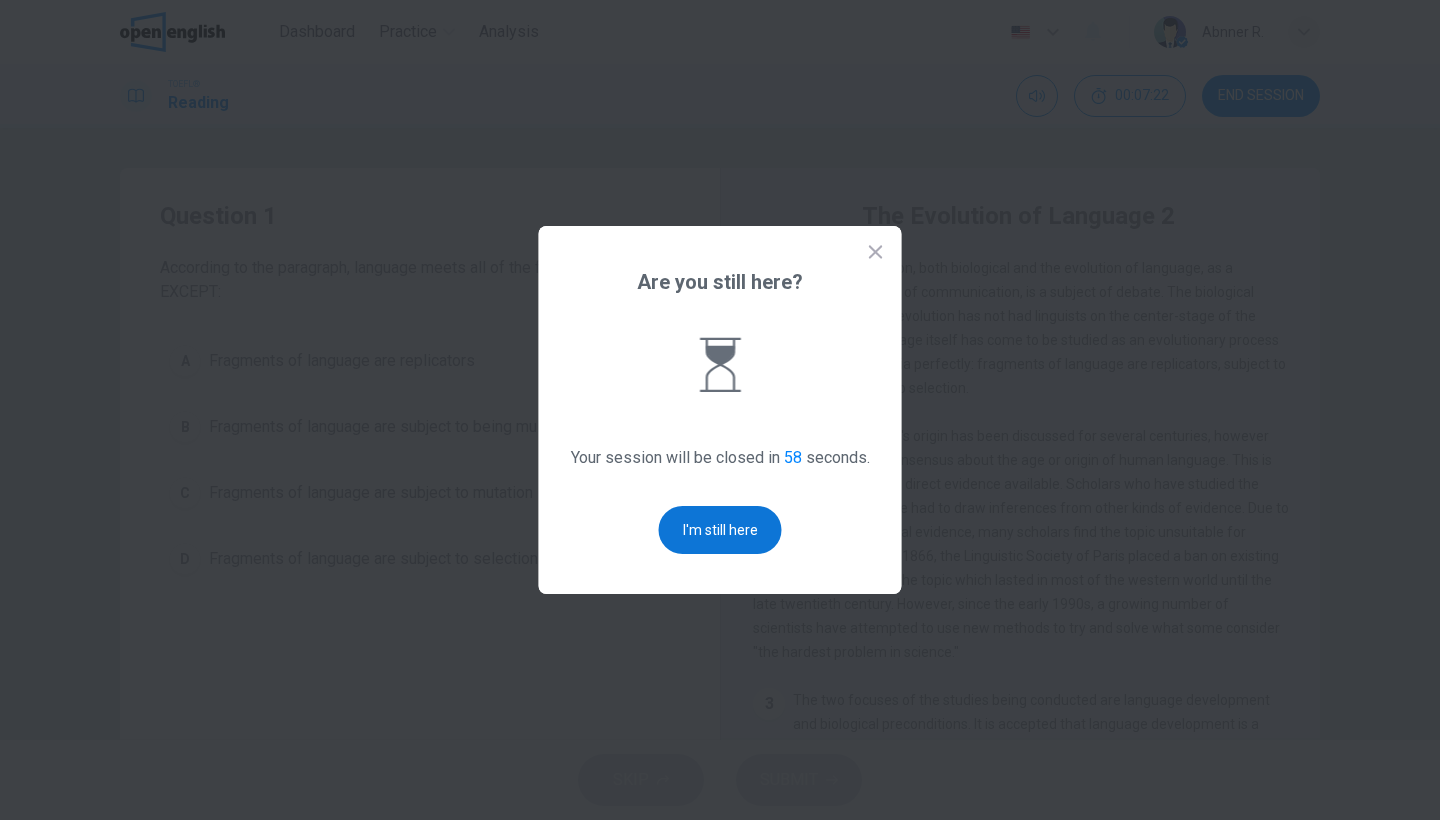 click on "I'm still here" at bounding box center (720, 530) 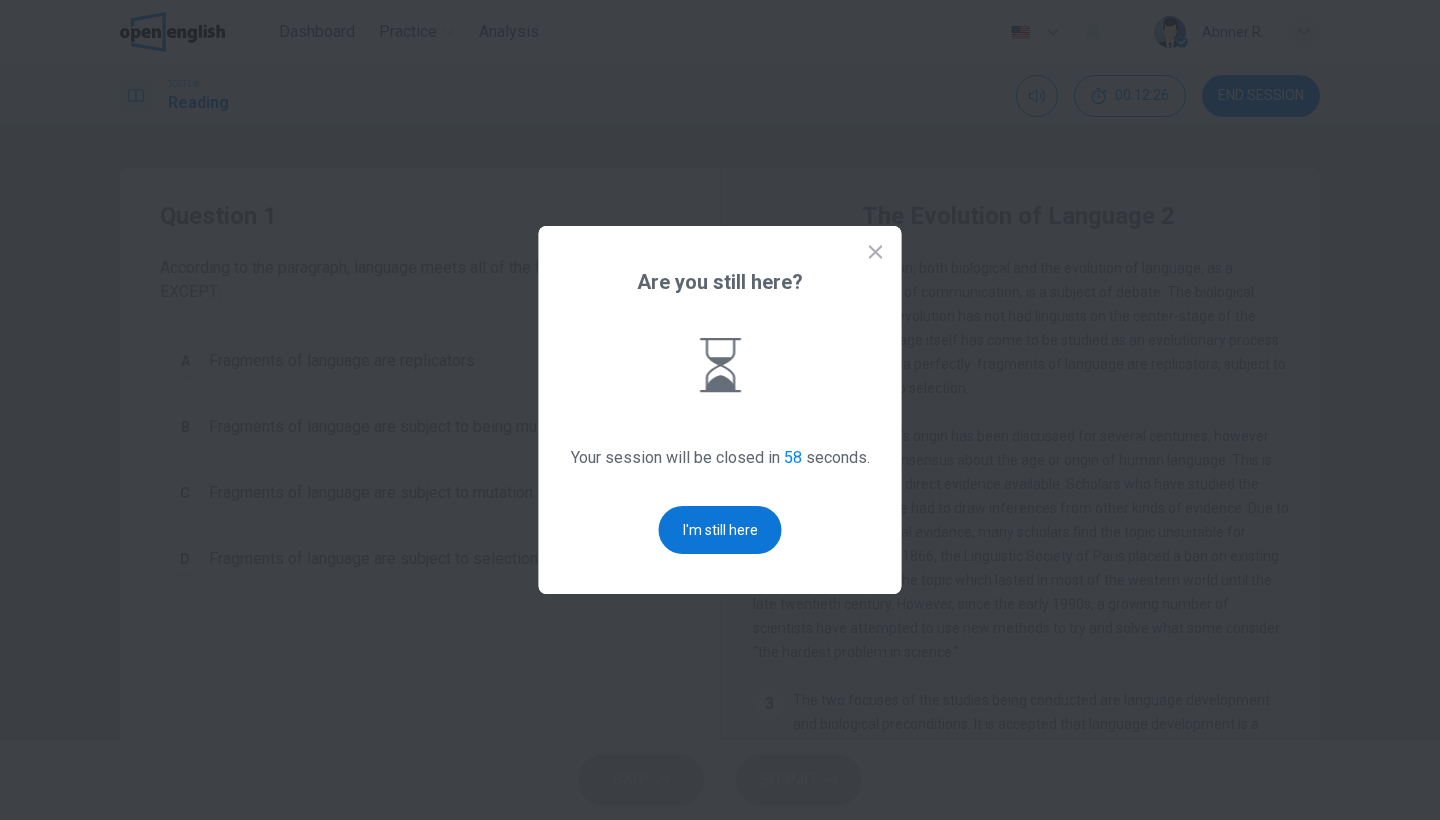 click on "I'm still here" at bounding box center [720, 530] 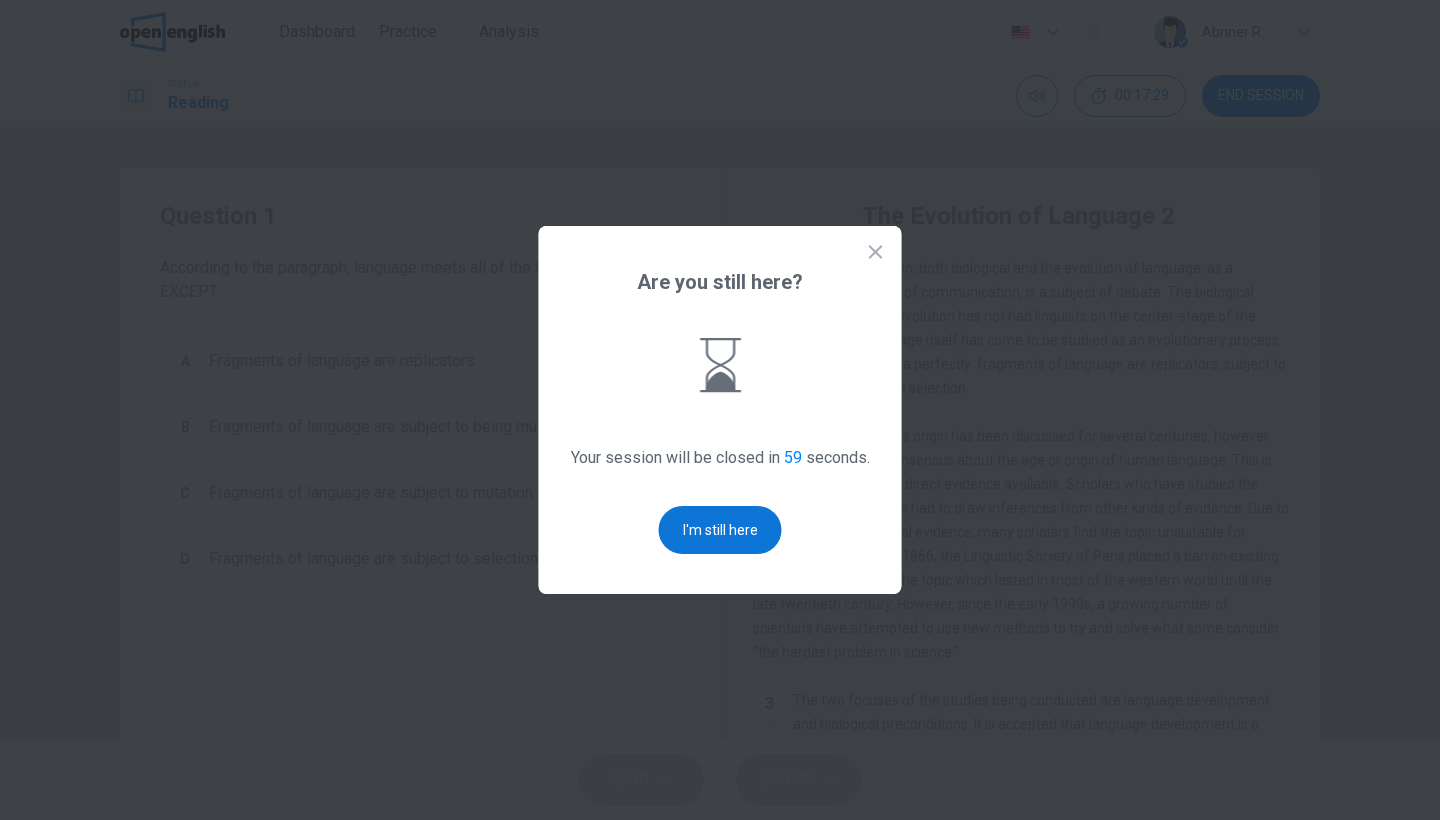 click on "I'm still here" at bounding box center (720, 530) 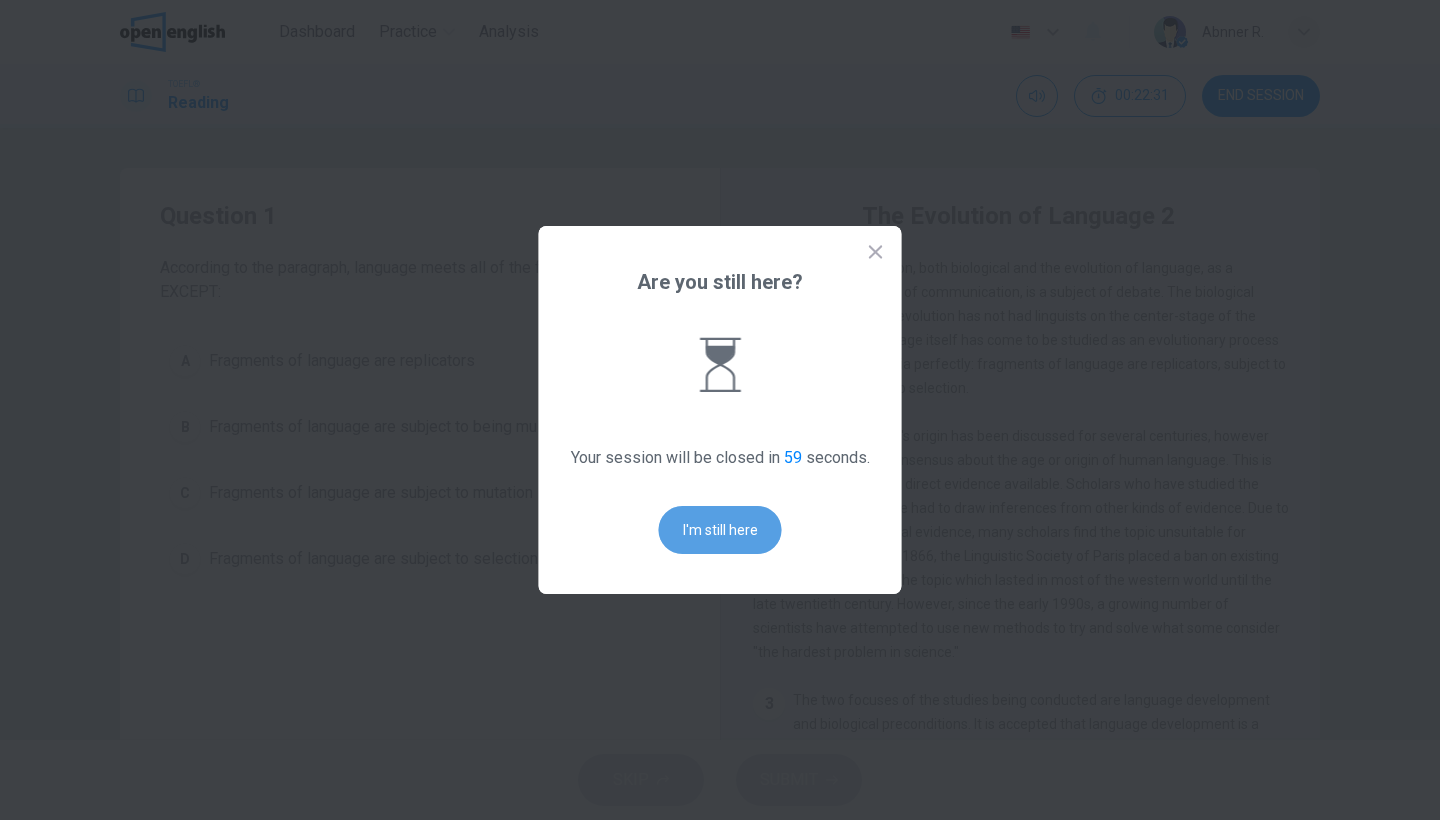click on "I'm still here" at bounding box center (720, 530) 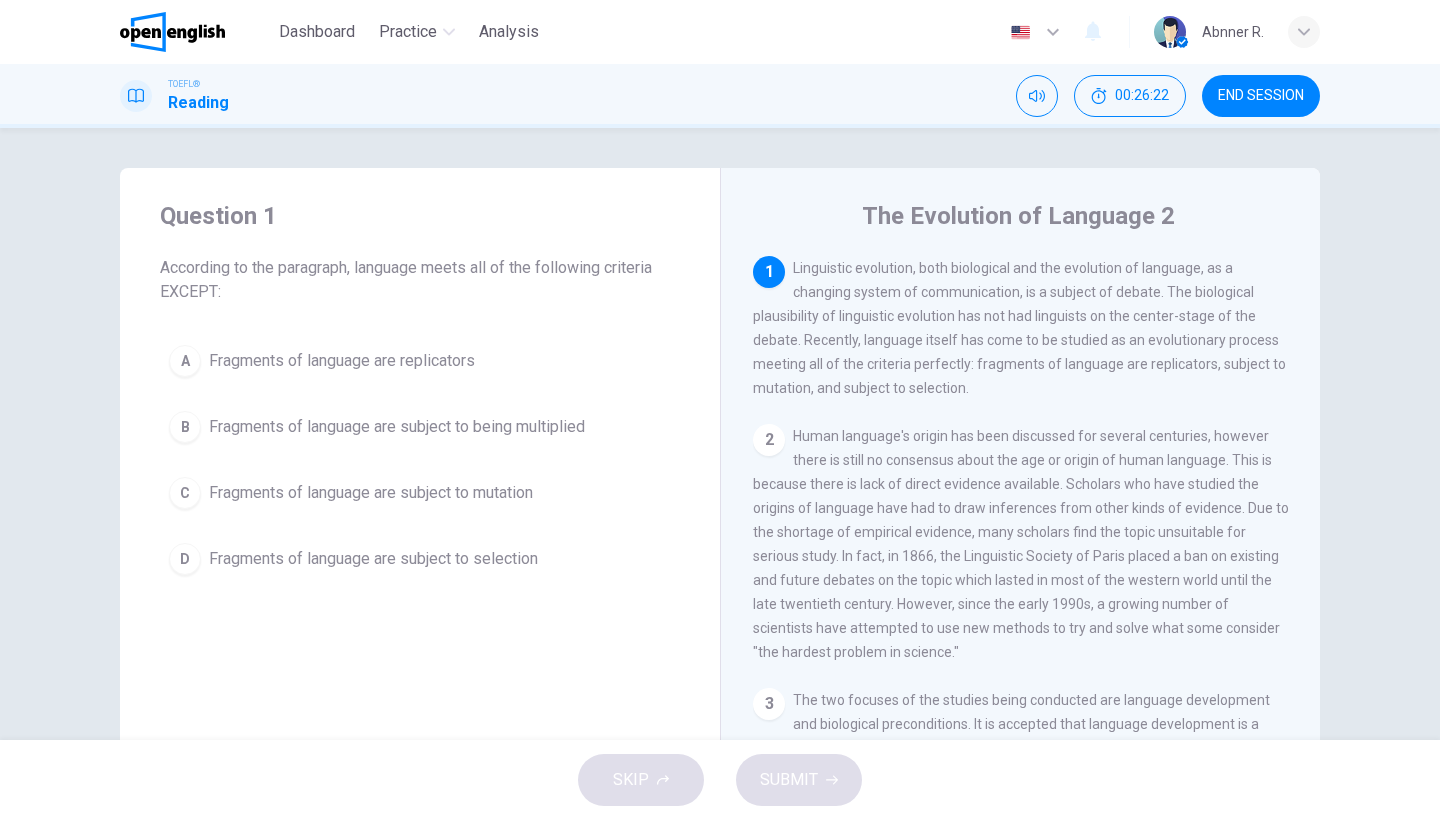 click on "Fragments of language are subject to being multiplied" at bounding box center (342, 361) 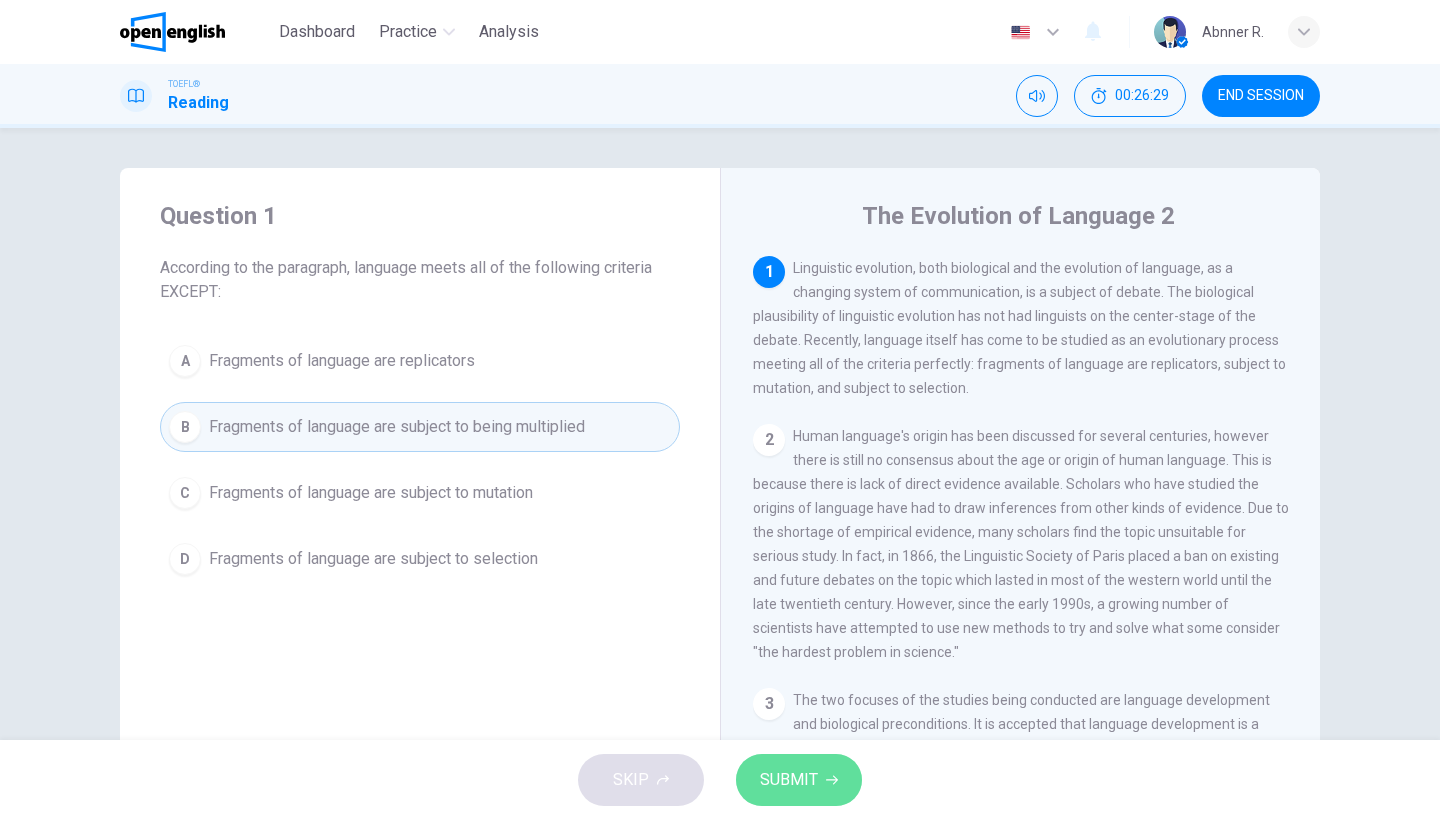 click on "SUBMIT" at bounding box center (799, 780) 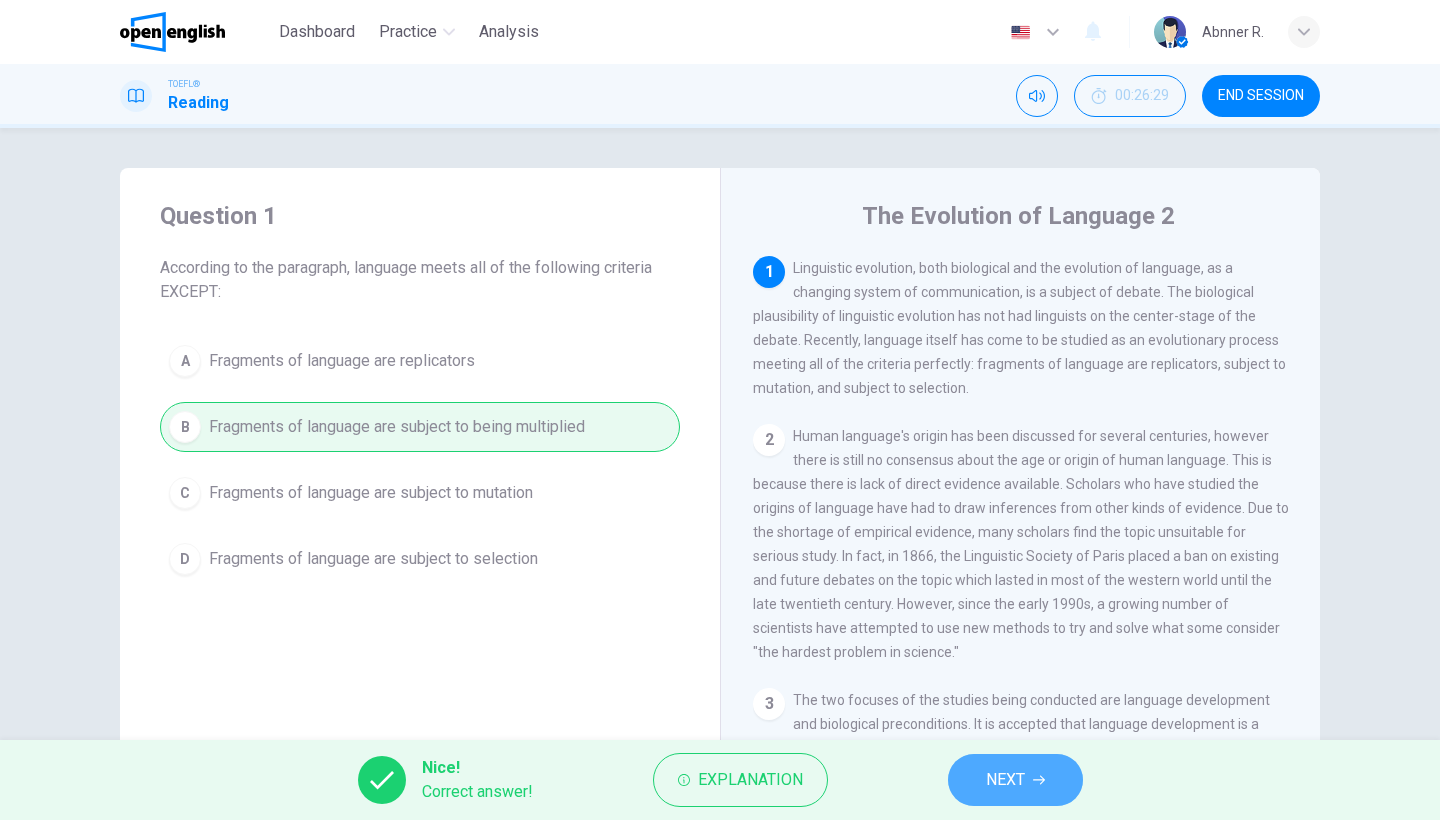 click on "NEXT" at bounding box center [1005, 780] 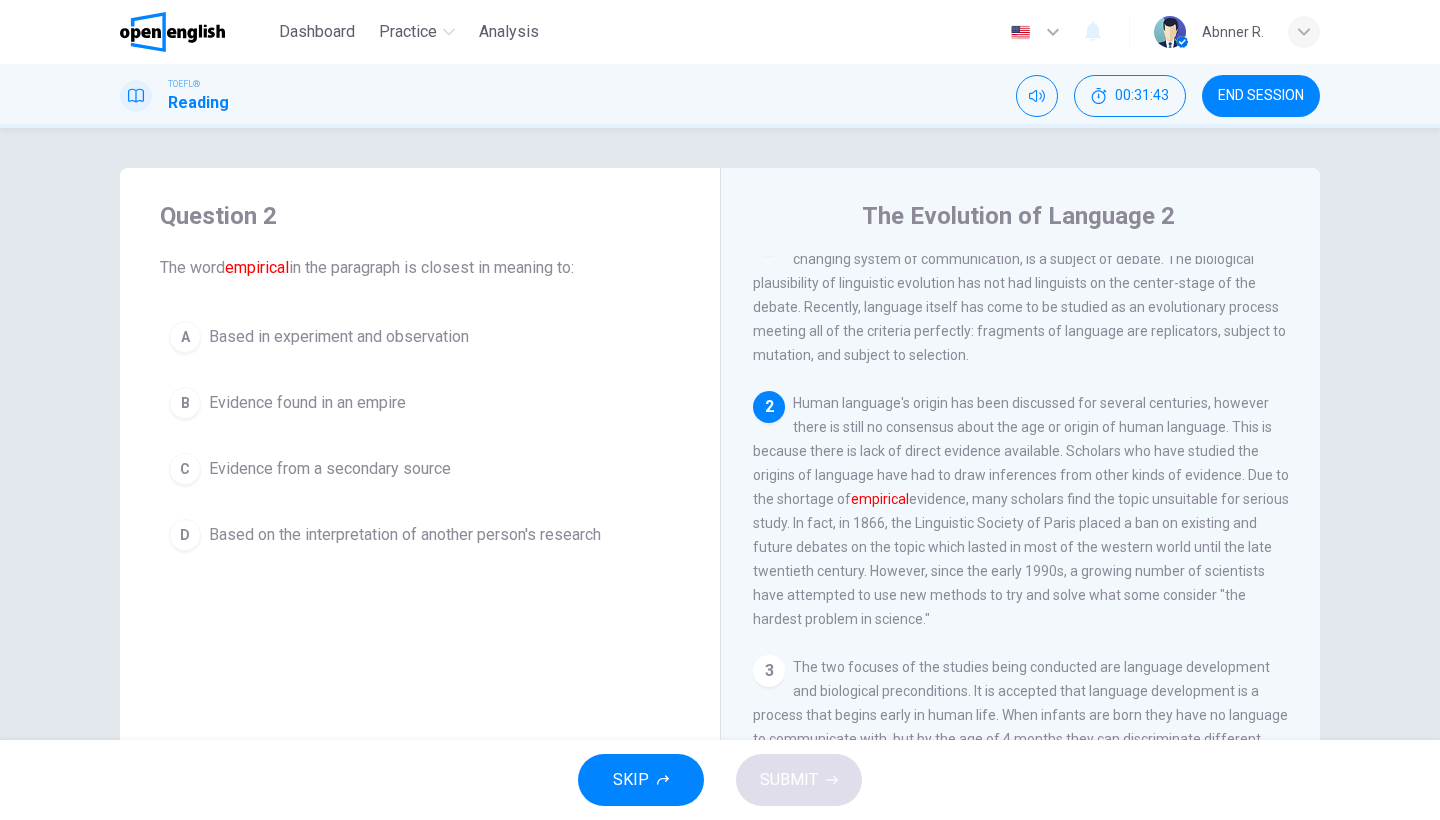 click on "Evidence from a secondary source" at bounding box center (339, 337) 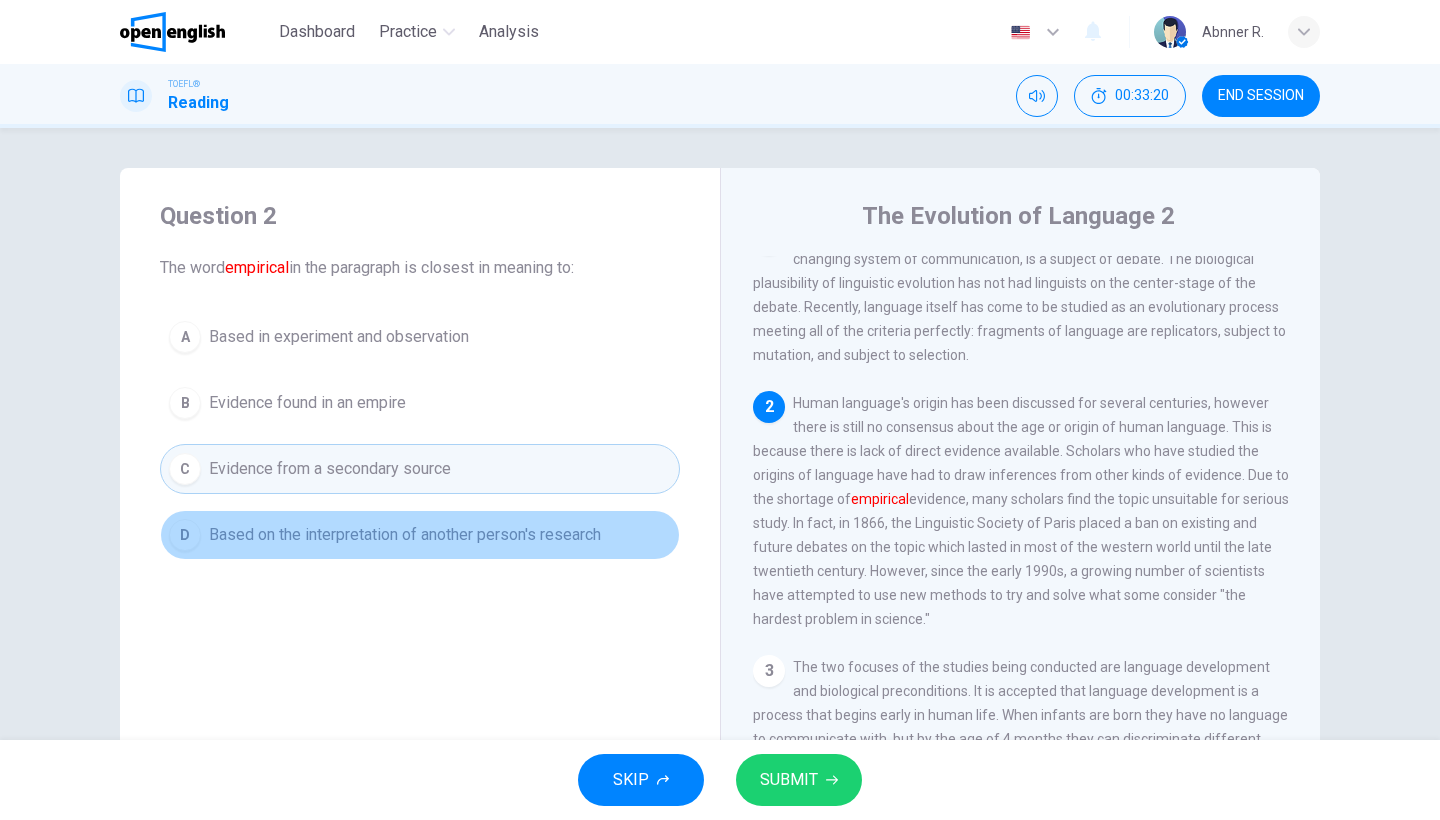 click on "D Based on the interpretation of another person's research" at bounding box center [420, 535] 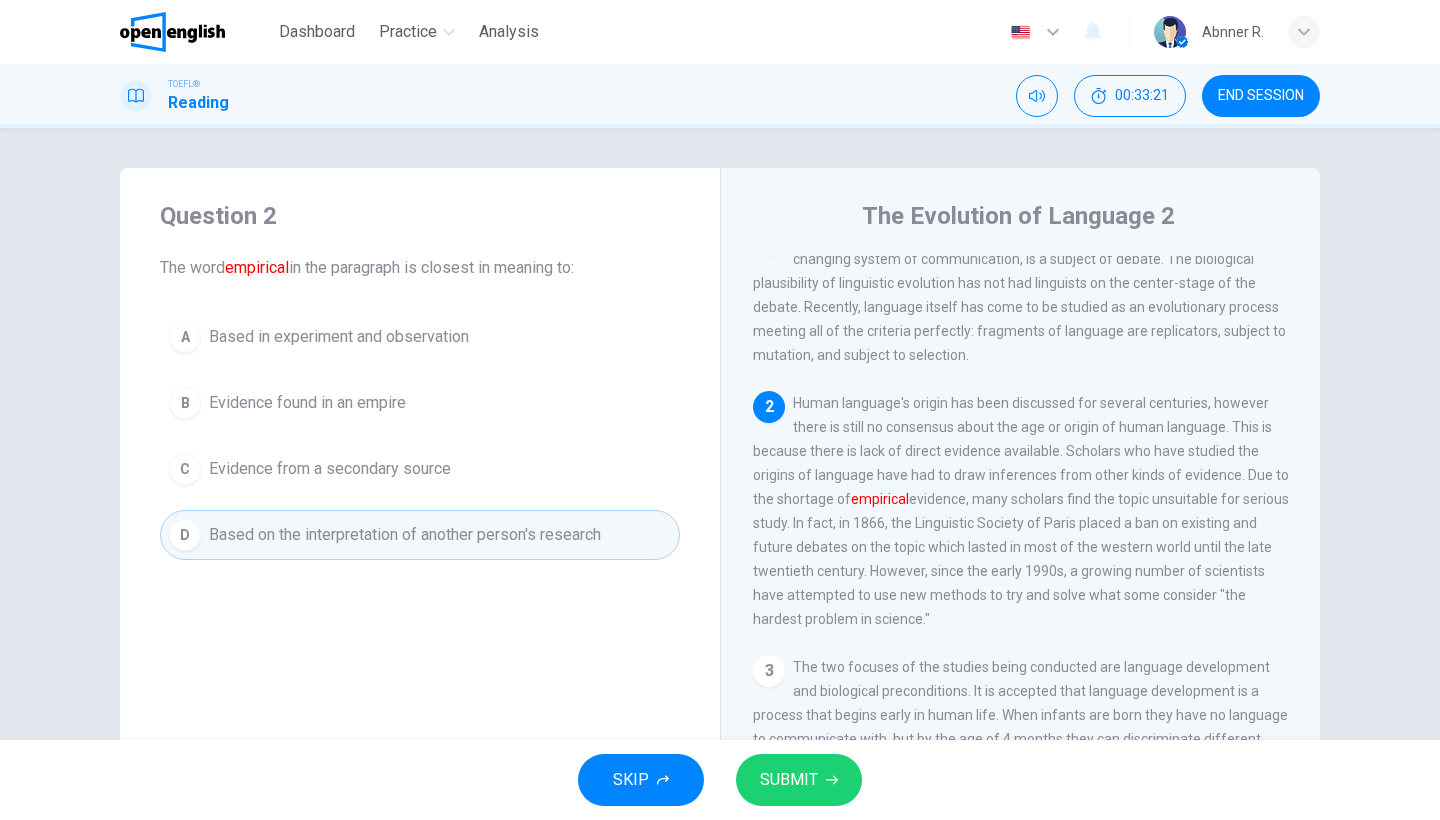click on "Evidence from a secondary source" at bounding box center [339, 337] 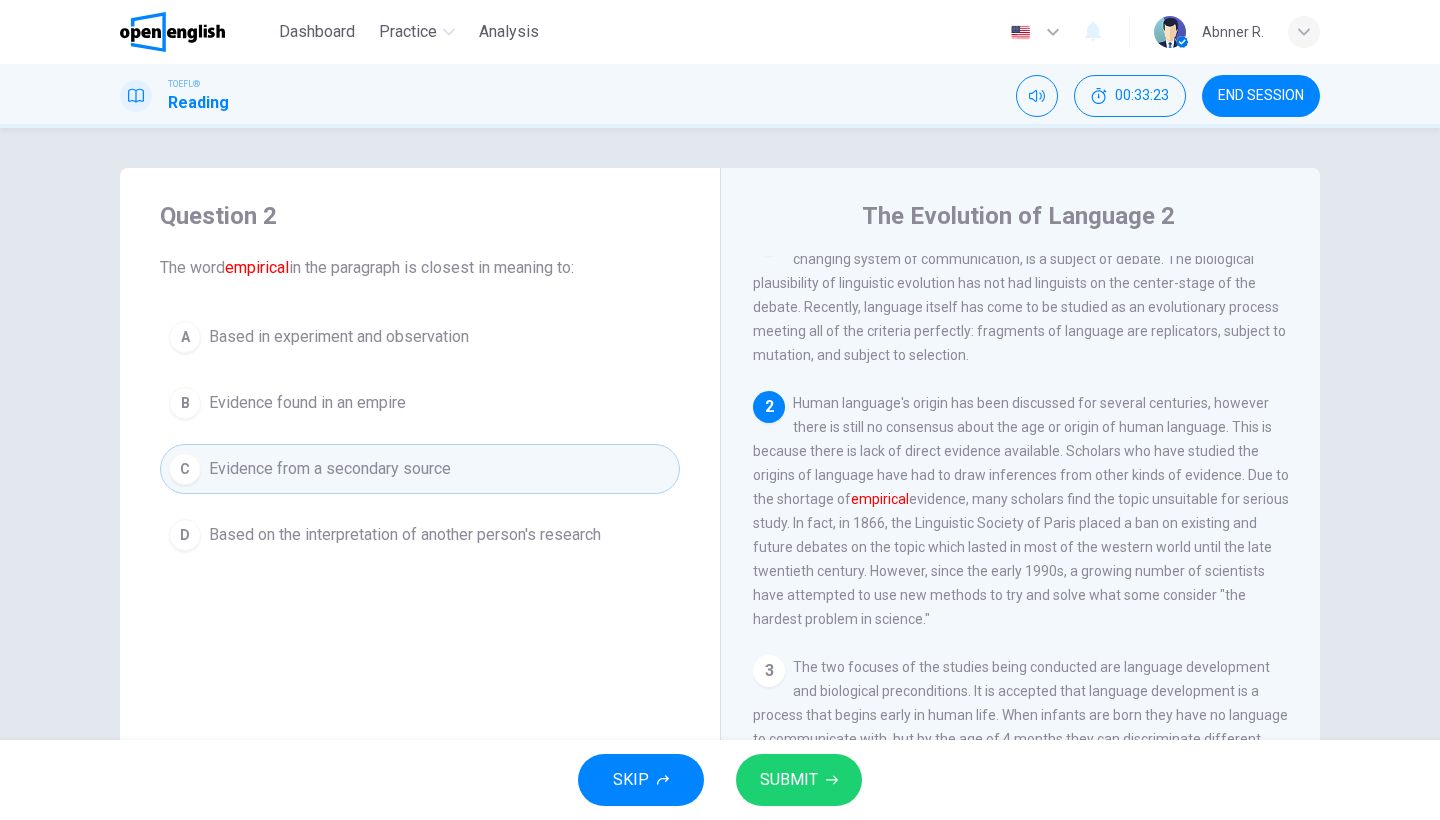 click at bounding box center [832, 780] 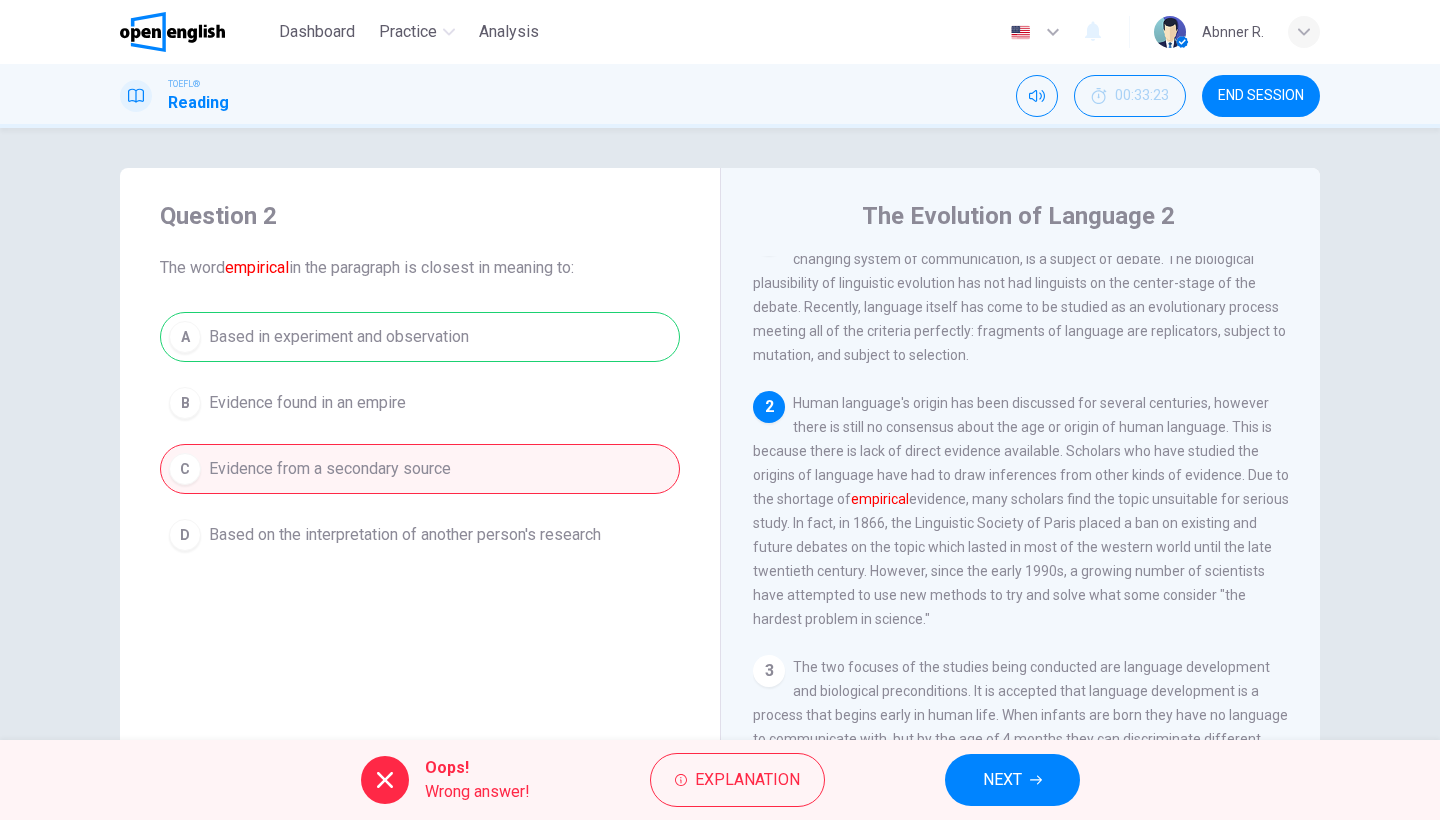 click on "Oops! Wrong answer! Explanation NEXT" at bounding box center [720, 780] 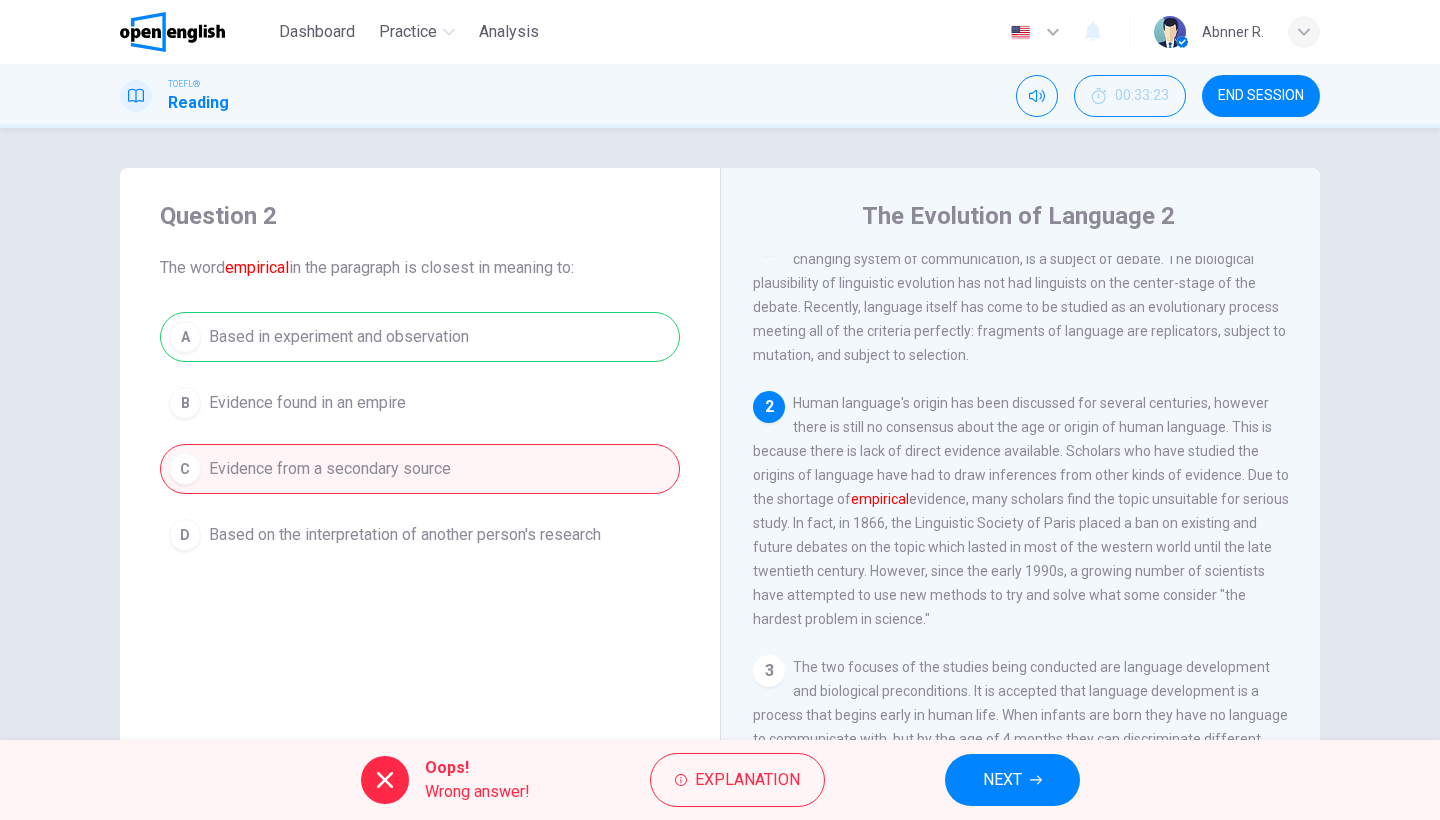 click on "NEXT" at bounding box center [1012, 780] 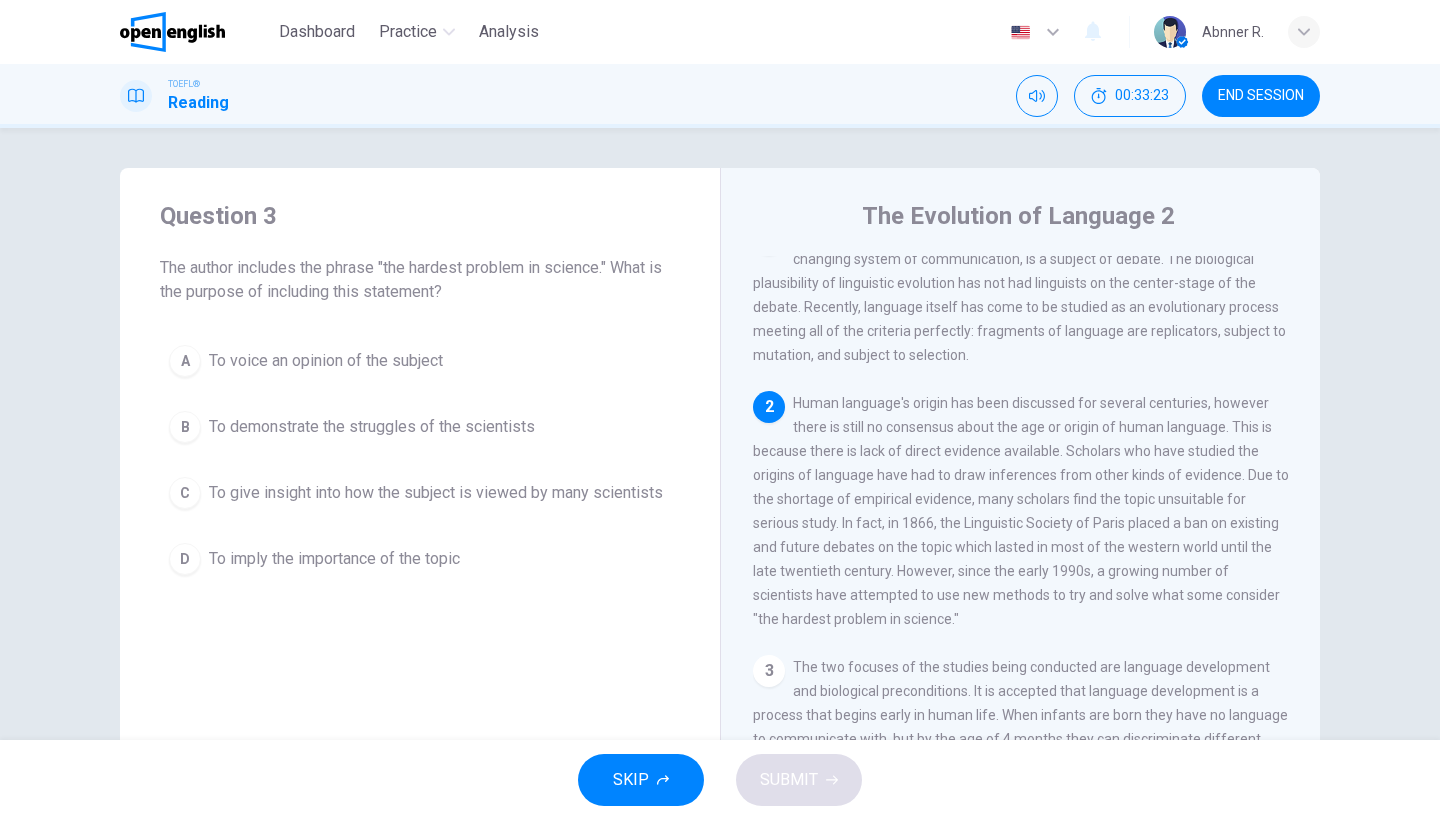 scroll, scrollTop: 168, scrollLeft: 0, axis: vertical 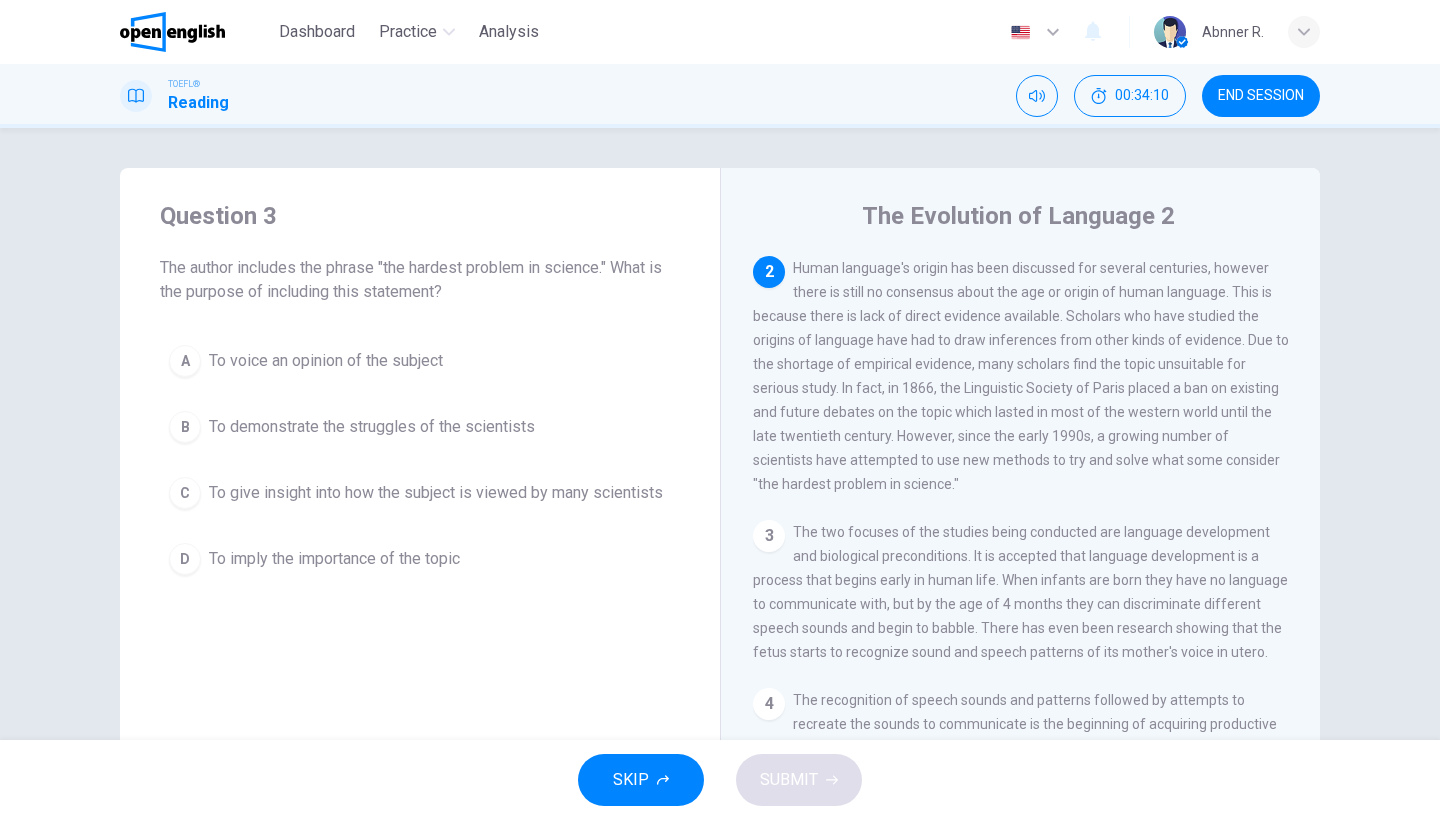 click on "To demonstrate the struggles of the scientists" at bounding box center [326, 361] 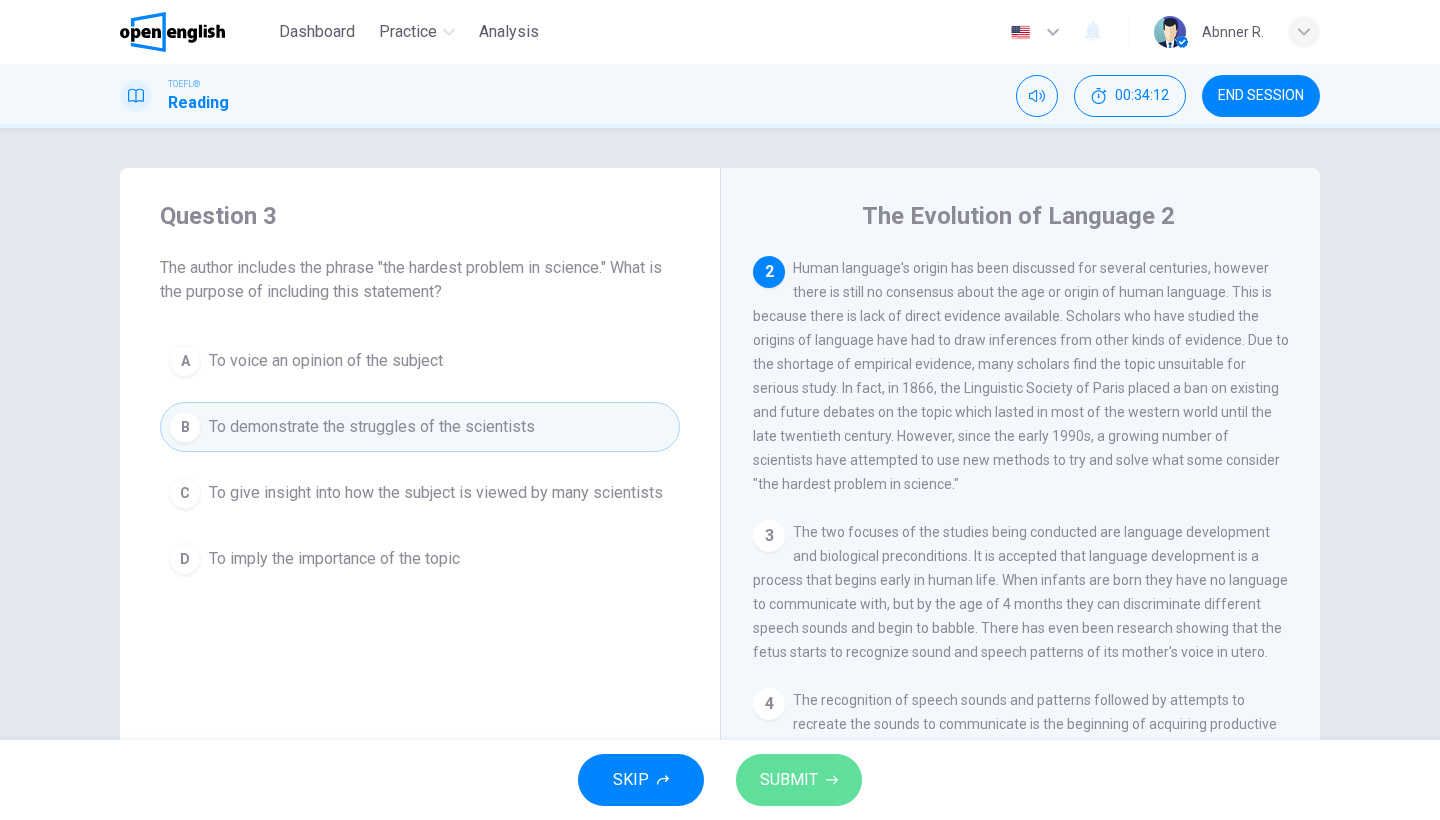 click on "SUBMIT" at bounding box center [799, 780] 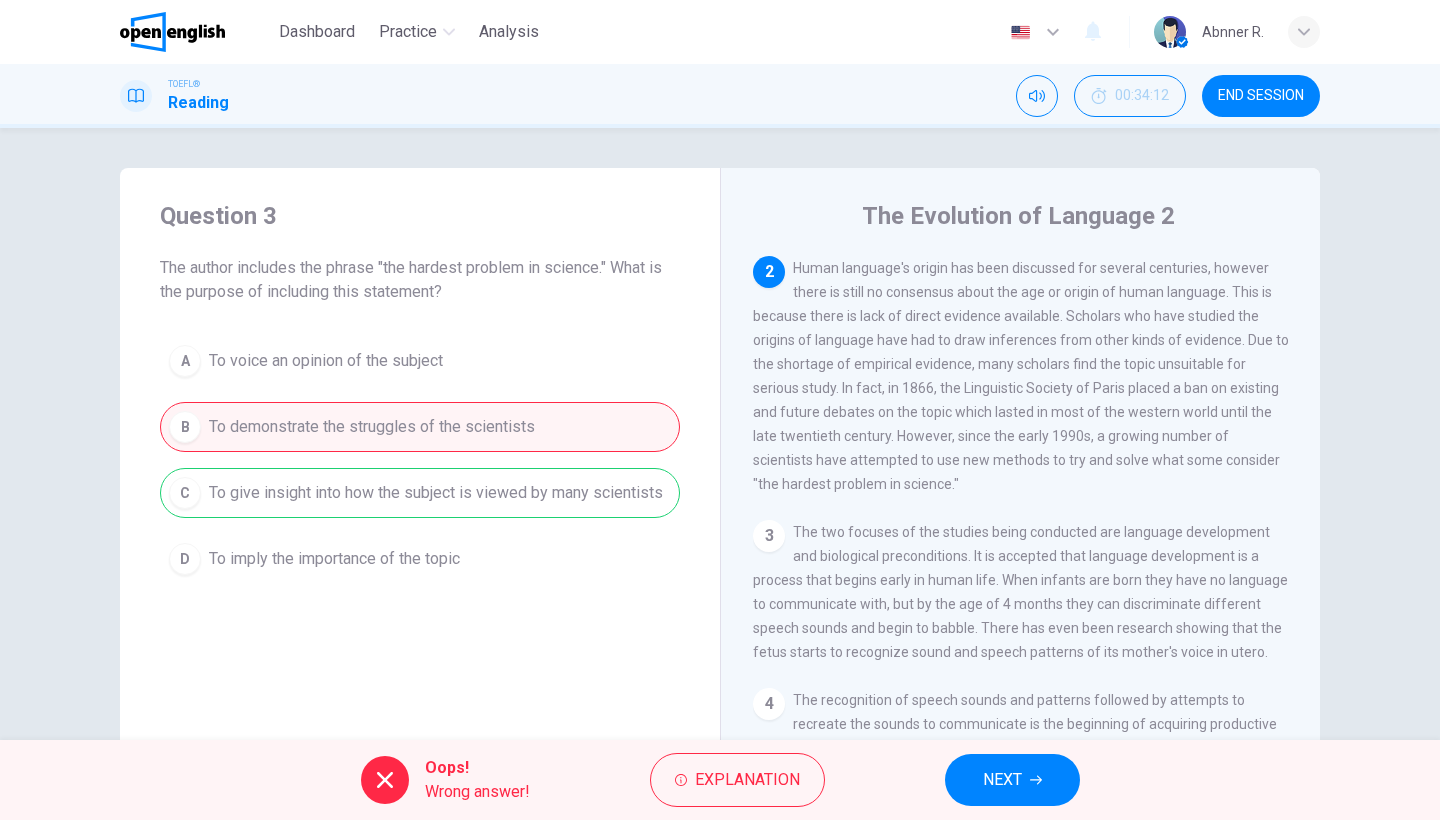 click on "NEXT" at bounding box center [1012, 780] 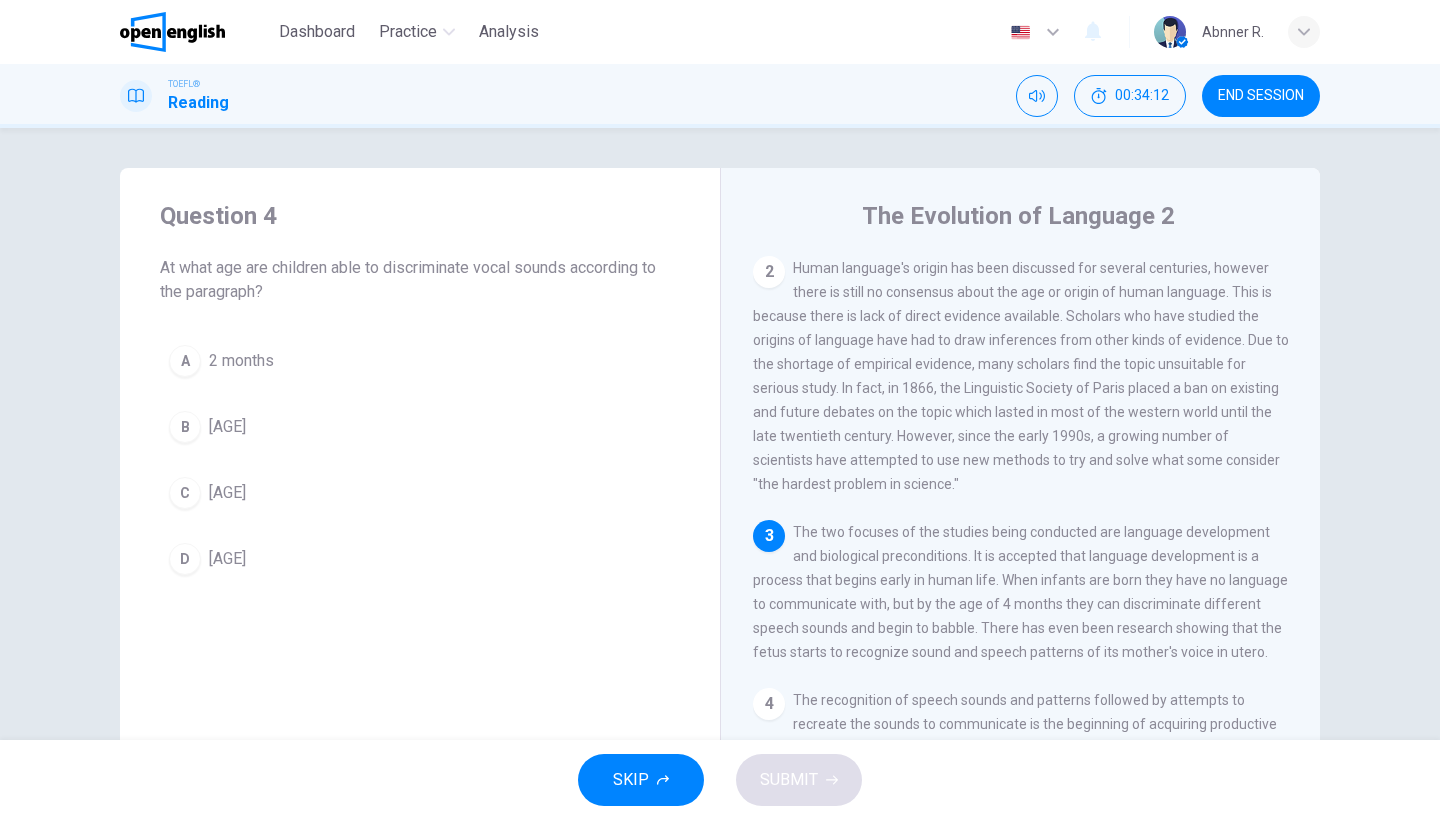 scroll, scrollTop: 201, scrollLeft: 0, axis: vertical 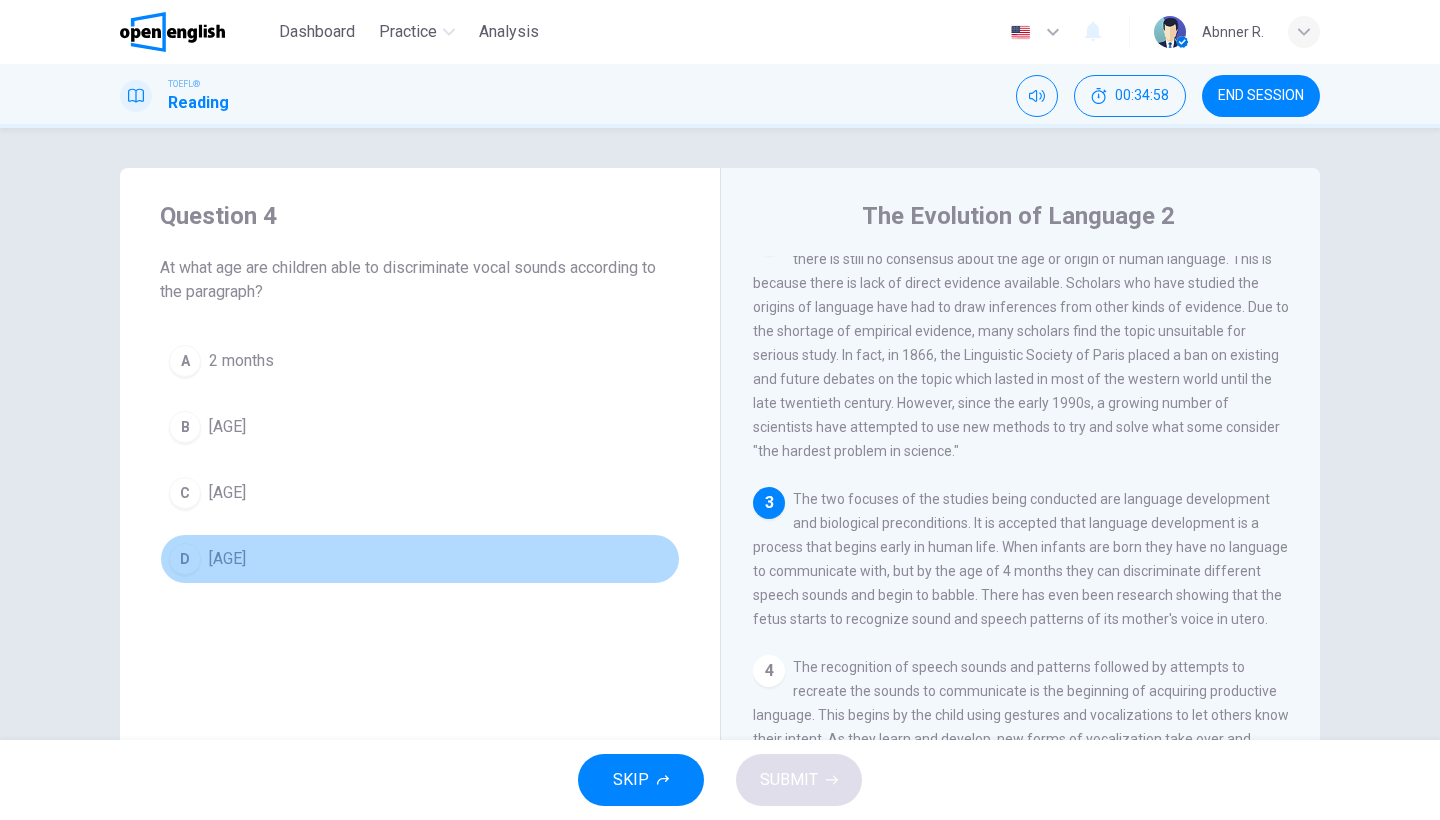 click on "D 4 months" at bounding box center (420, 559) 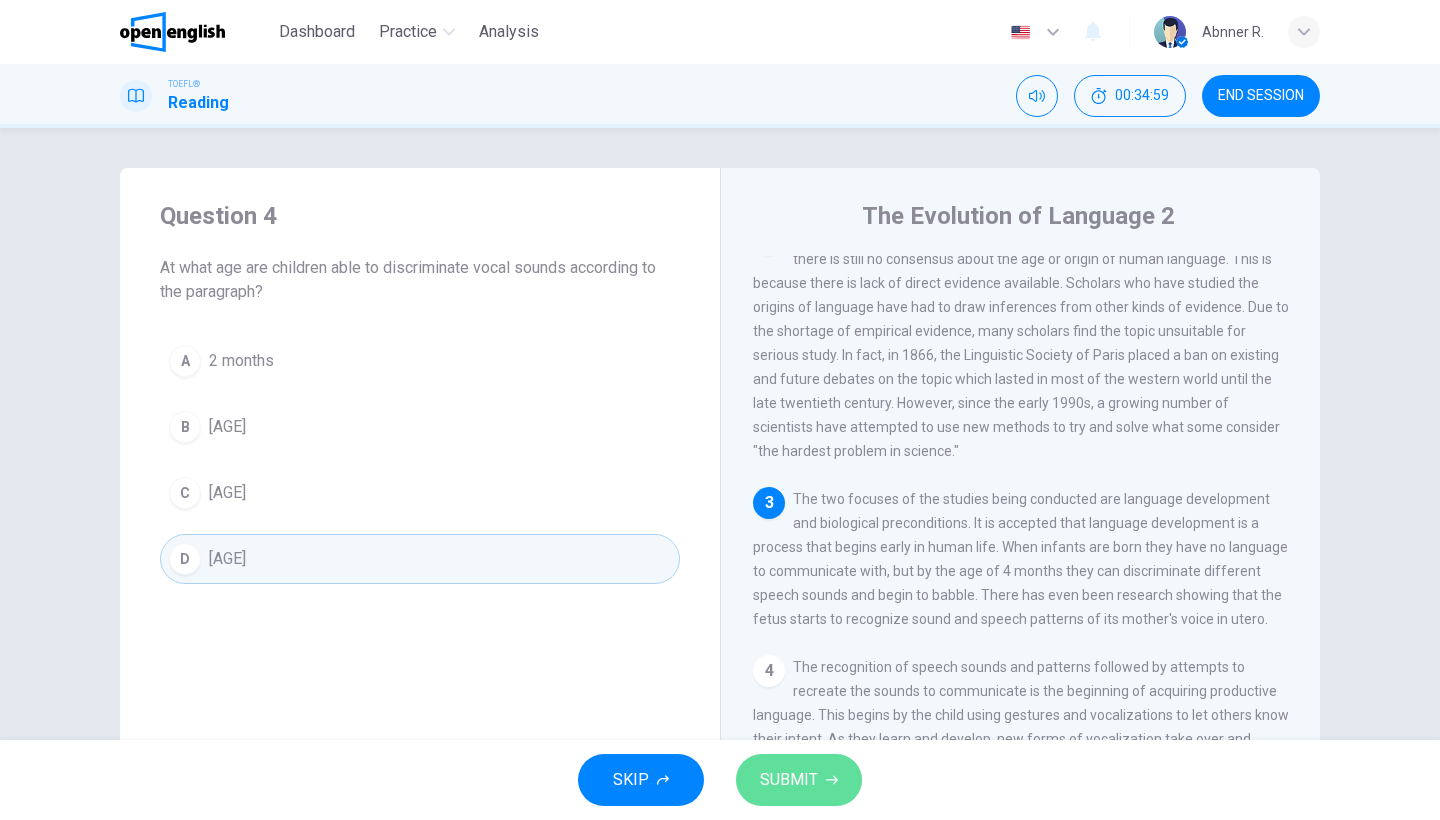 click on "SUBMIT" at bounding box center (799, 780) 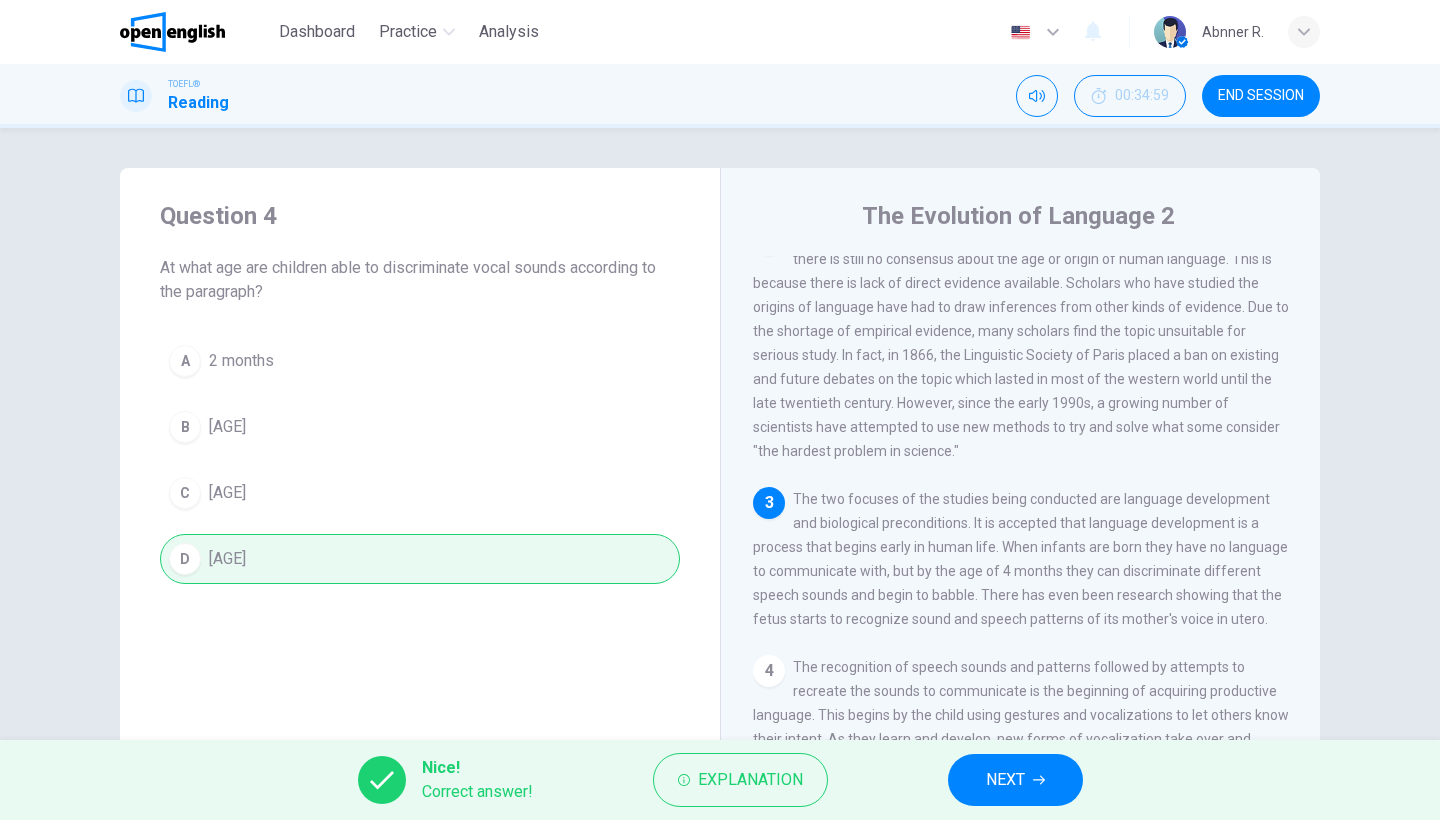 click on "NEXT" at bounding box center (1015, 780) 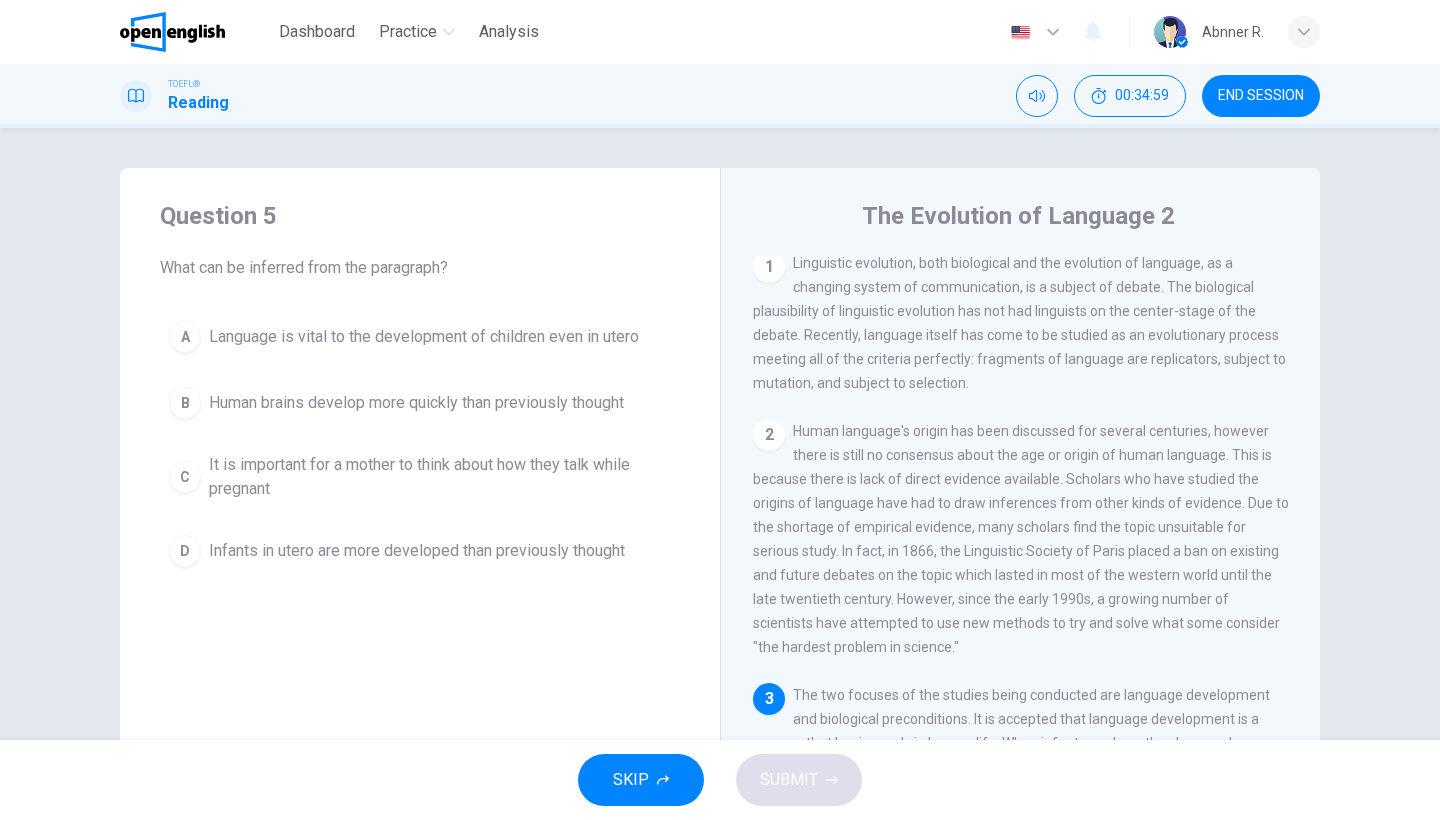 scroll, scrollTop: 0, scrollLeft: 0, axis: both 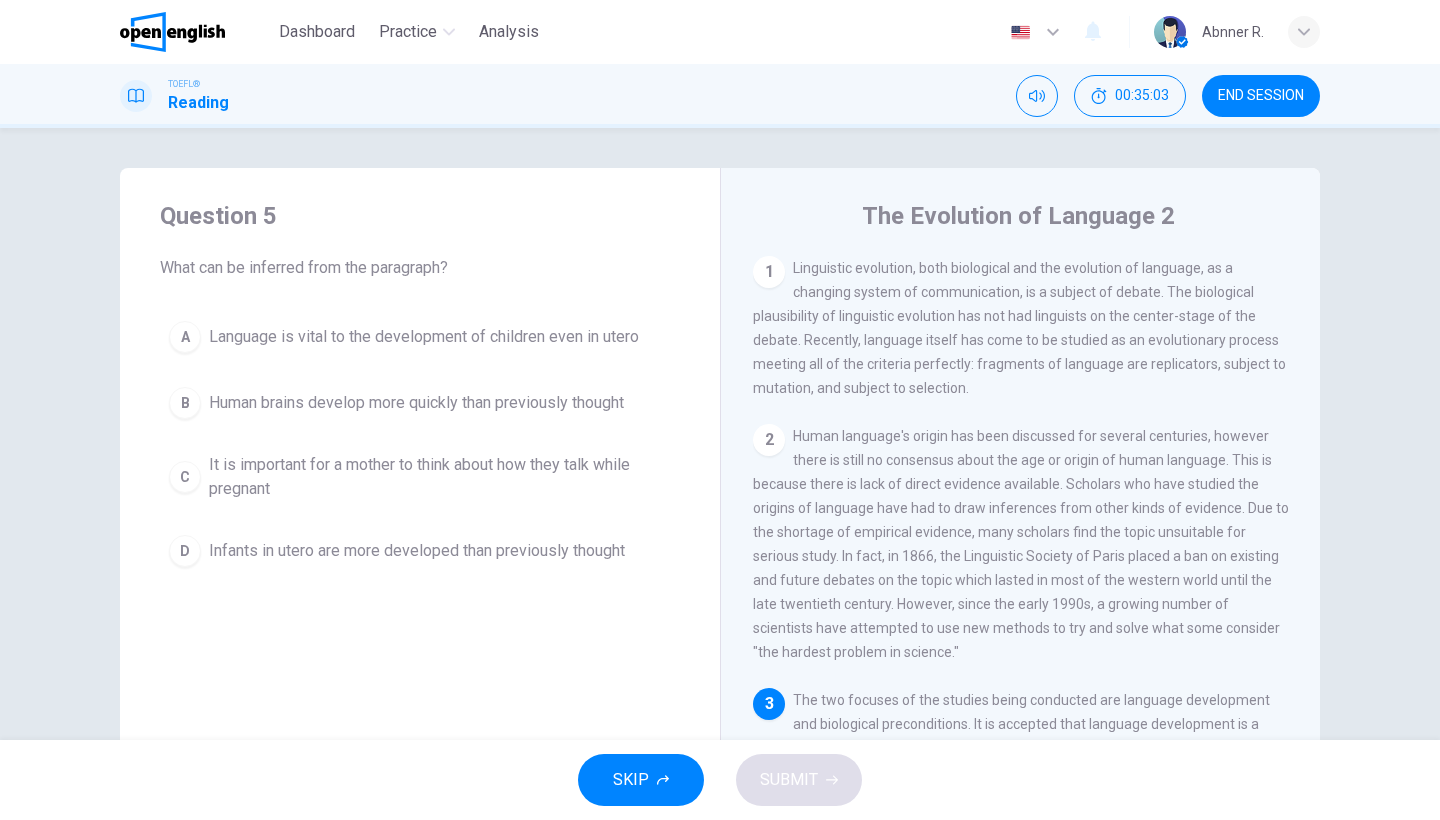 drag, startPoint x: 1306, startPoint y: 323, endPoint x: 1308, endPoint y: 360, distance: 37.054016 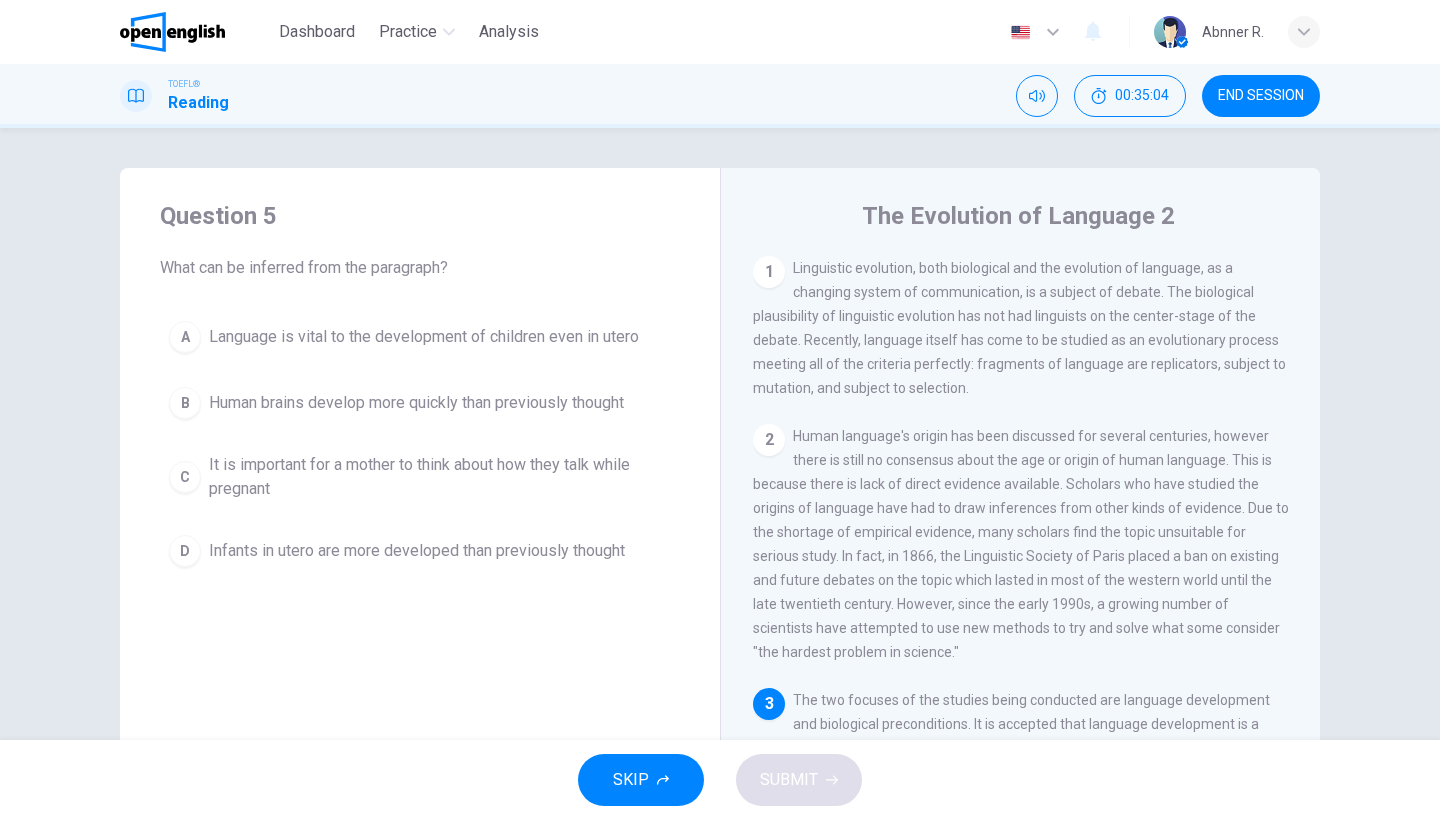 drag, startPoint x: 1306, startPoint y: 351, endPoint x: 1306, endPoint y: 414, distance: 63 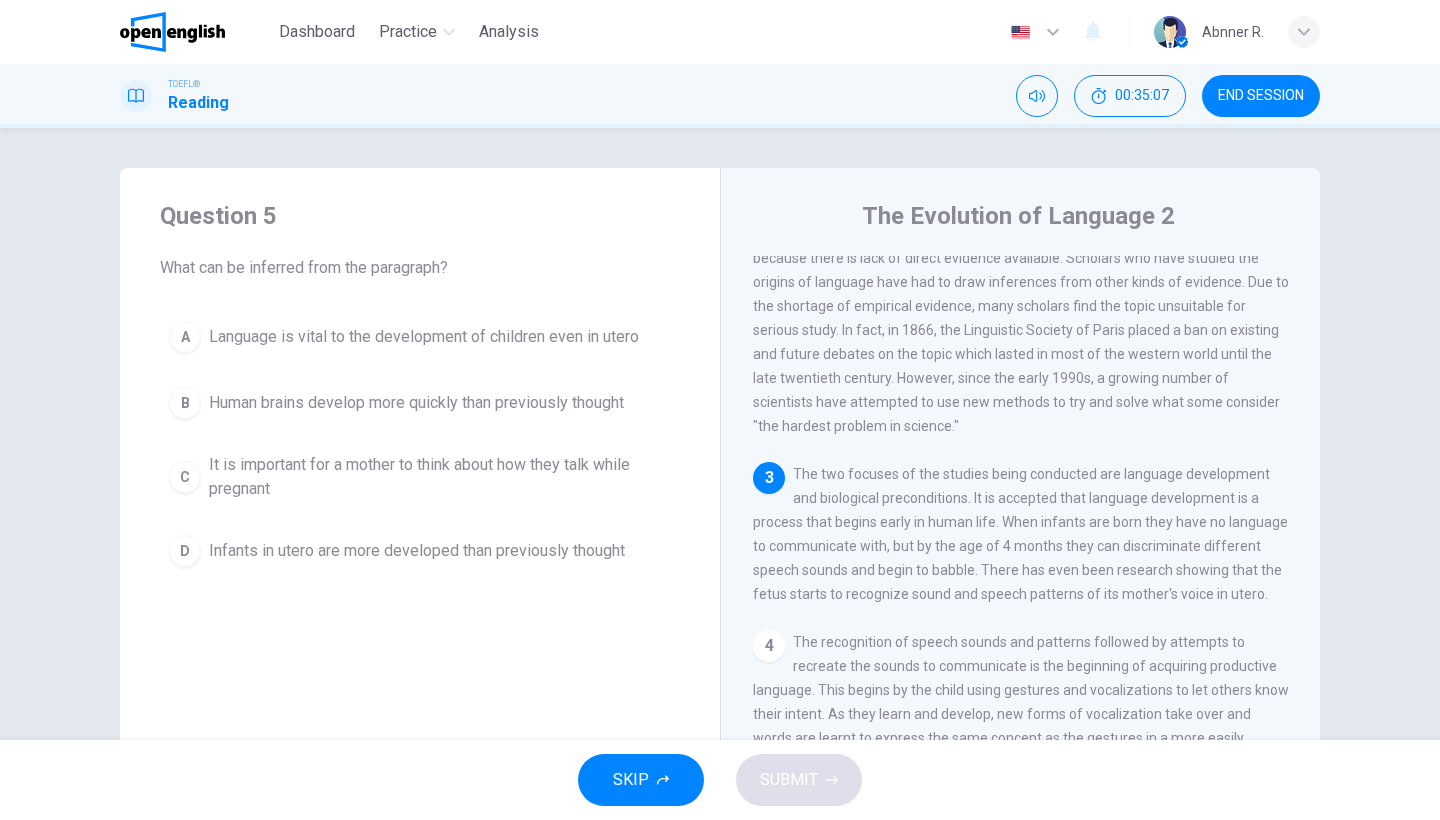 scroll, scrollTop: 229, scrollLeft: 0, axis: vertical 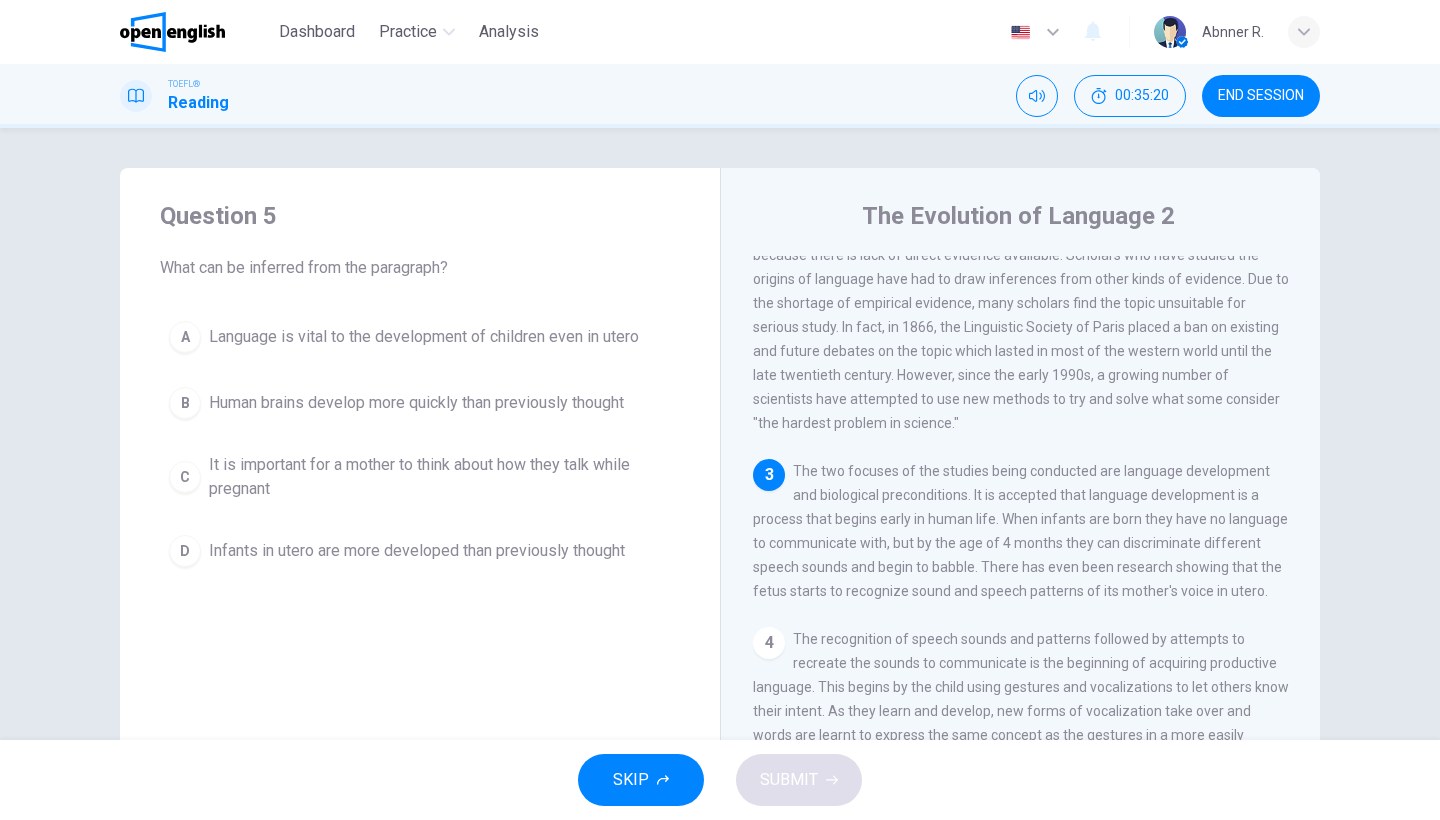 click on "A Language is vital to the development of children even in utero B Human brains develop more quickly than previously thought C It is important for a mother to think about how they talk while pregnant D Infants in utero are more developed than previously thought" at bounding box center (420, 444) 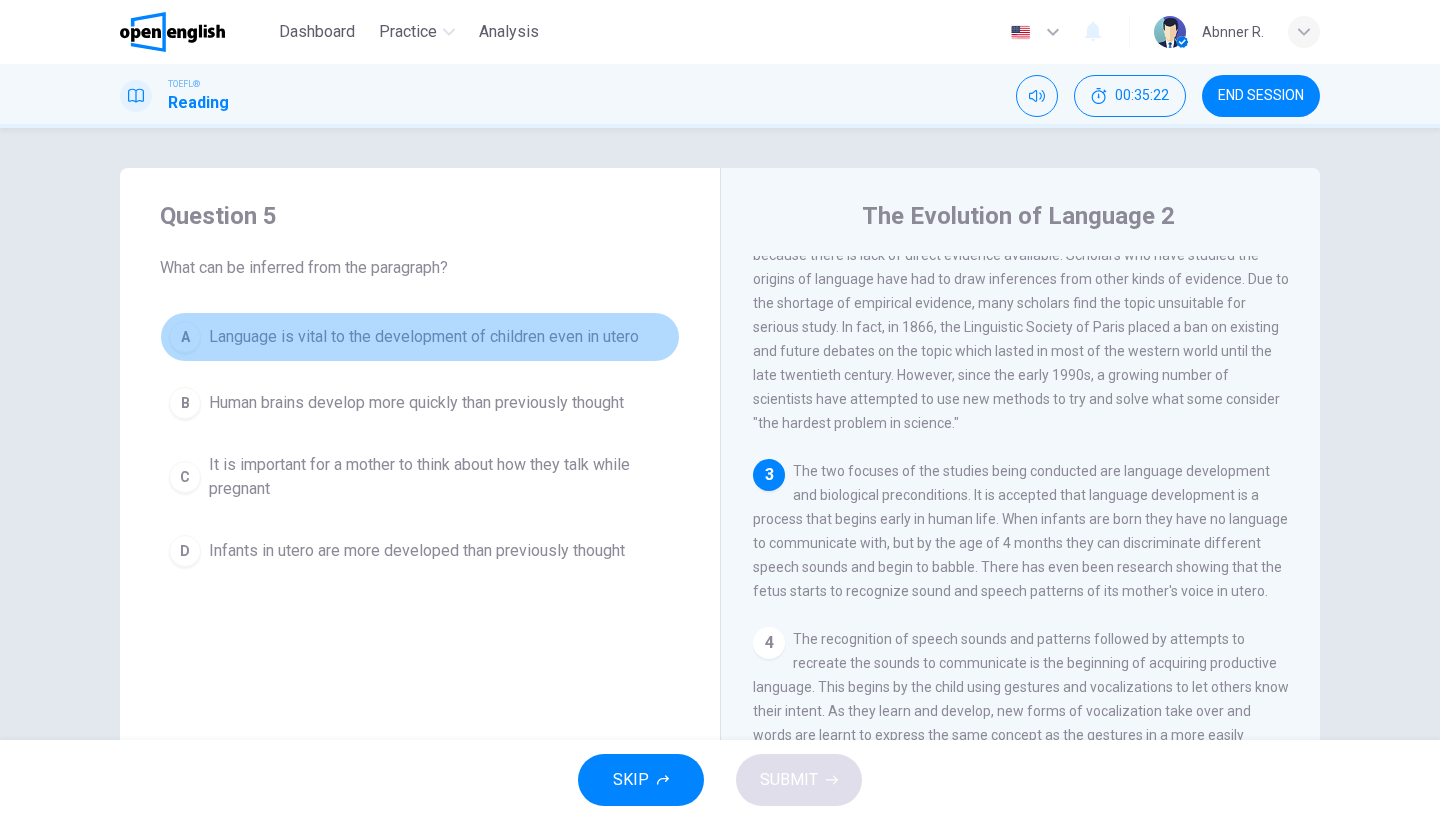 click on "Language is vital to the development of children even in utero" at bounding box center [424, 337] 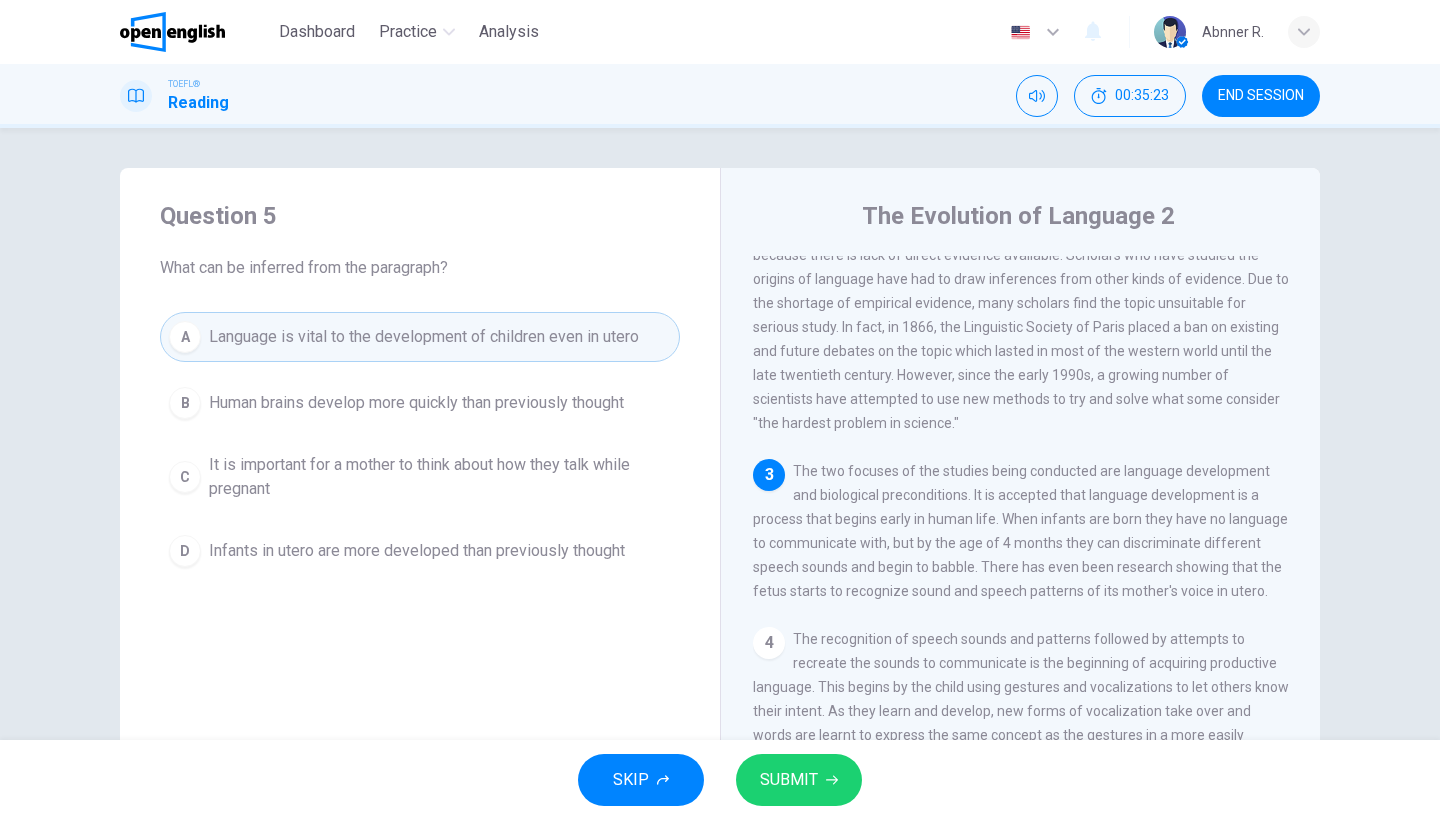 click on "SUBMIT" at bounding box center [789, 780] 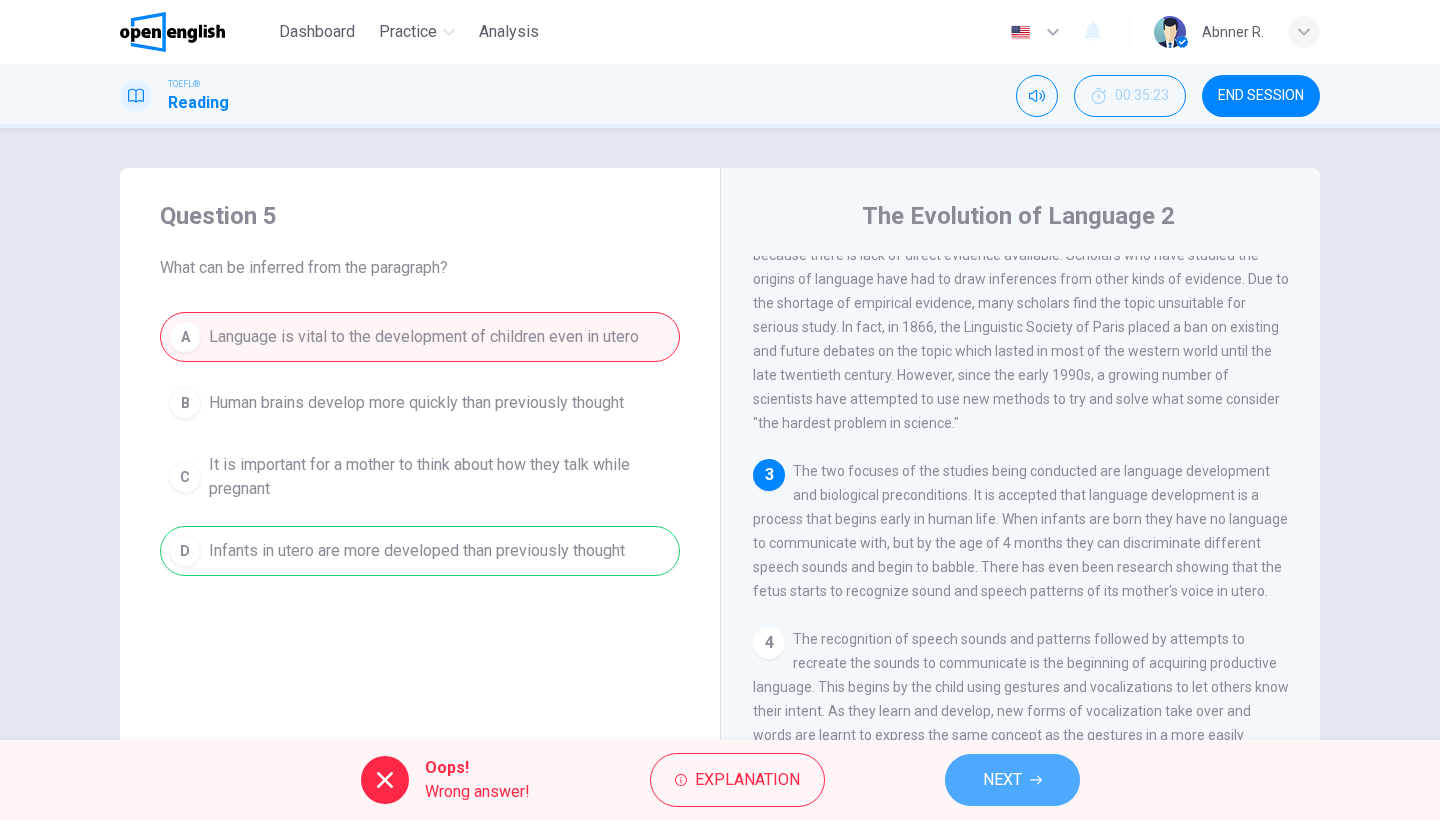 click on "NEXT" at bounding box center (1002, 780) 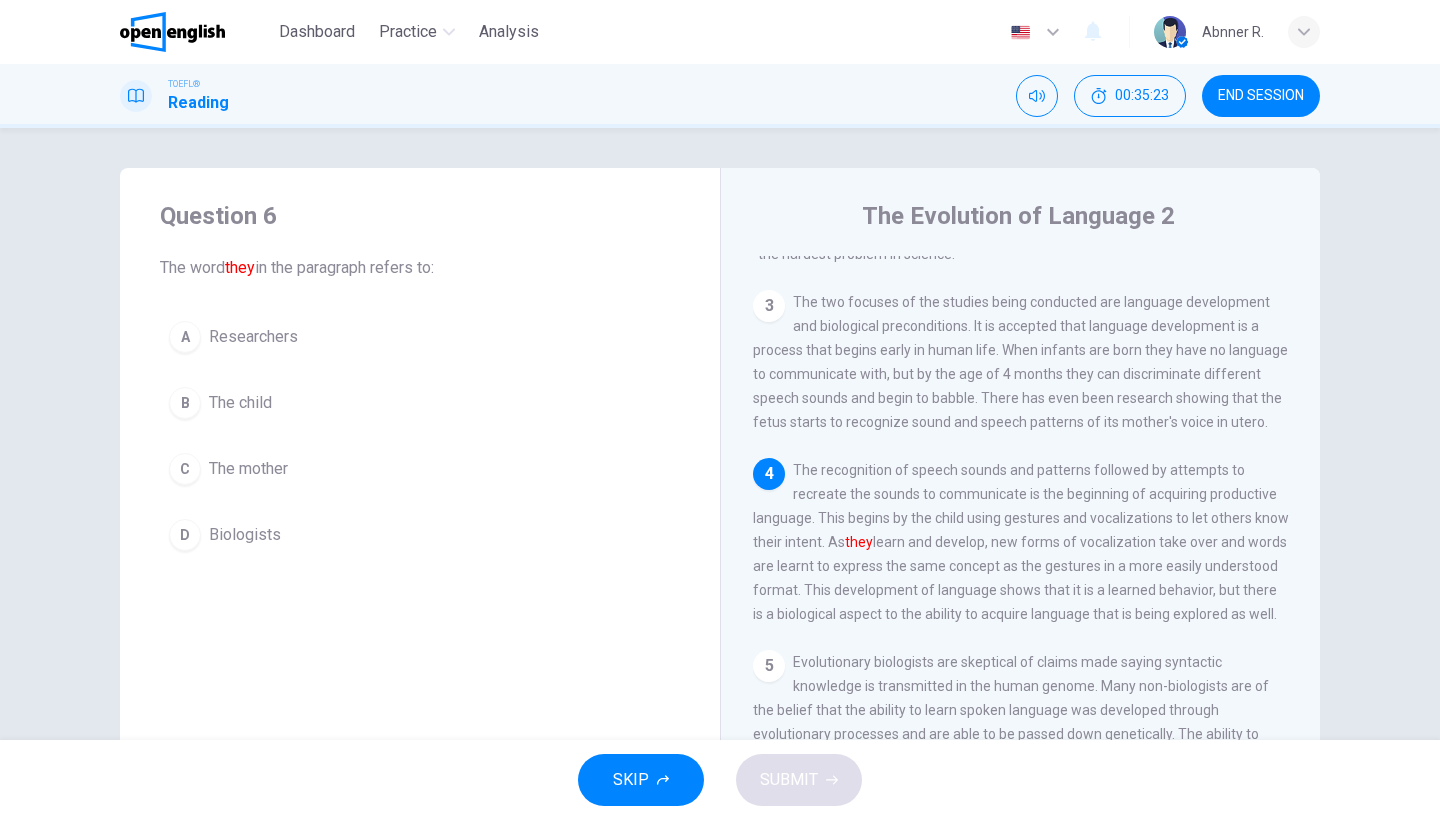 scroll, scrollTop: 417, scrollLeft: 0, axis: vertical 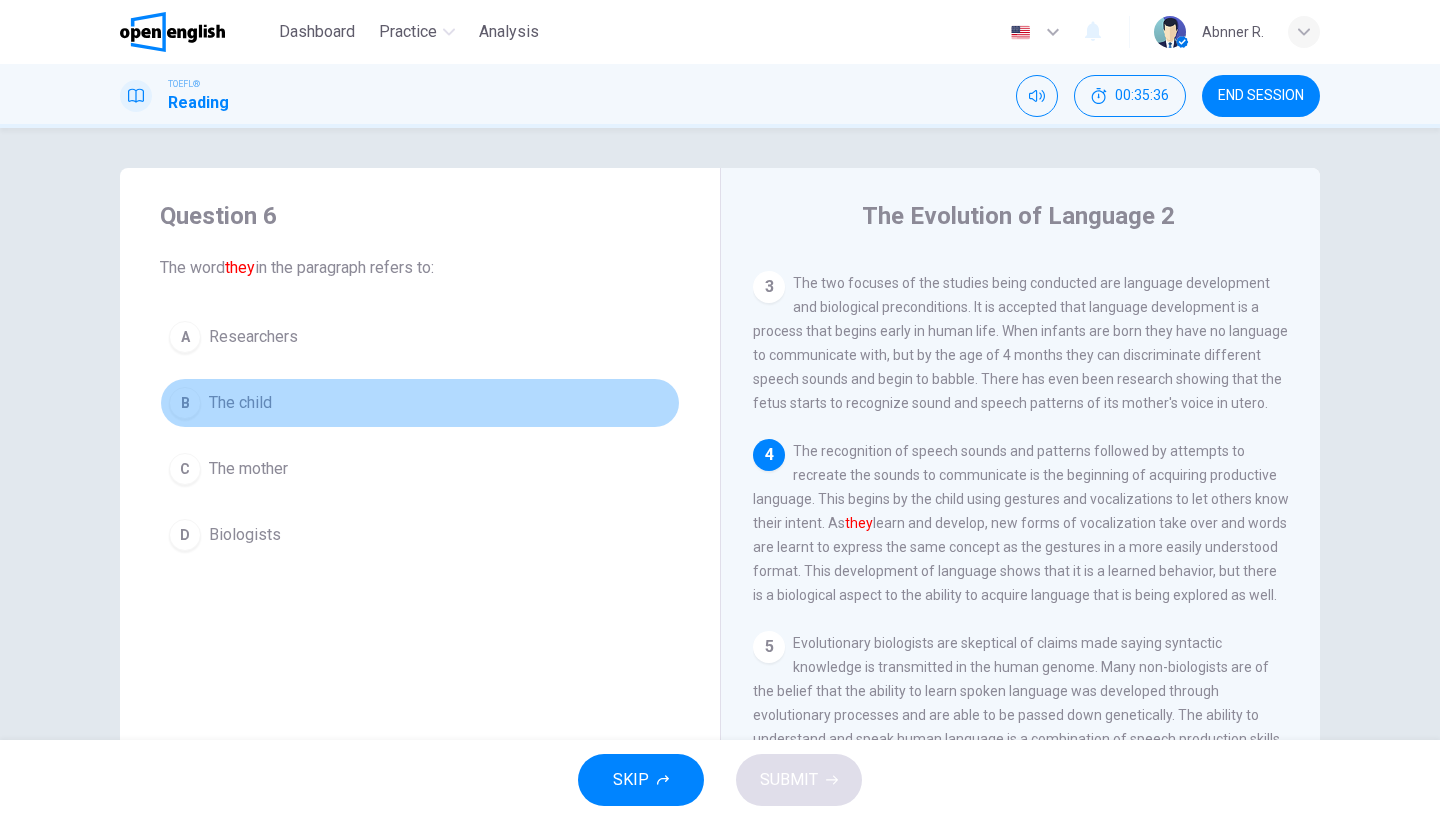 click on "The child" at bounding box center [253, 337] 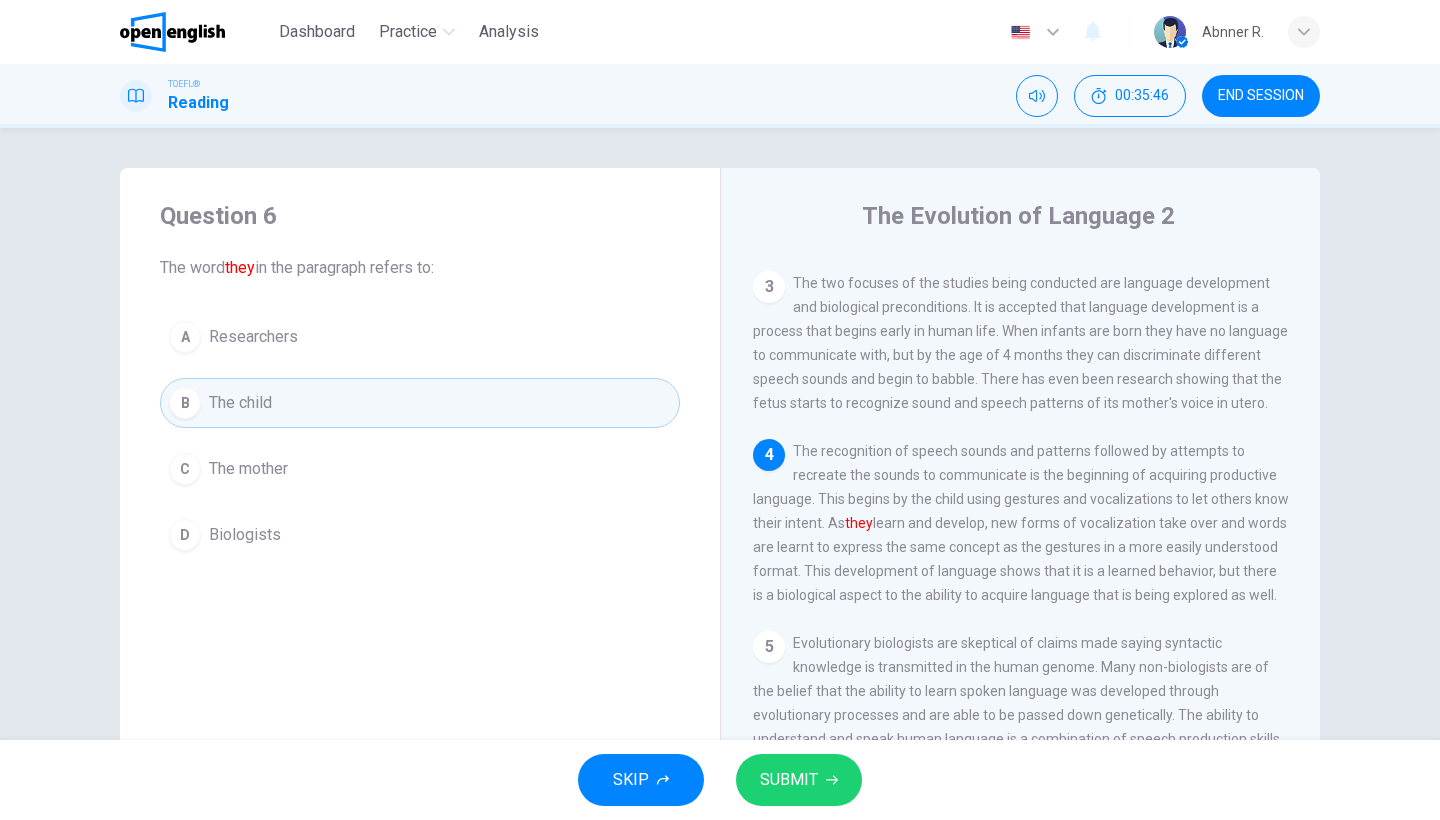 click at bounding box center (832, 780) 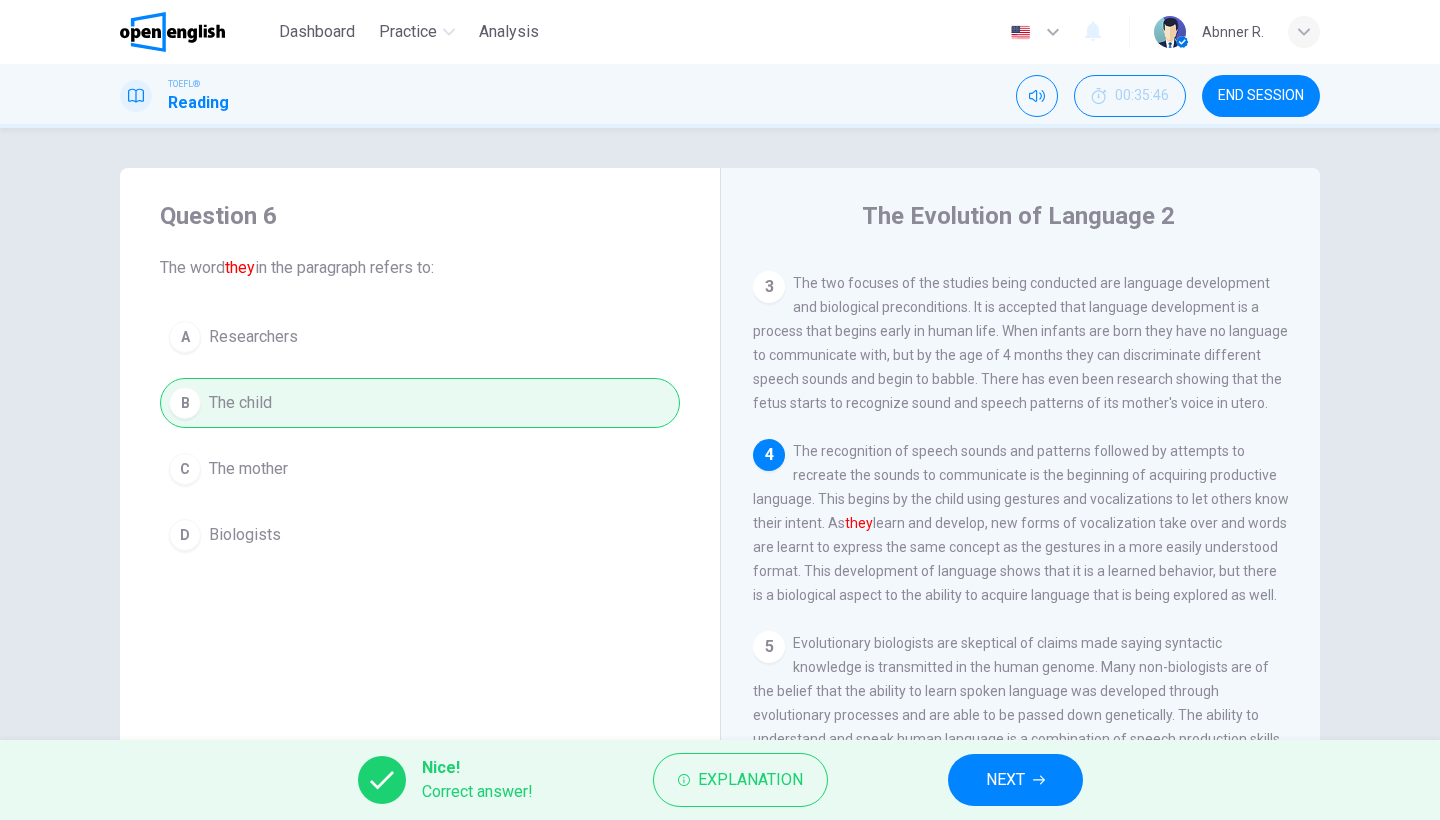 click on "NEXT" at bounding box center [1015, 780] 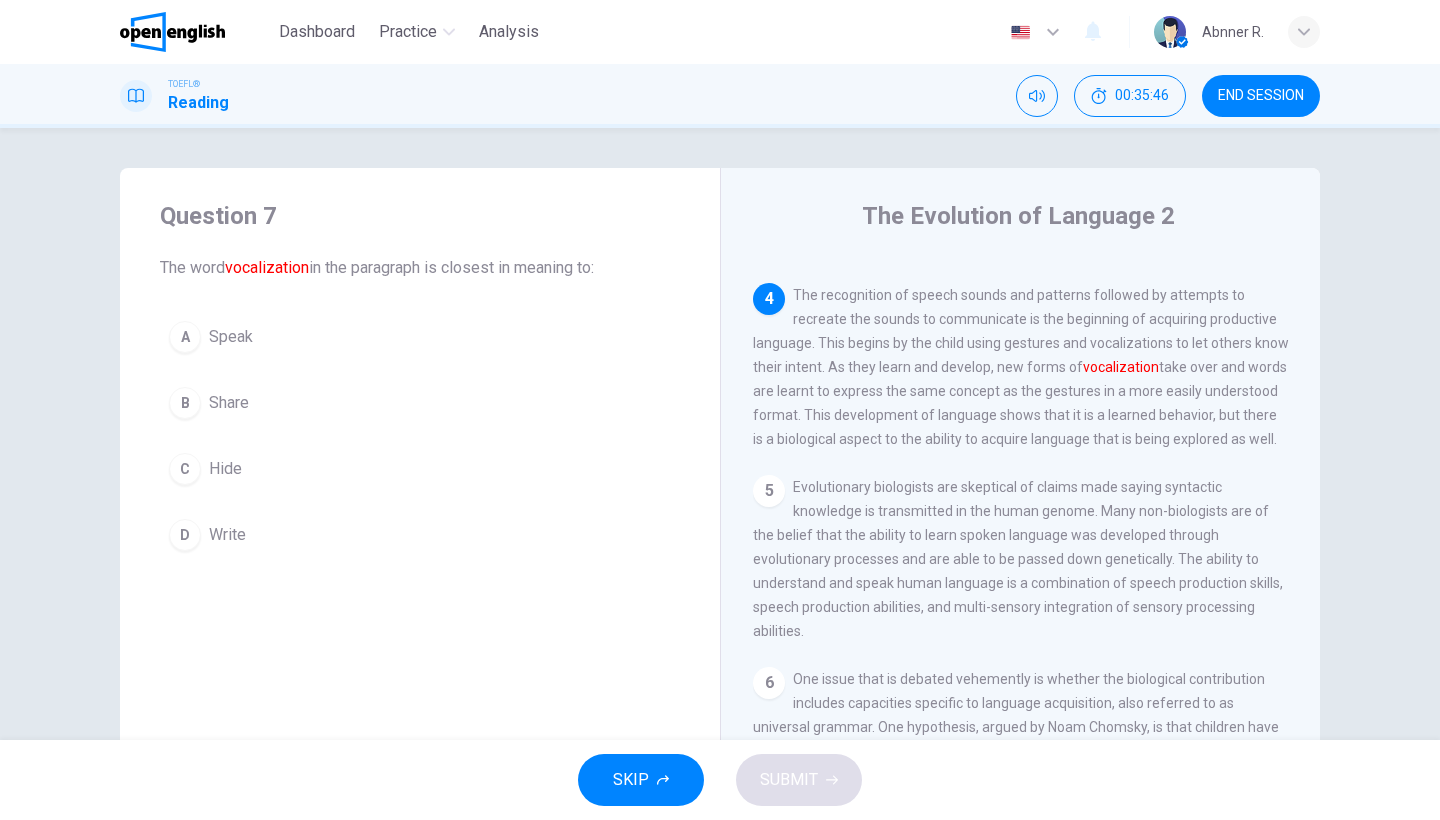 scroll, scrollTop: 600, scrollLeft: 0, axis: vertical 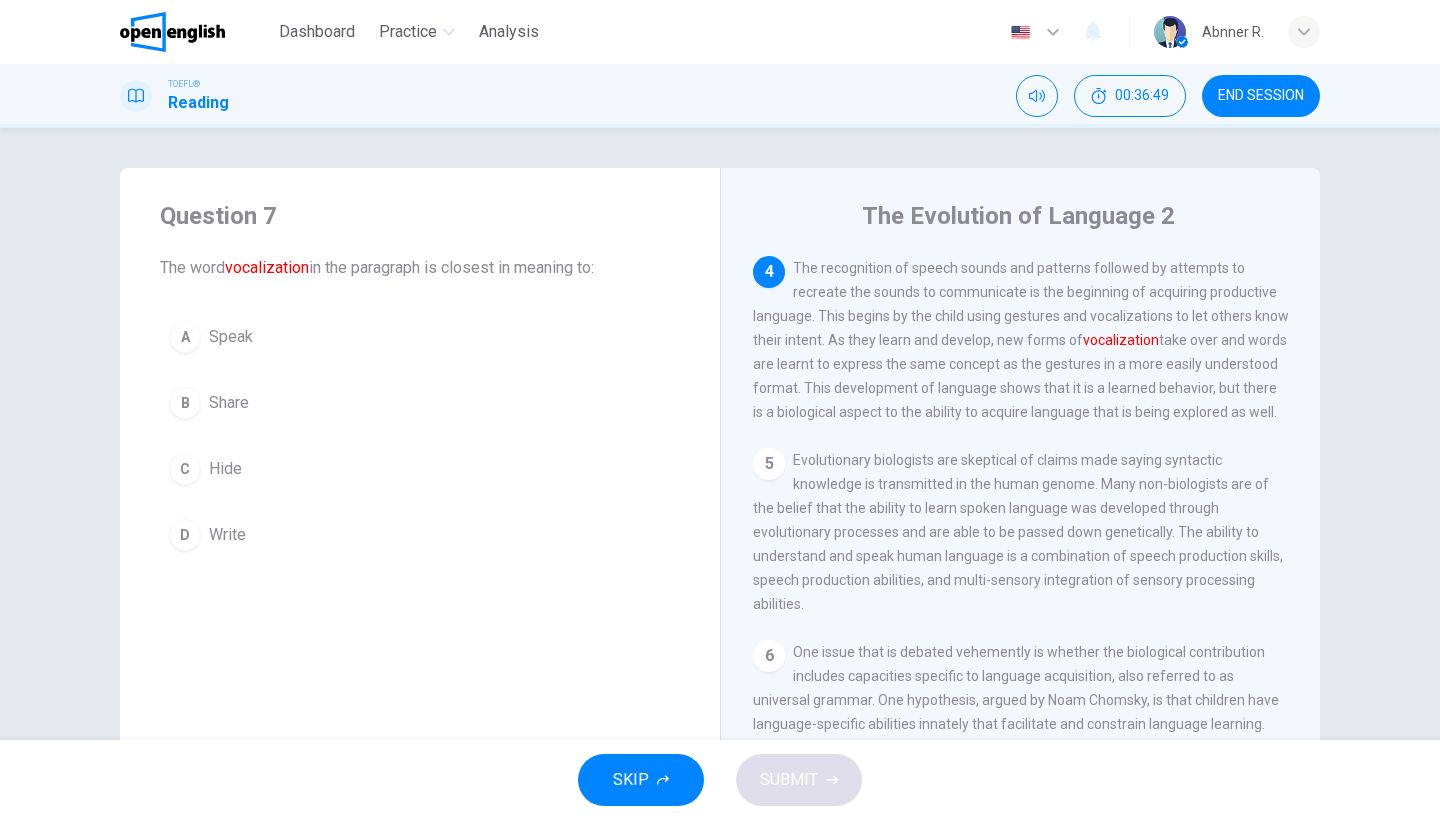 click on "Speak" at bounding box center (231, 337) 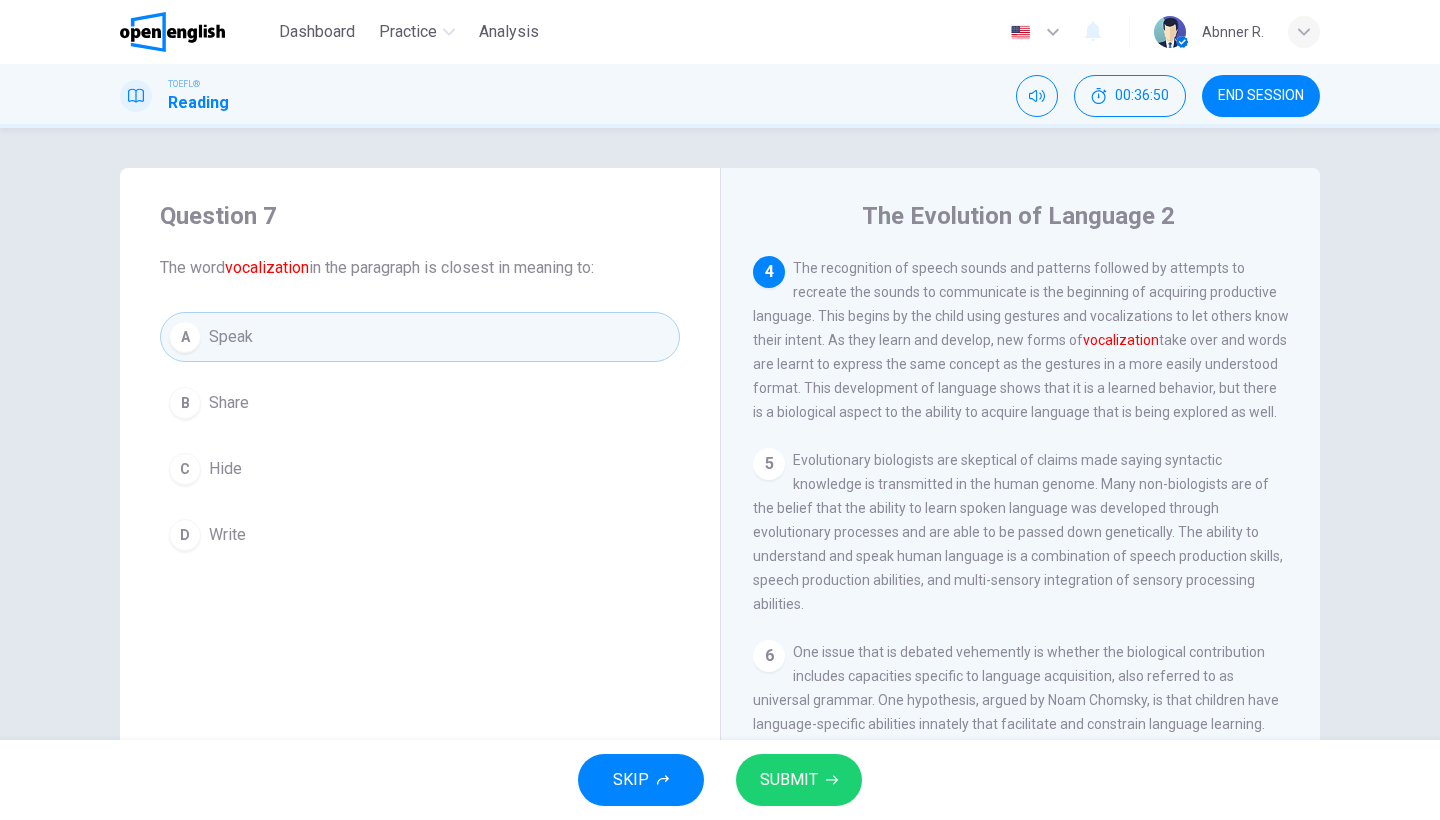 click on "SUBMIT" at bounding box center (789, 780) 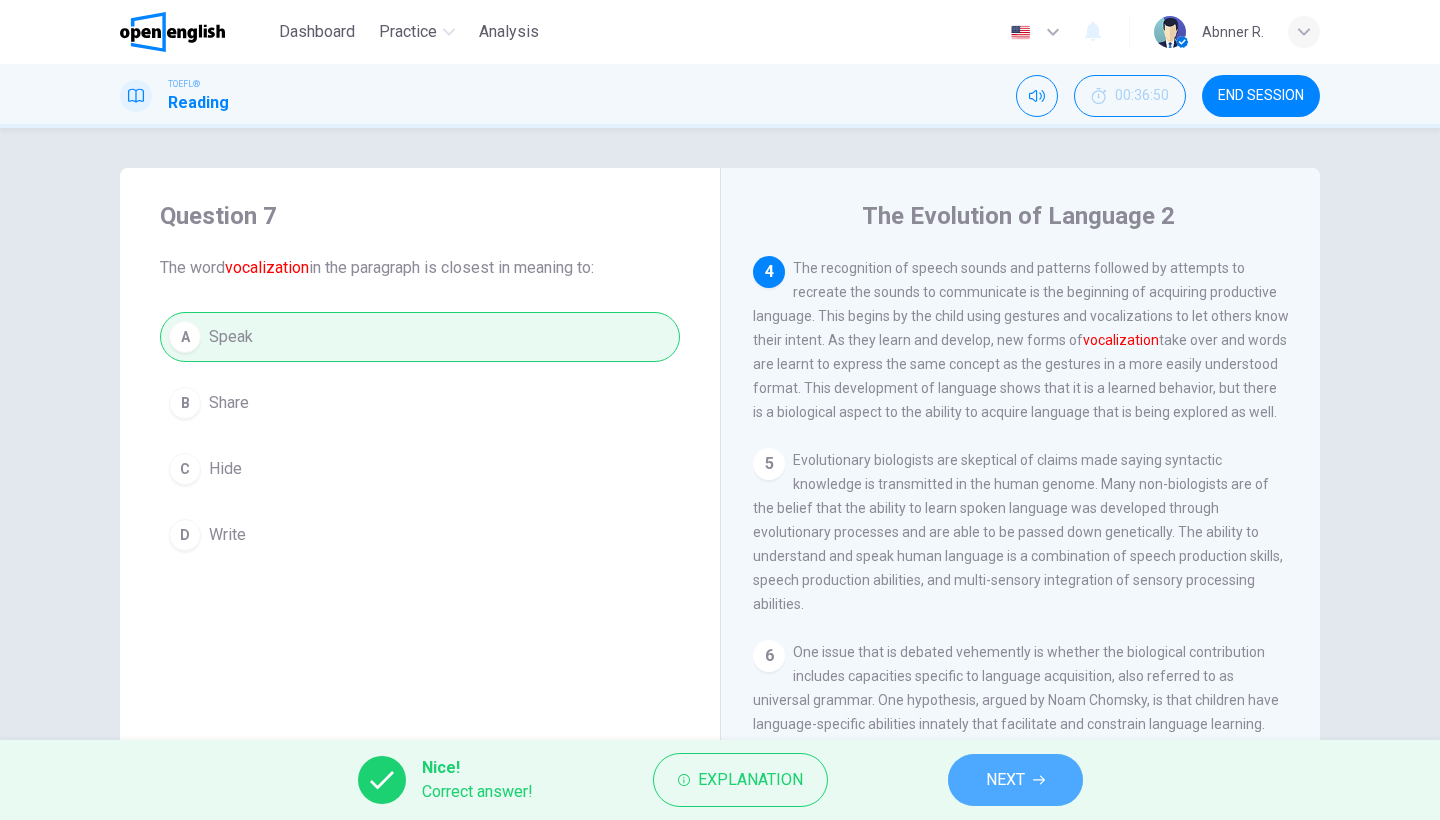 click at bounding box center [1039, 780] 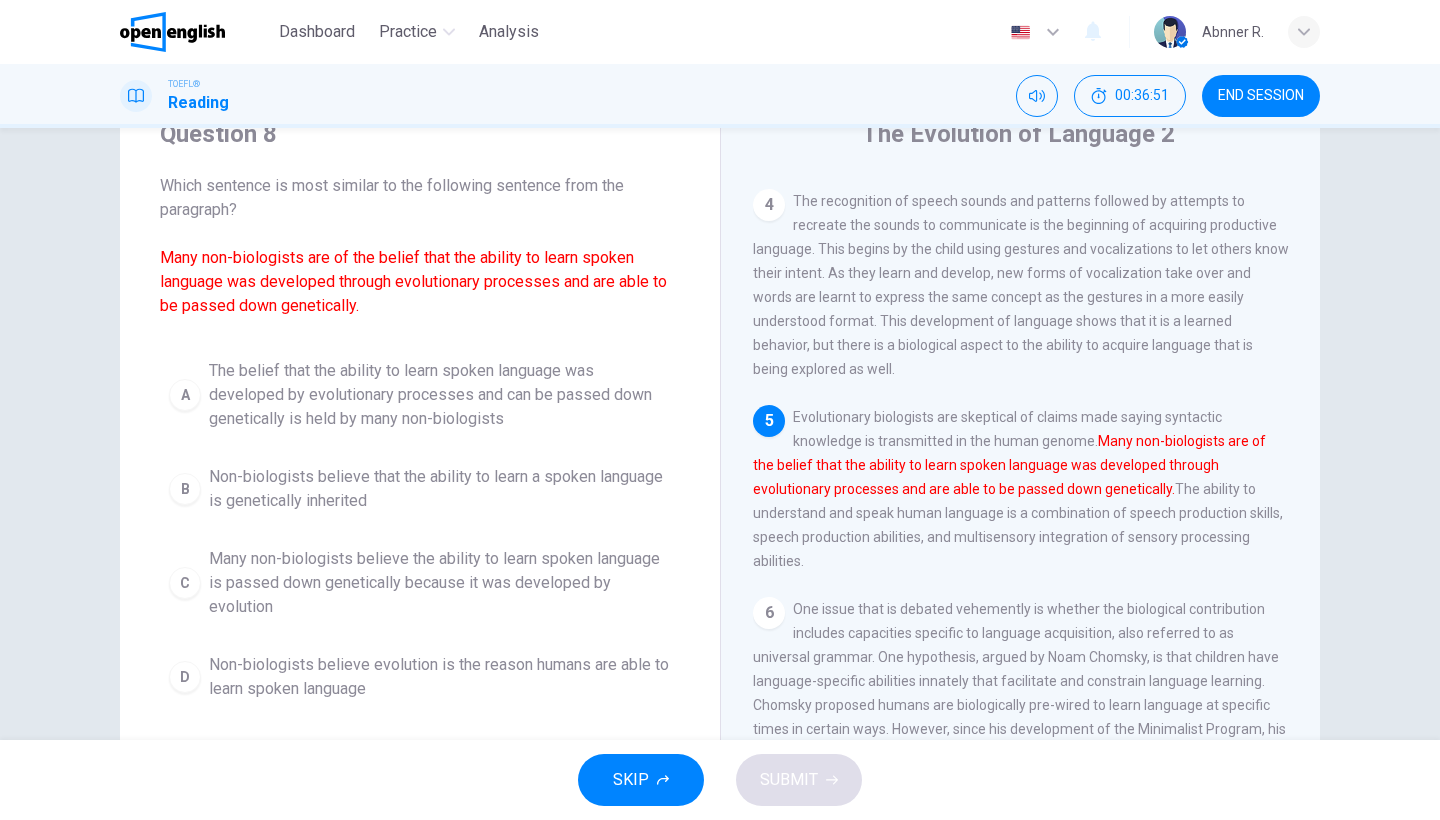 scroll, scrollTop: 94, scrollLeft: 0, axis: vertical 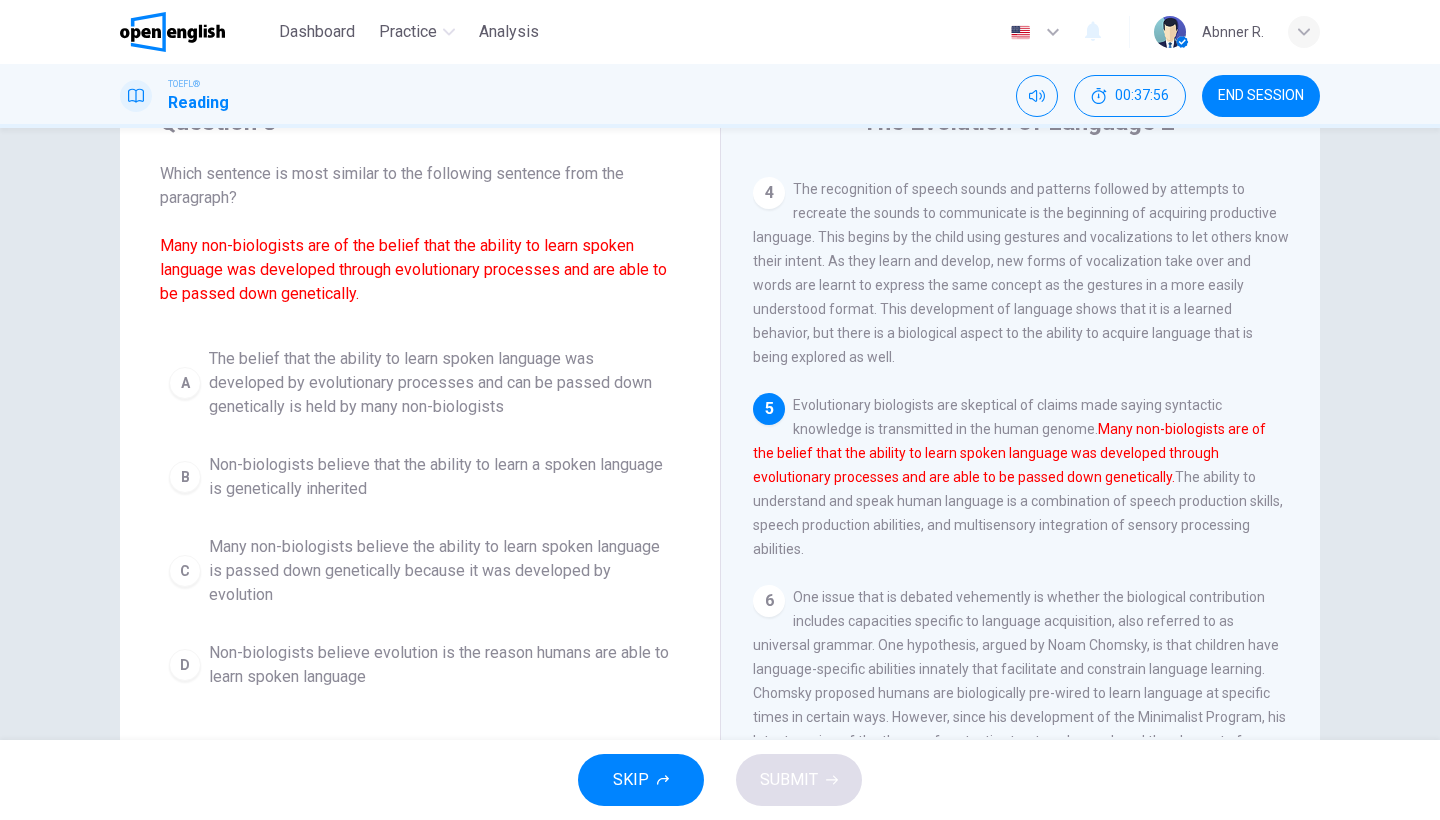 click on "The belief that the ability to learn spoken language was developed by evolutionary processes and can be passed down genetically is held by many non-biologists" at bounding box center [440, 383] 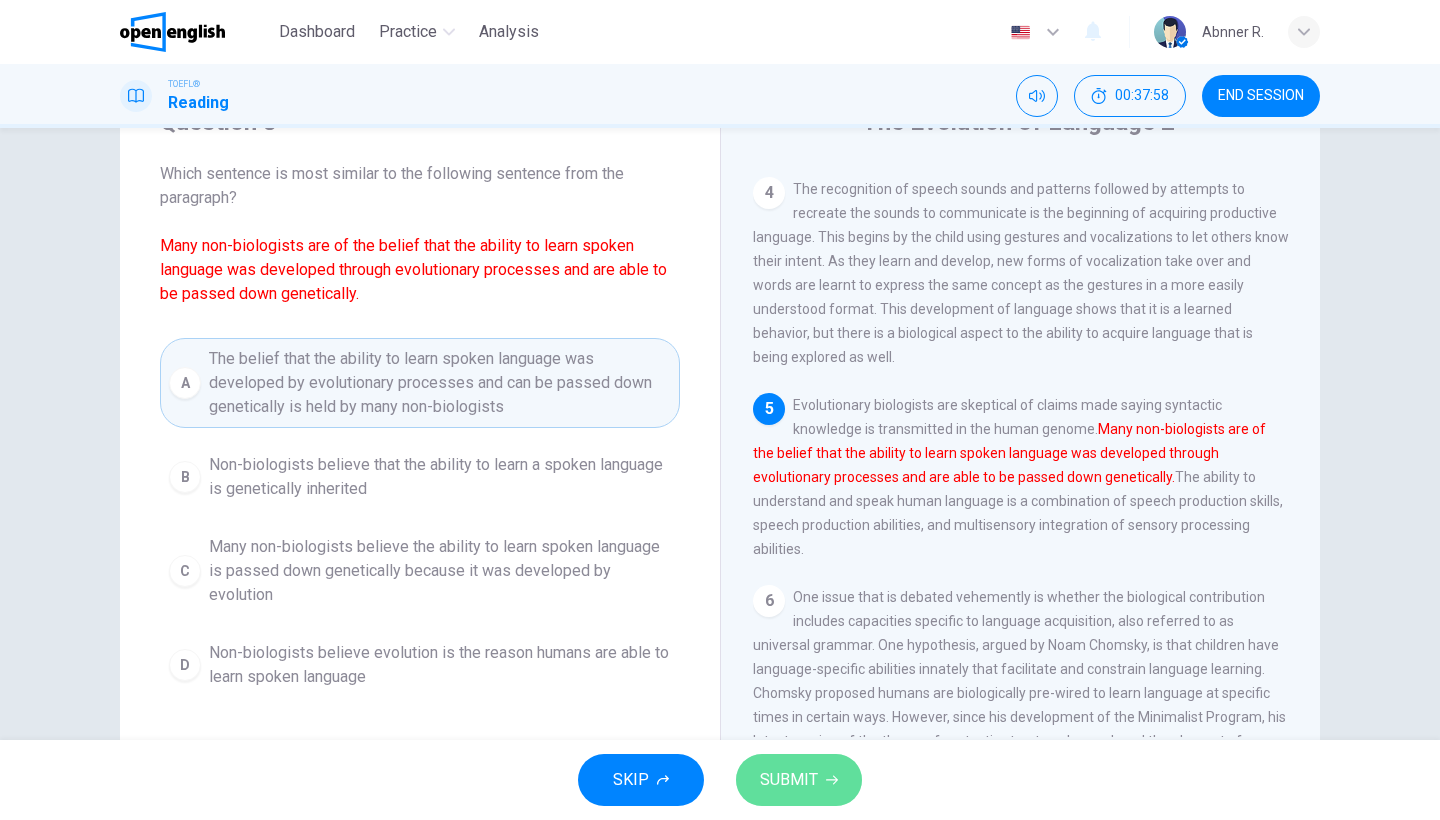 click on "SUBMIT" at bounding box center [799, 780] 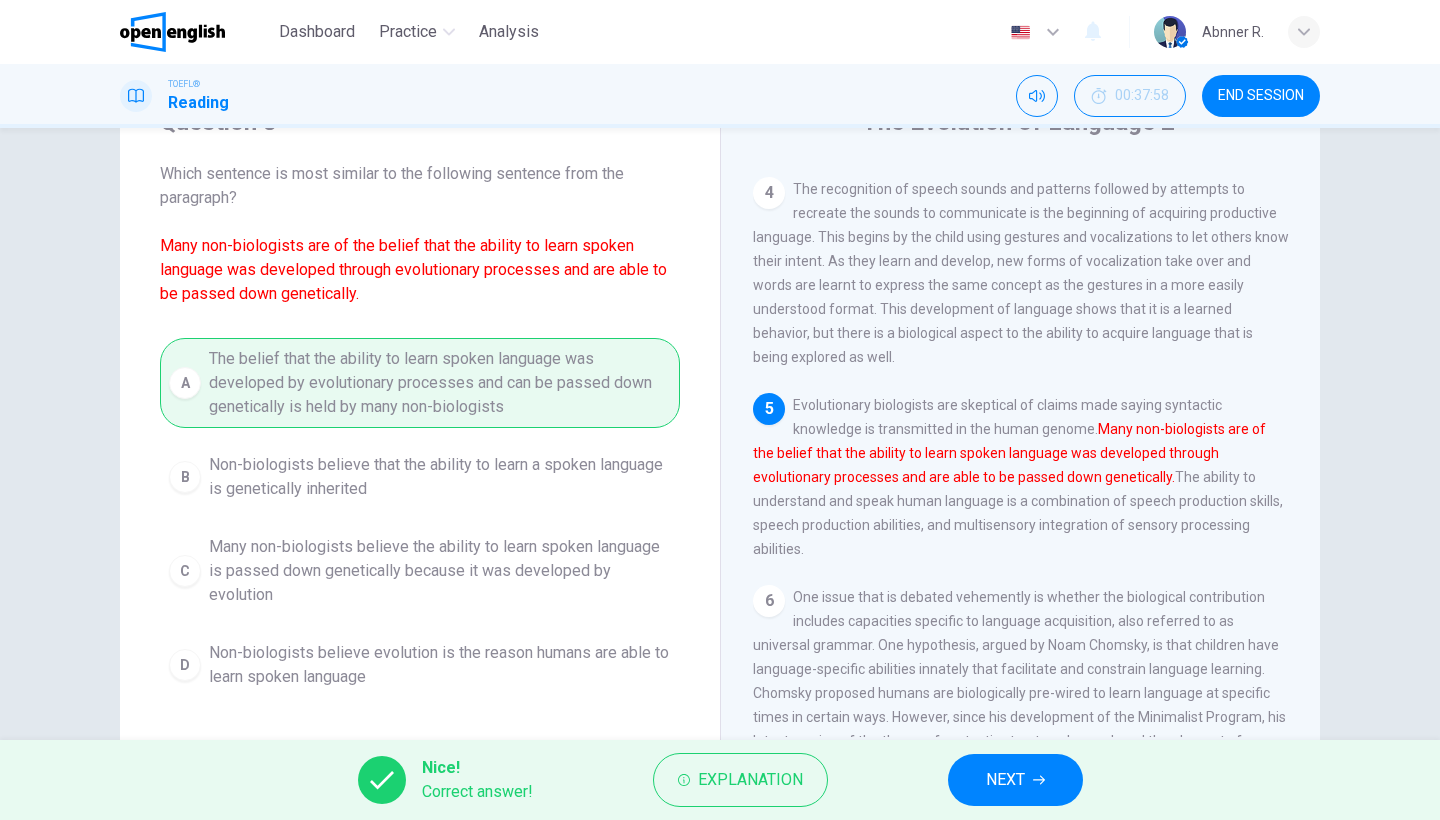click on "NEXT" at bounding box center (1005, 780) 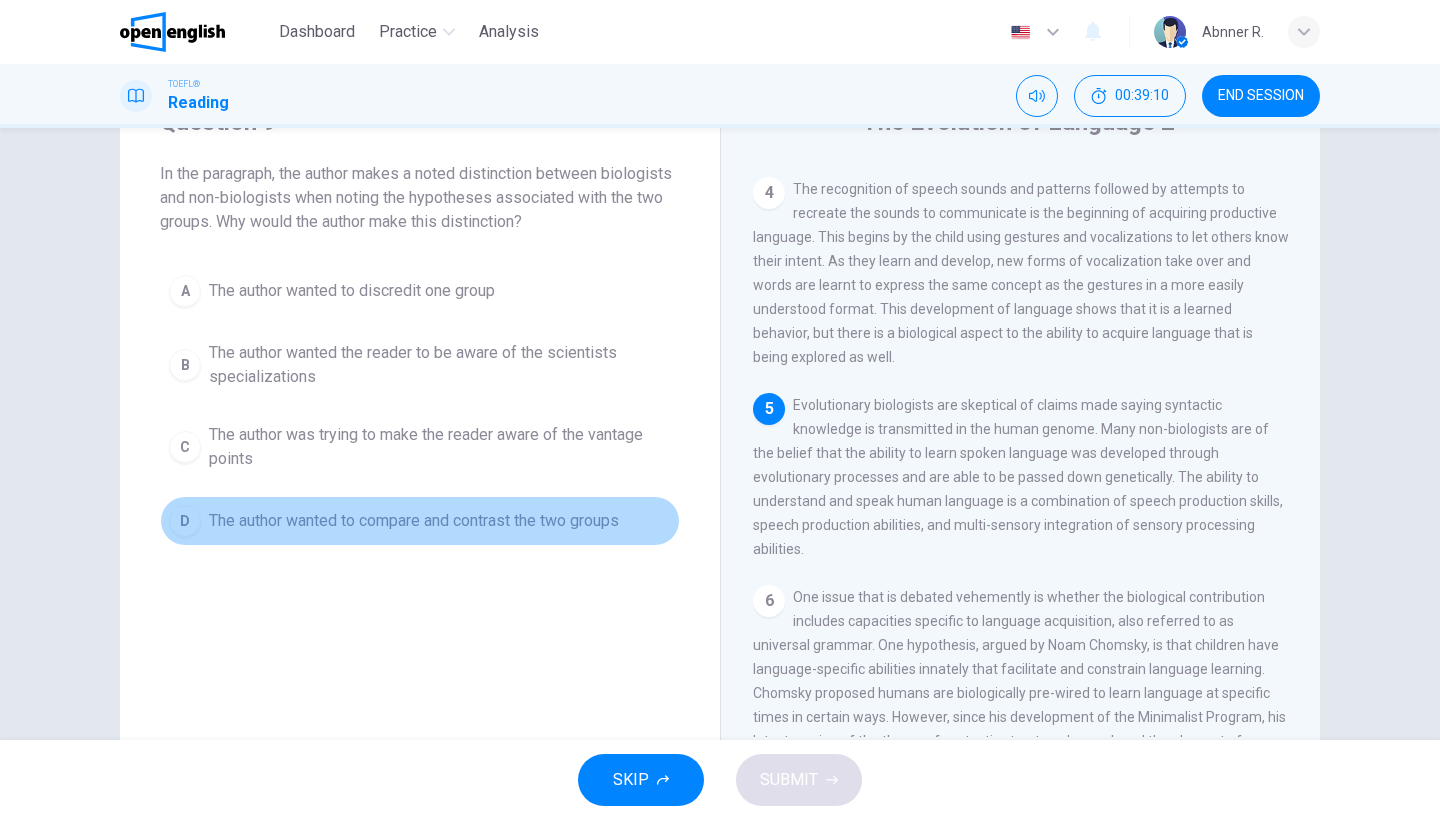 click on "D The author wanted to compare and contrast the two groups" at bounding box center (420, 521) 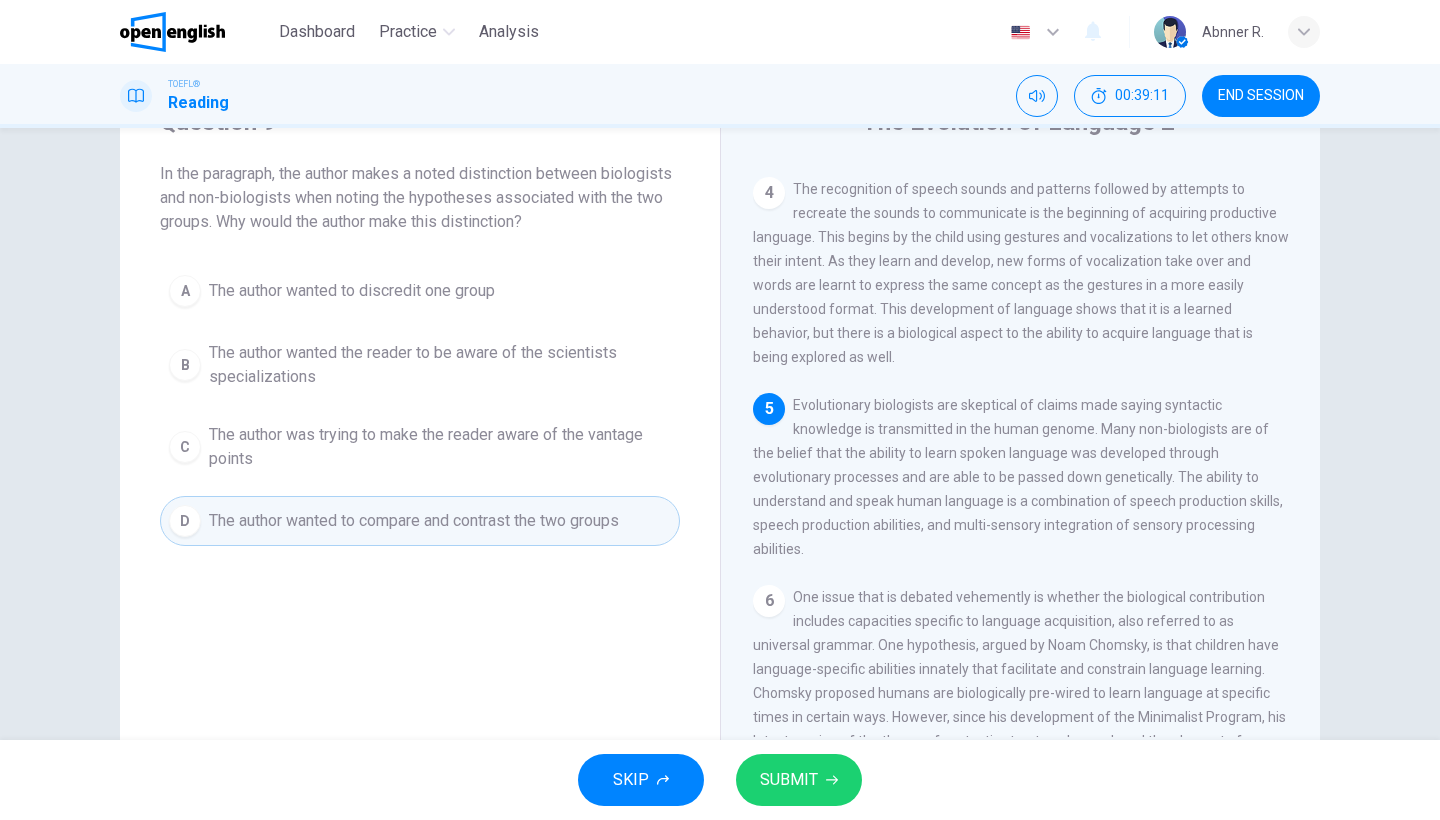 click on "SUBMIT" at bounding box center [799, 780] 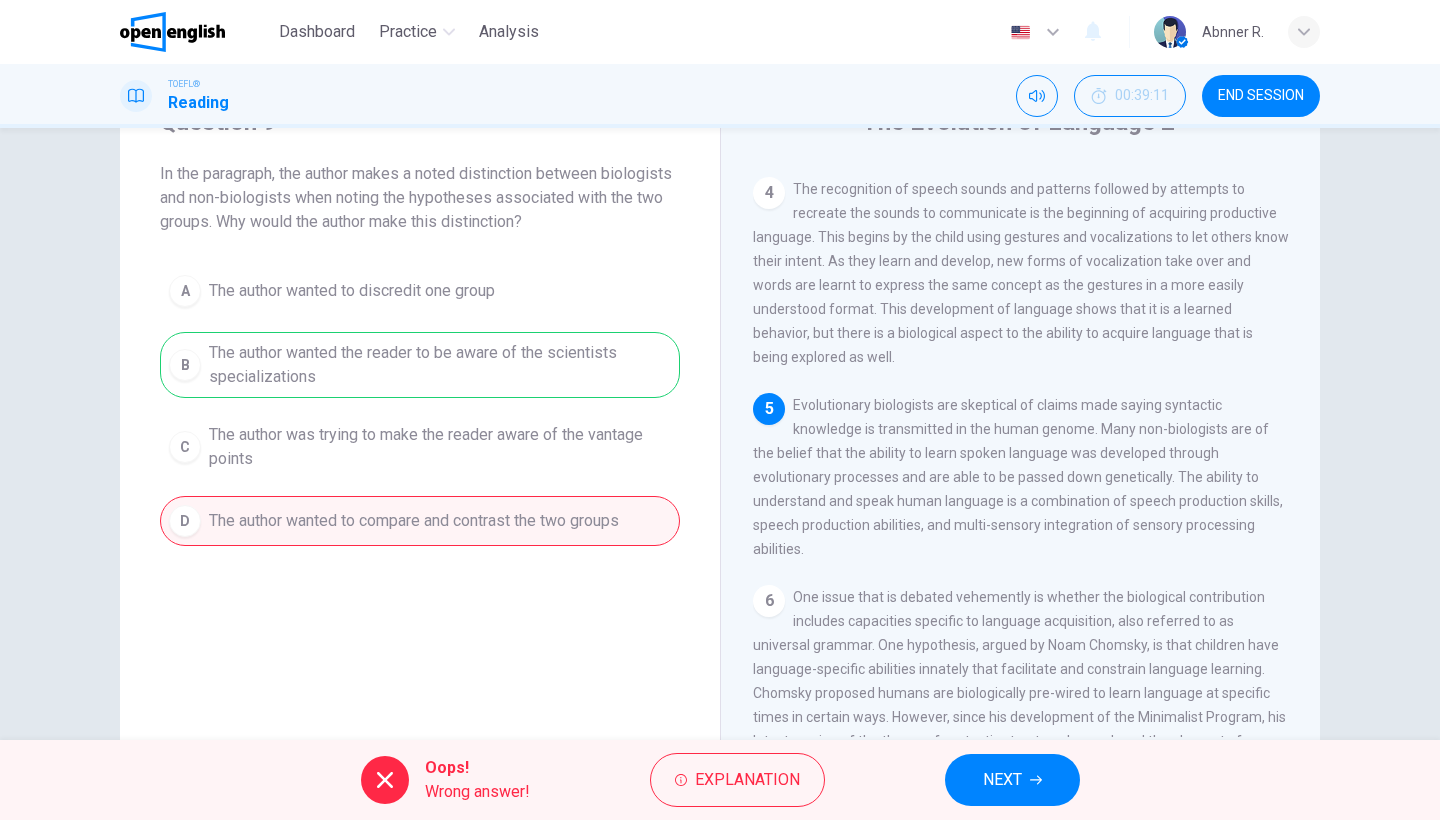 click on "NEXT" at bounding box center [1012, 780] 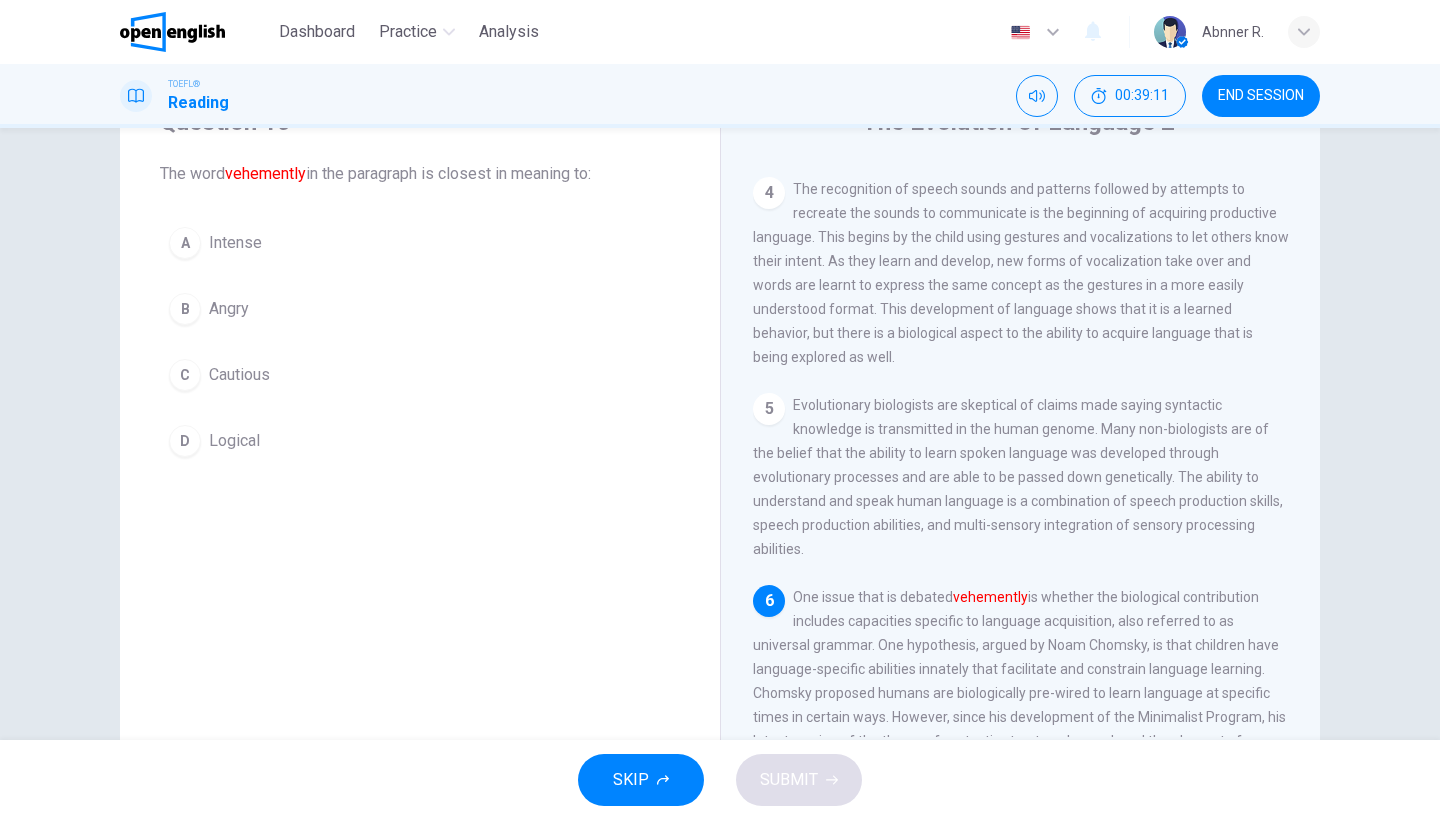 scroll, scrollTop: 793, scrollLeft: 0, axis: vertical 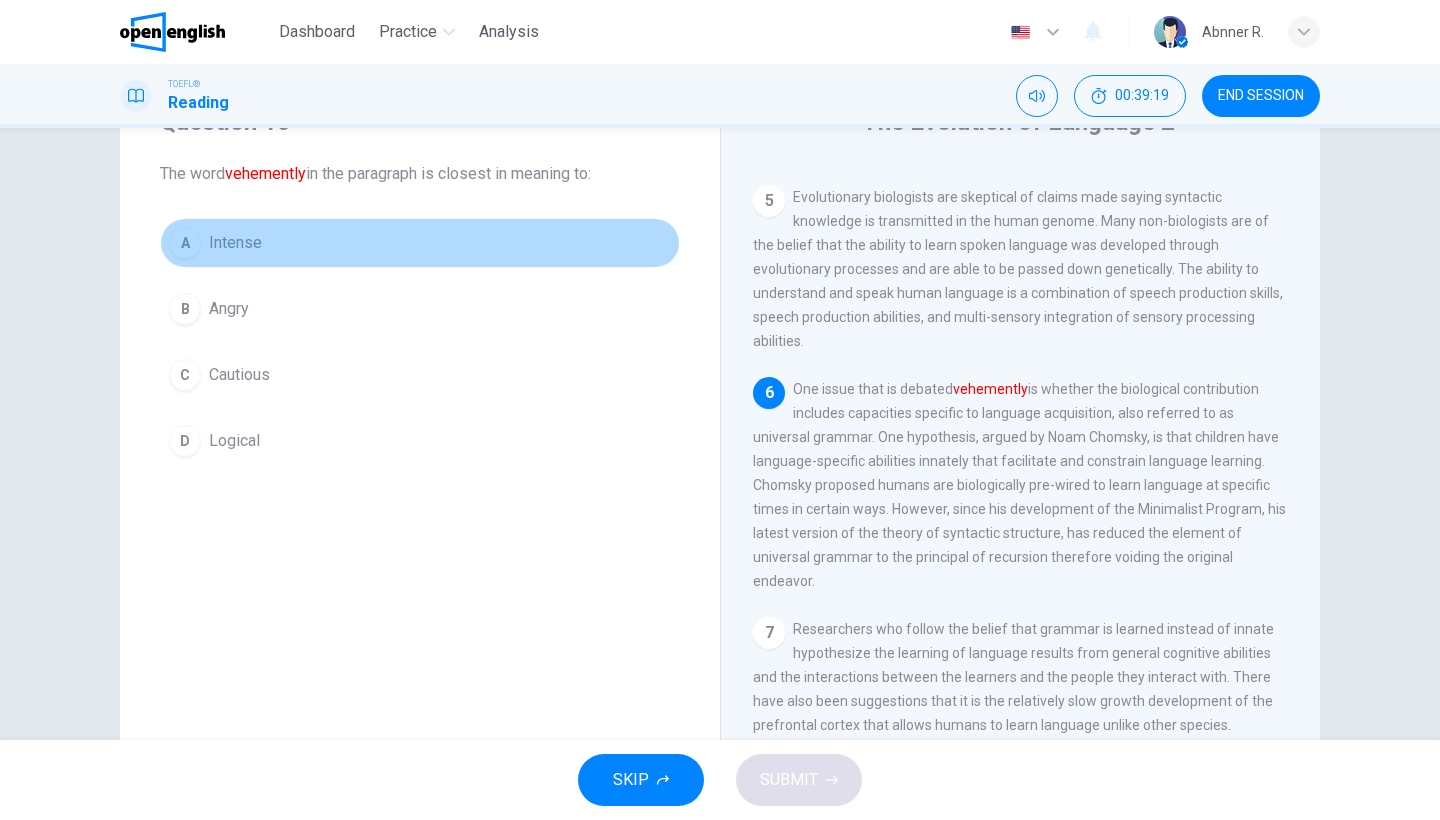 click on "A Intense" at bounding box center [420, 243] 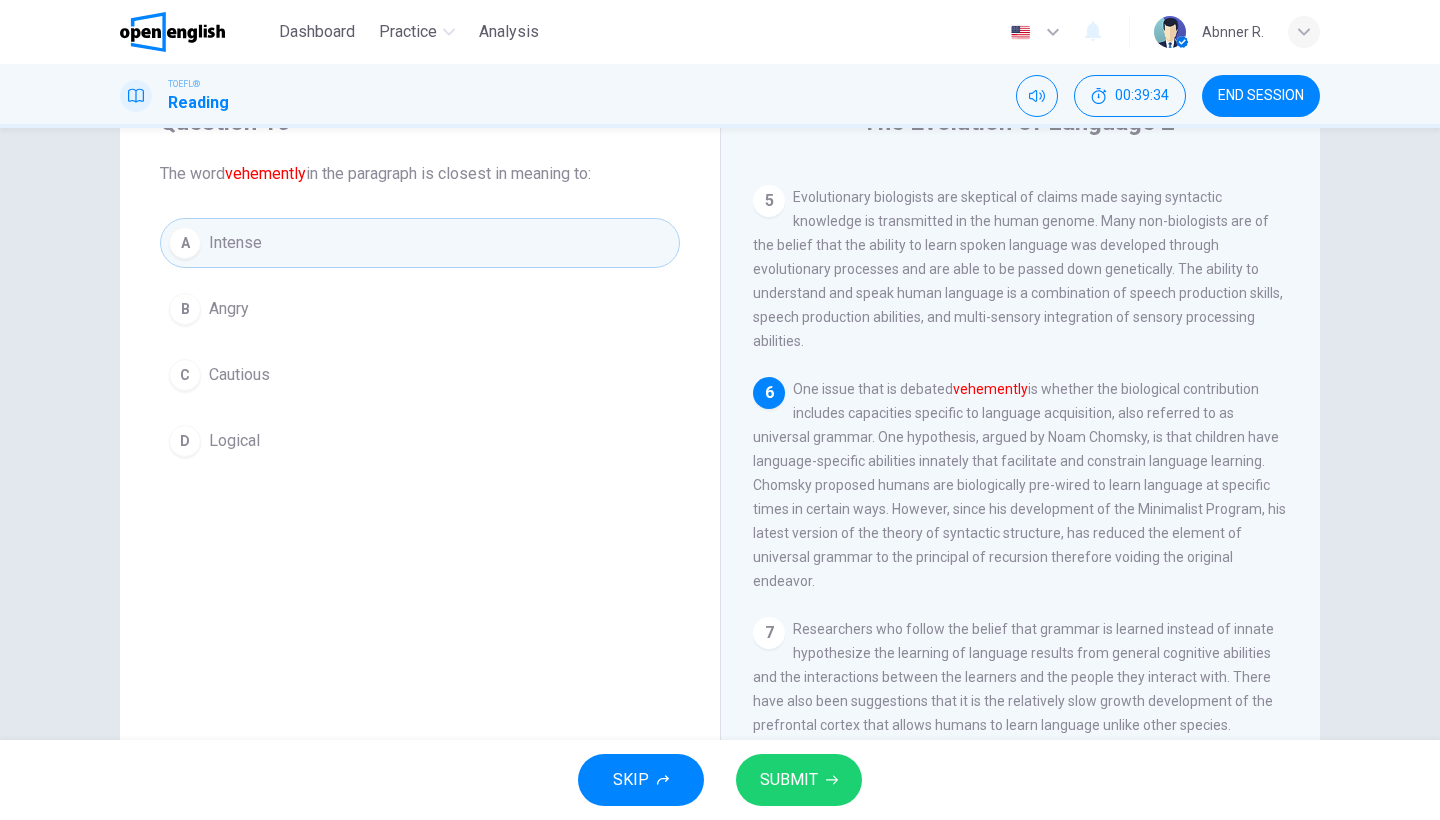 click on "SUBMIT" at bounding box center (789, 780) 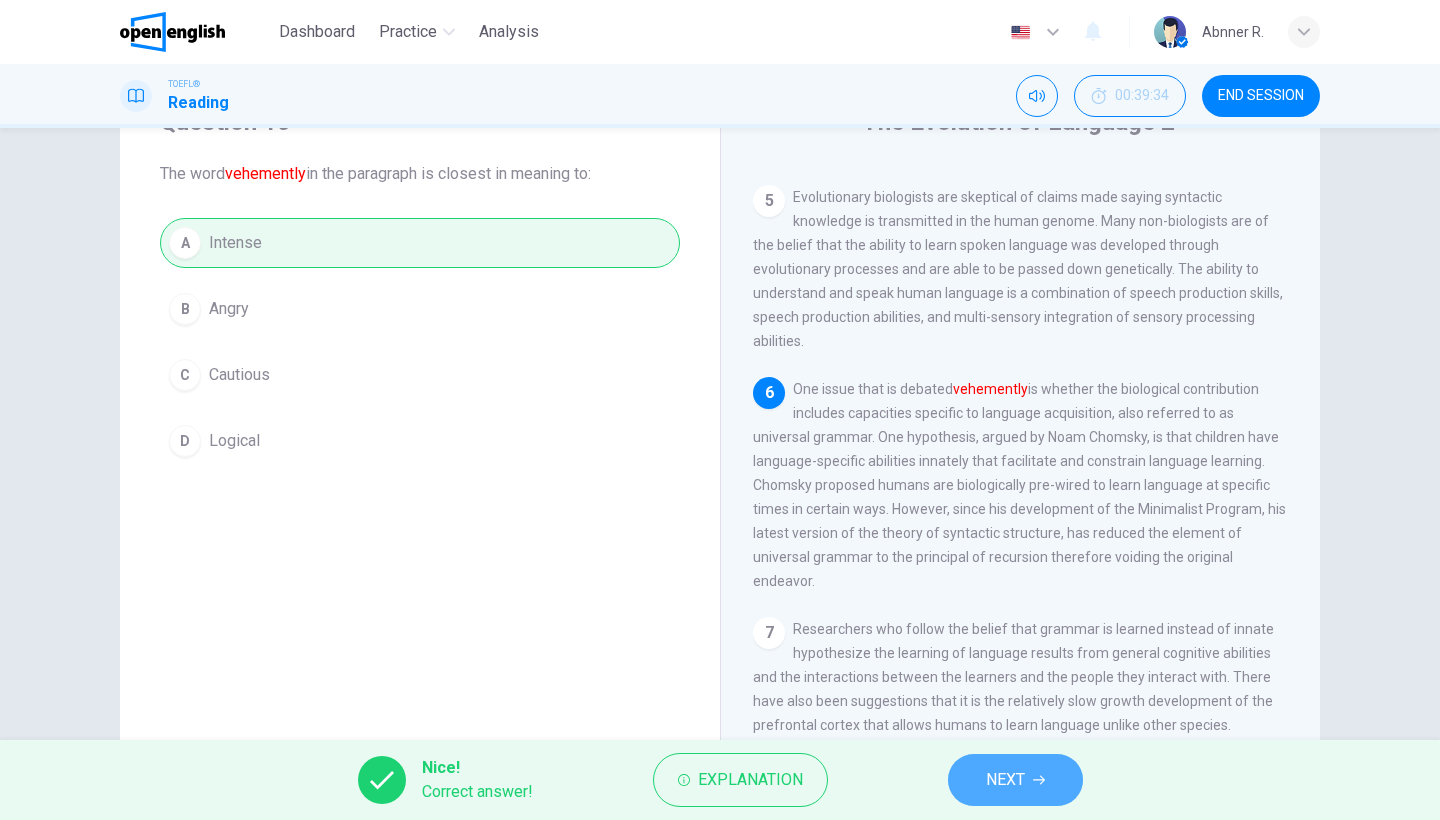 click on "NEXT" at bounding box center (1015, 780) 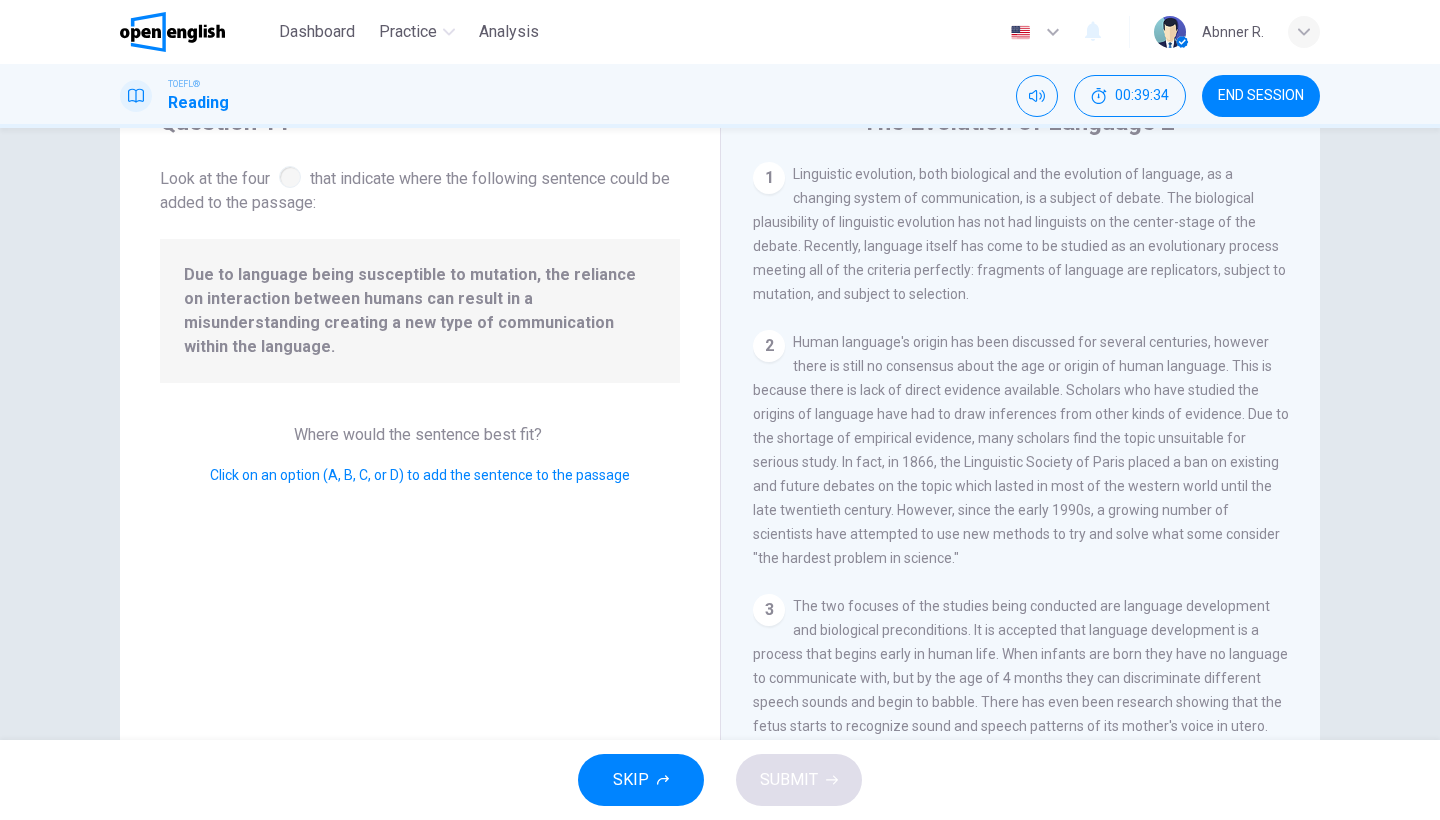 scroll, scrollTop: 873, scrollLeft: 0, axis: vertical 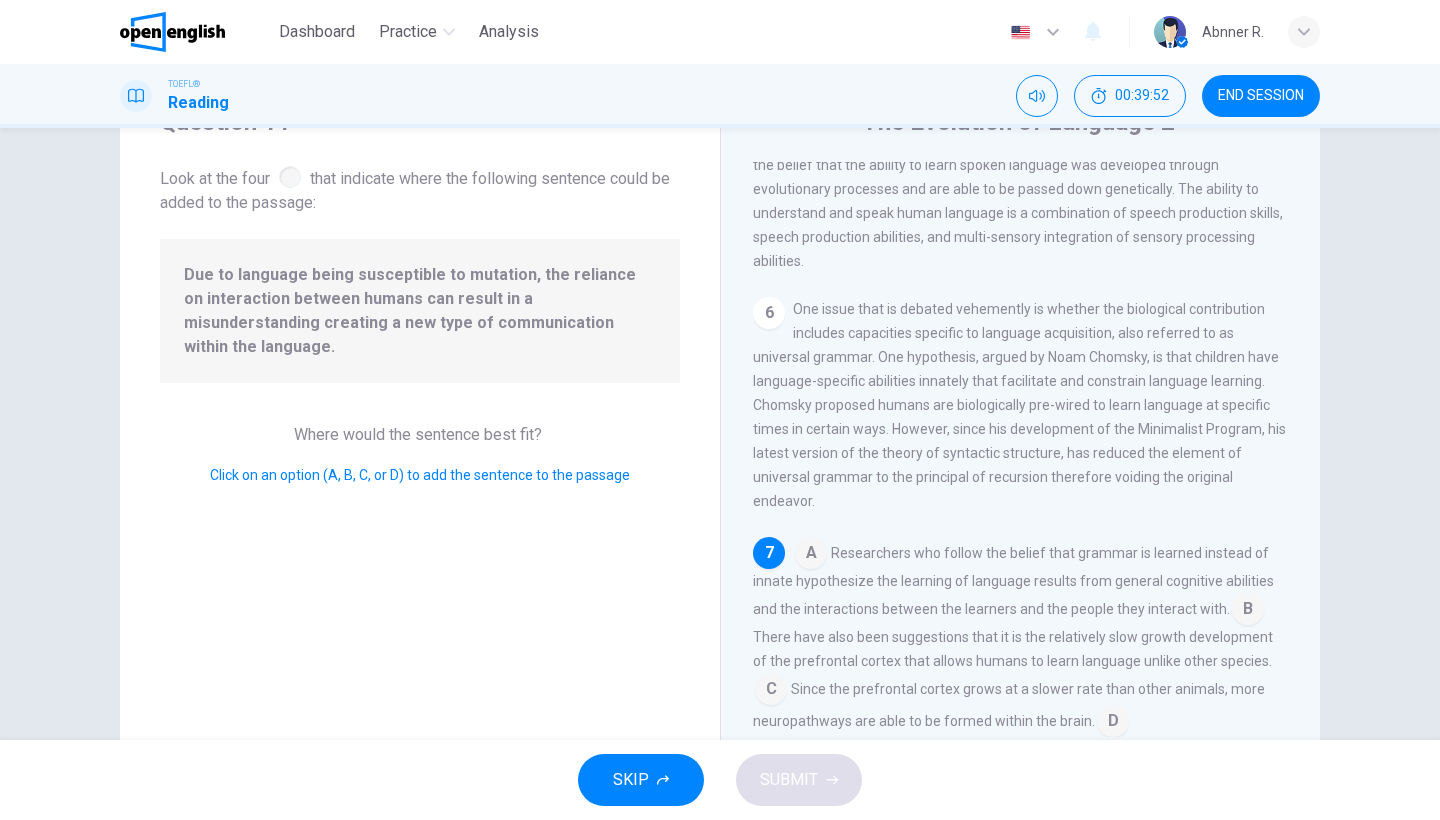 drag, startPoint x: 1306, startPoint y: 561, endPoint x: 1314, endPoint y: 631, distance: 70.45566 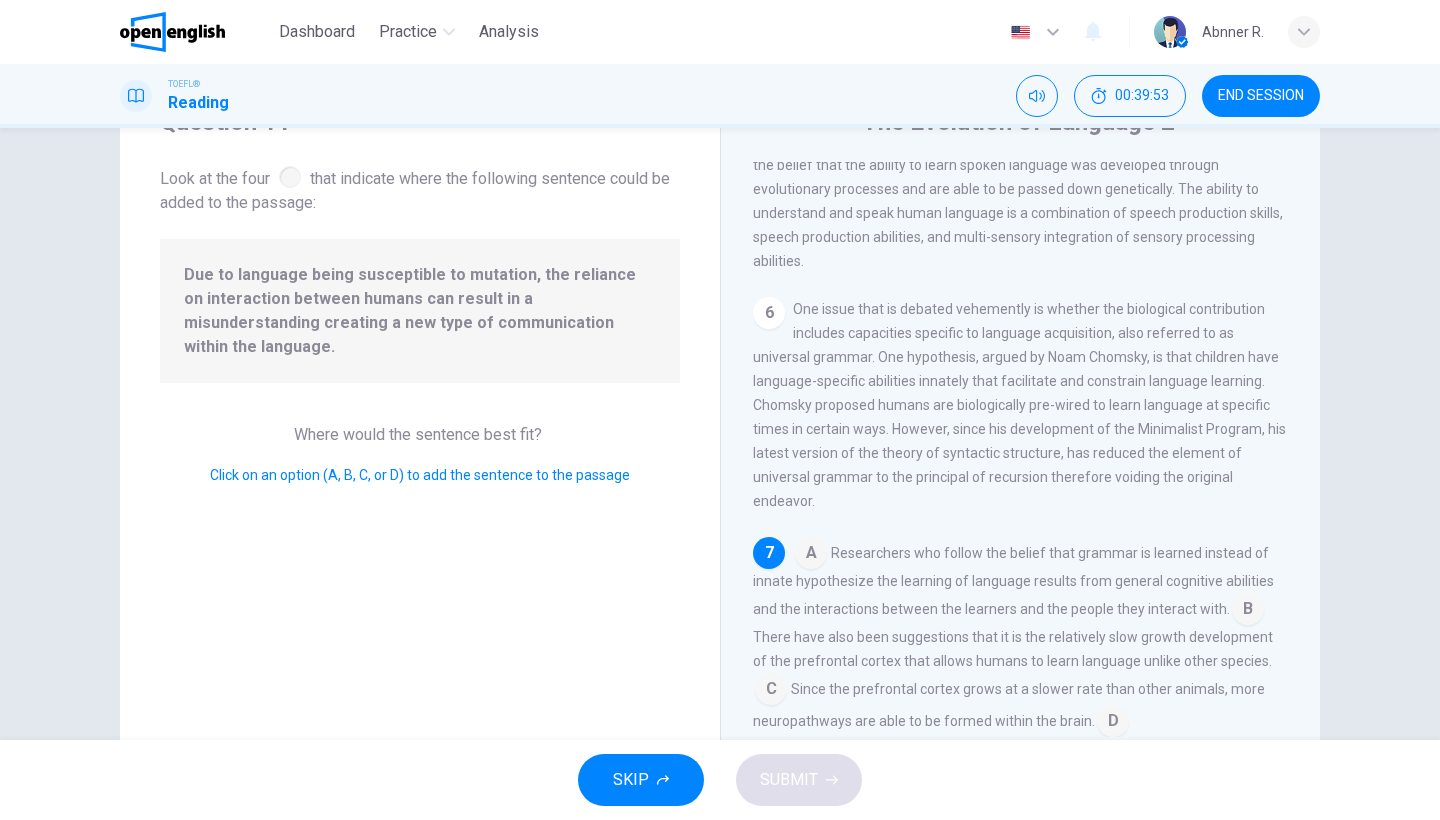 scroll, scrollTop: 163, scrollLeft: 0, axis: vertical 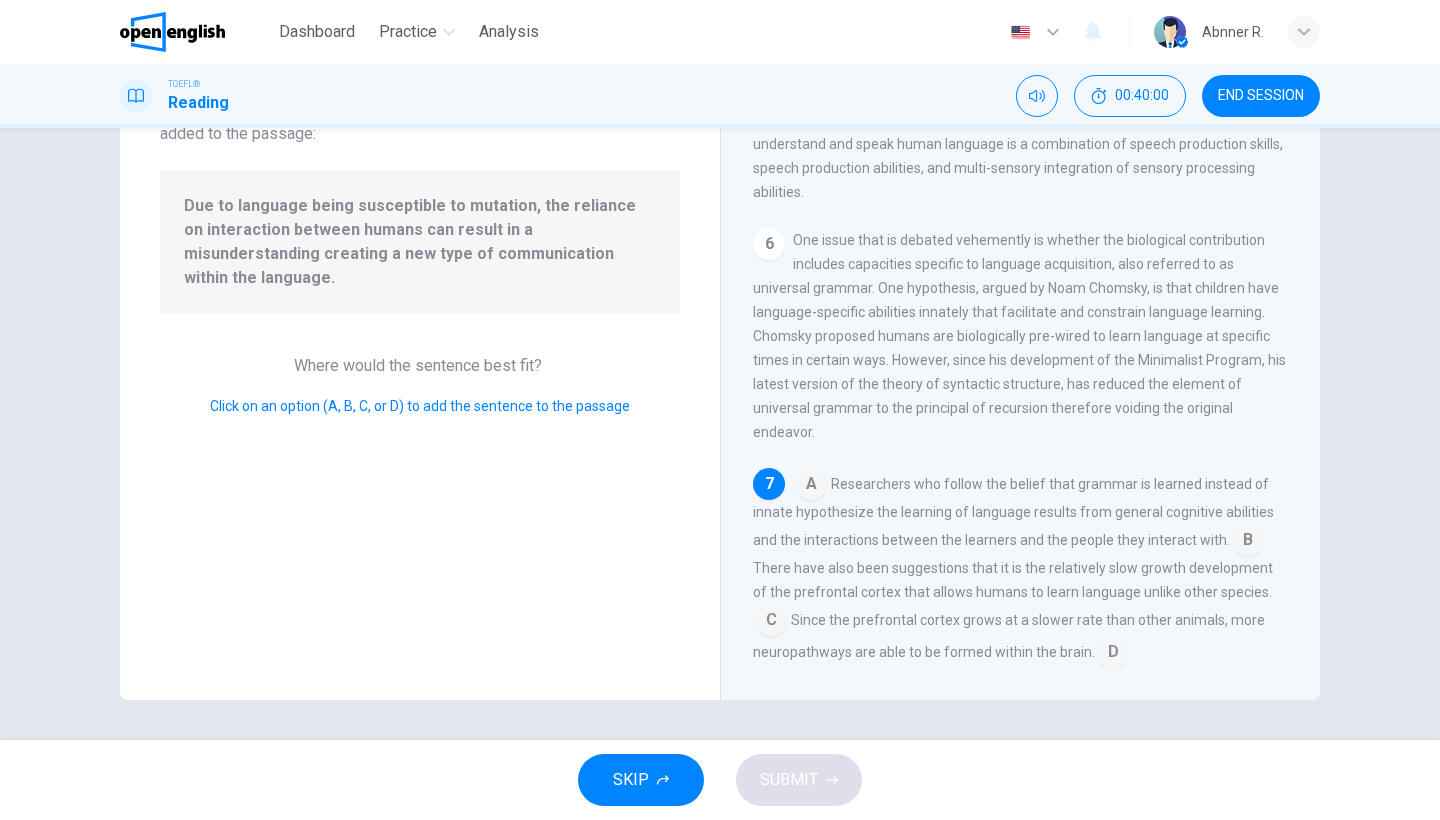 click on "The Evolution of Language 2 1 Linguistic evolution, both biological and the evolution of language, as a changing system of communication, is a subject of debate. The biological plausibility of linguistic evolution has not had linguists on the center-stage of the debate. Recently, language itself has come to be studied as an evolutionary process meeting all of the criteria perfectly: fragments of language are replicators, subject to mutation, and subject to selection. 2 3 The two focuses of the studies being conducted are language development and biological preconditions. It is accepted that language development is a process that begins early in human life. When infants are born they have no language to communicate with, but by the age of 4 months they can discriminate different speech sounds and begin to babble. There has even been research showing that the fetus starts to recognize sound and speech patterns of its mother's voice in utero. 4 5 6 7 A B C D" at bounding box center [1020, 352] 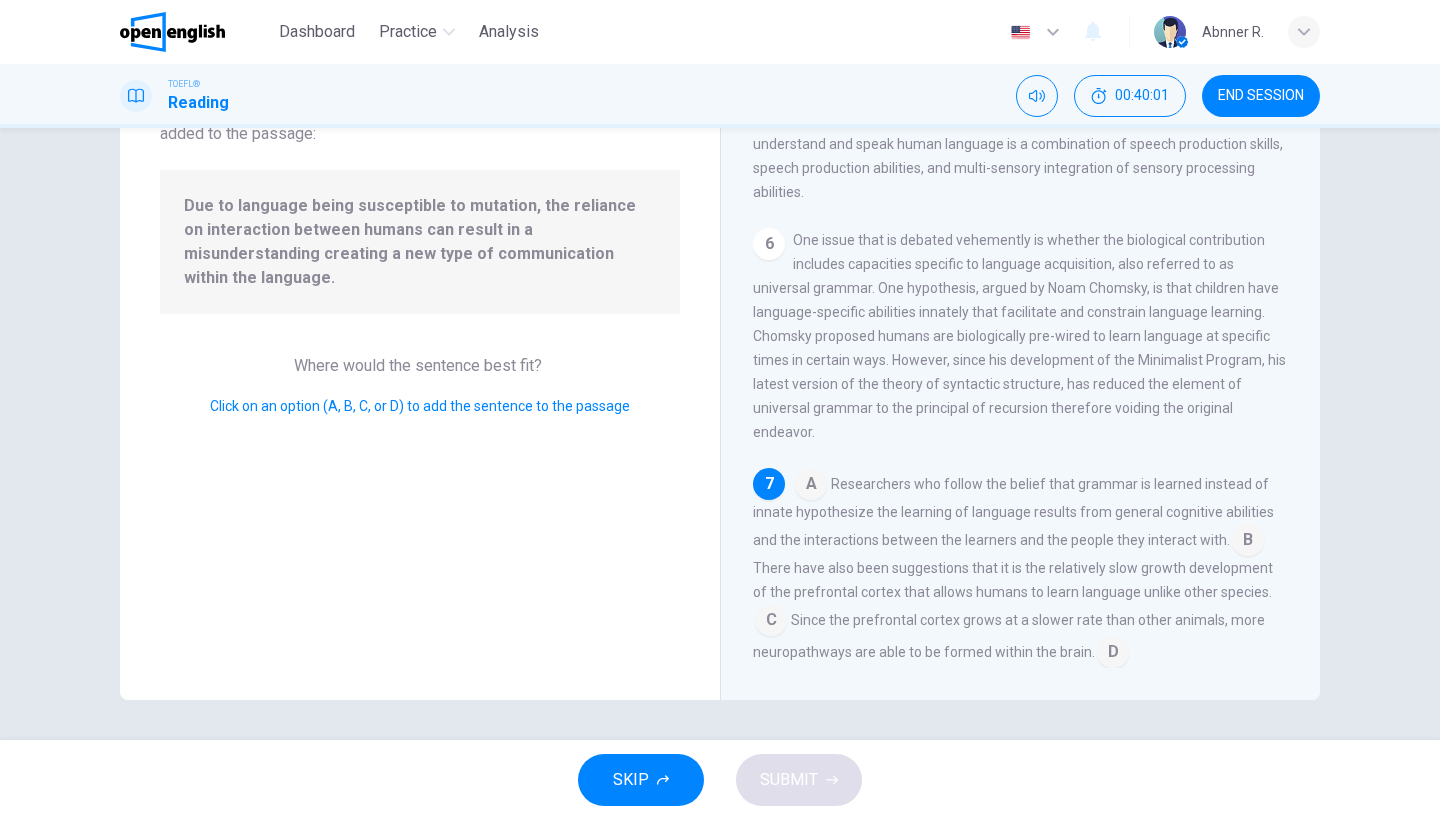 click on "7" at bounding box center [769, 484] 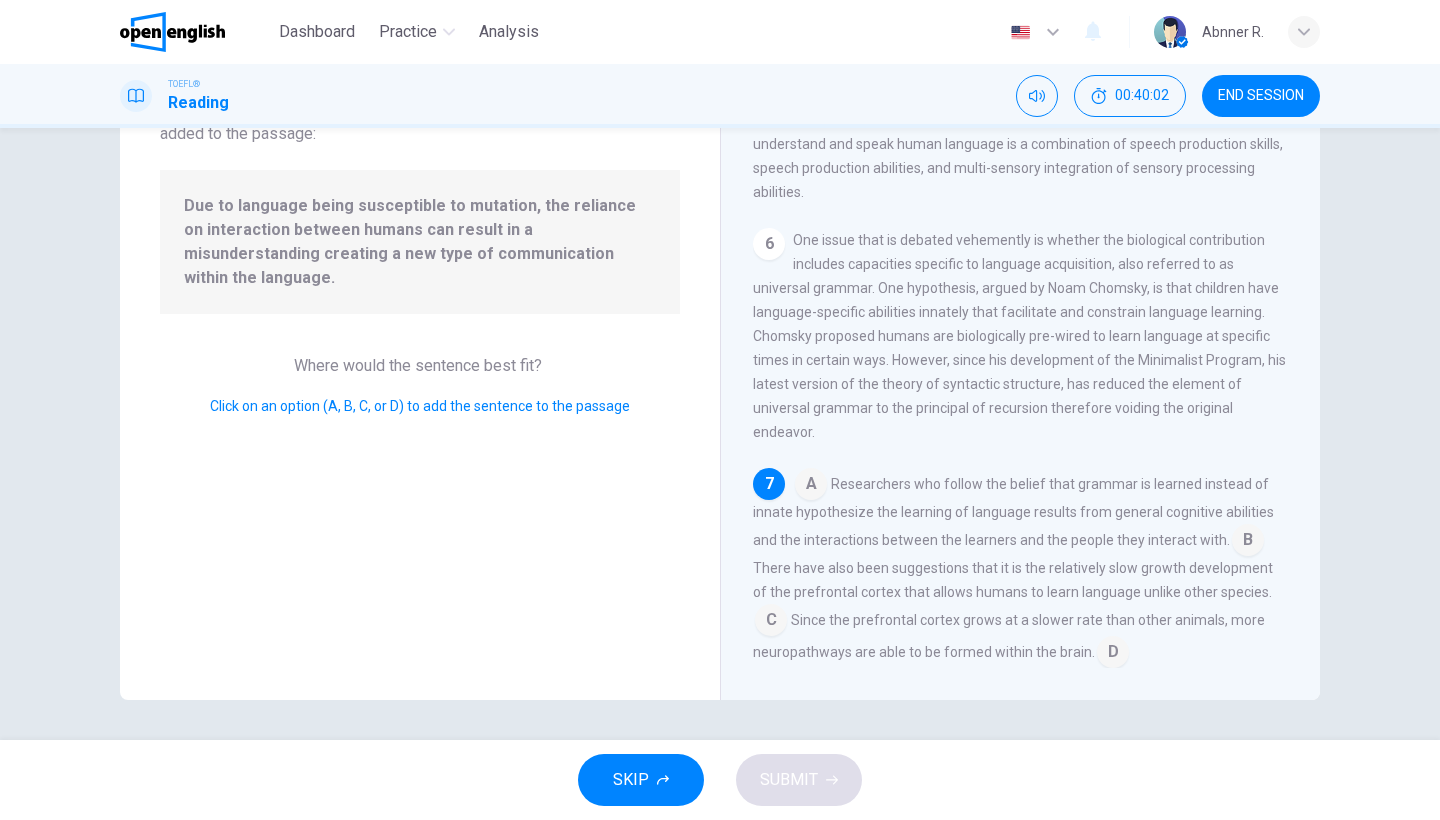 click on "7" at bounding box center [769, 484] 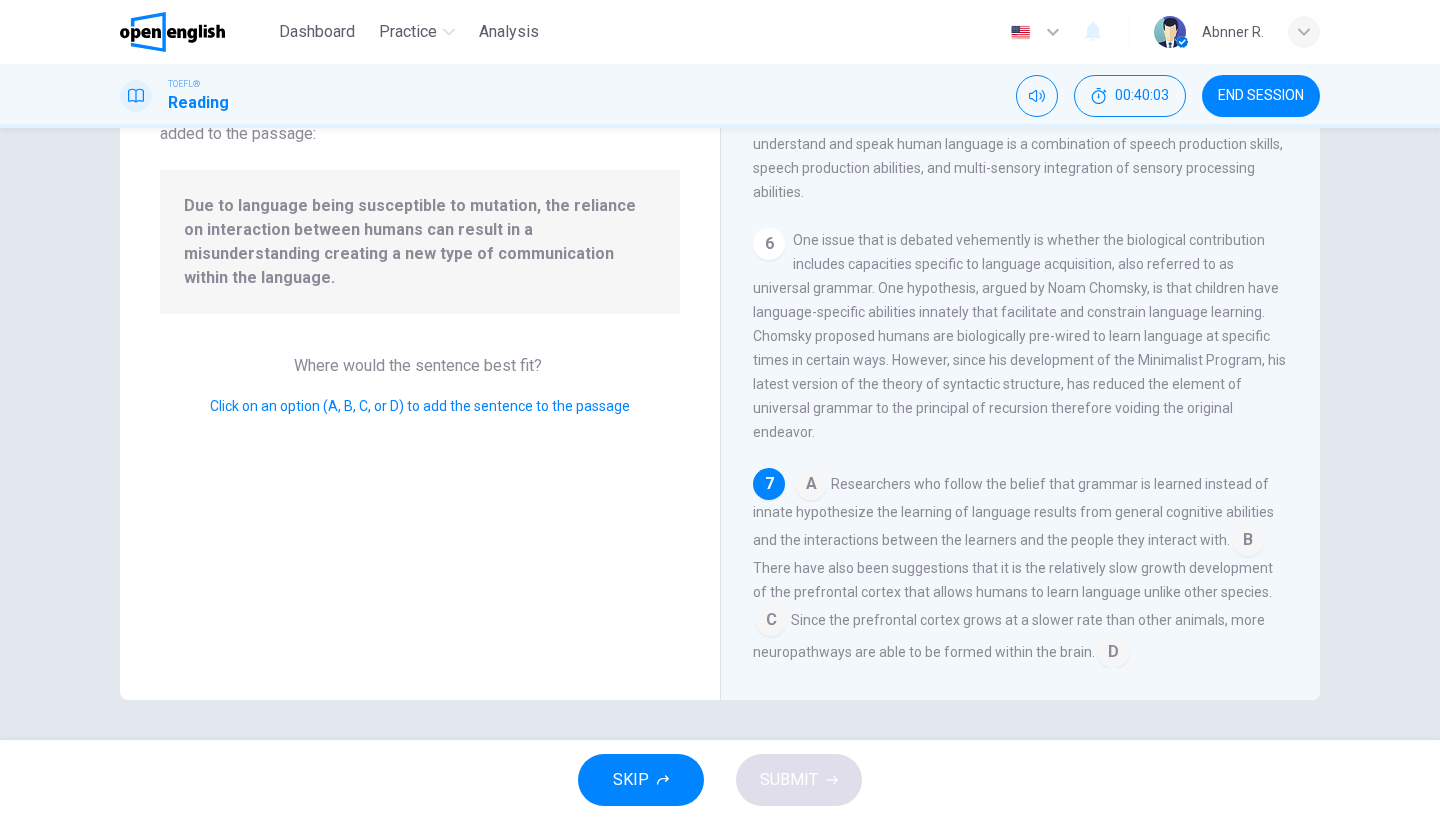 click on "7" at bounding box center [769, 484] 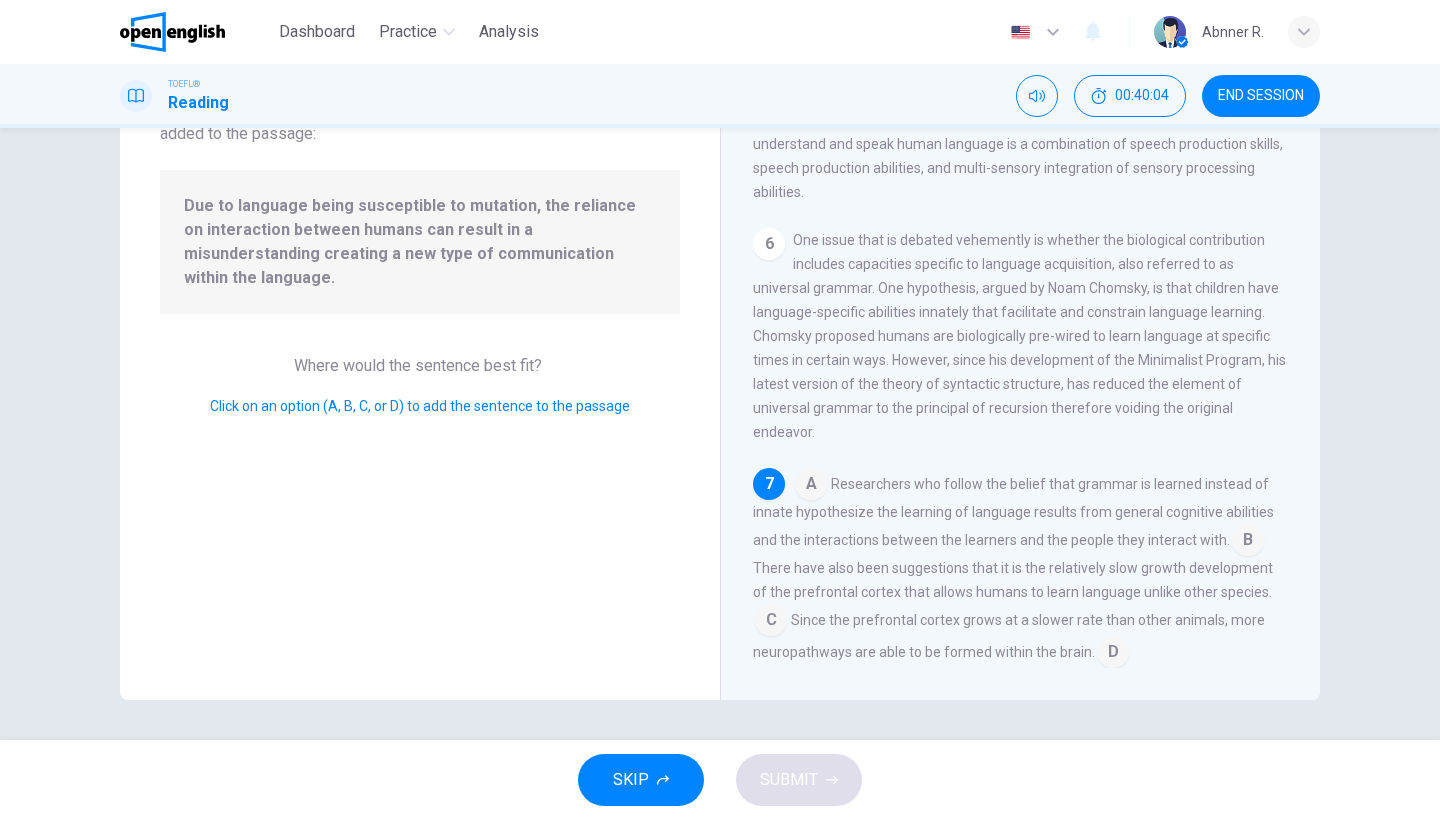 click at bounding box center (811, 486) 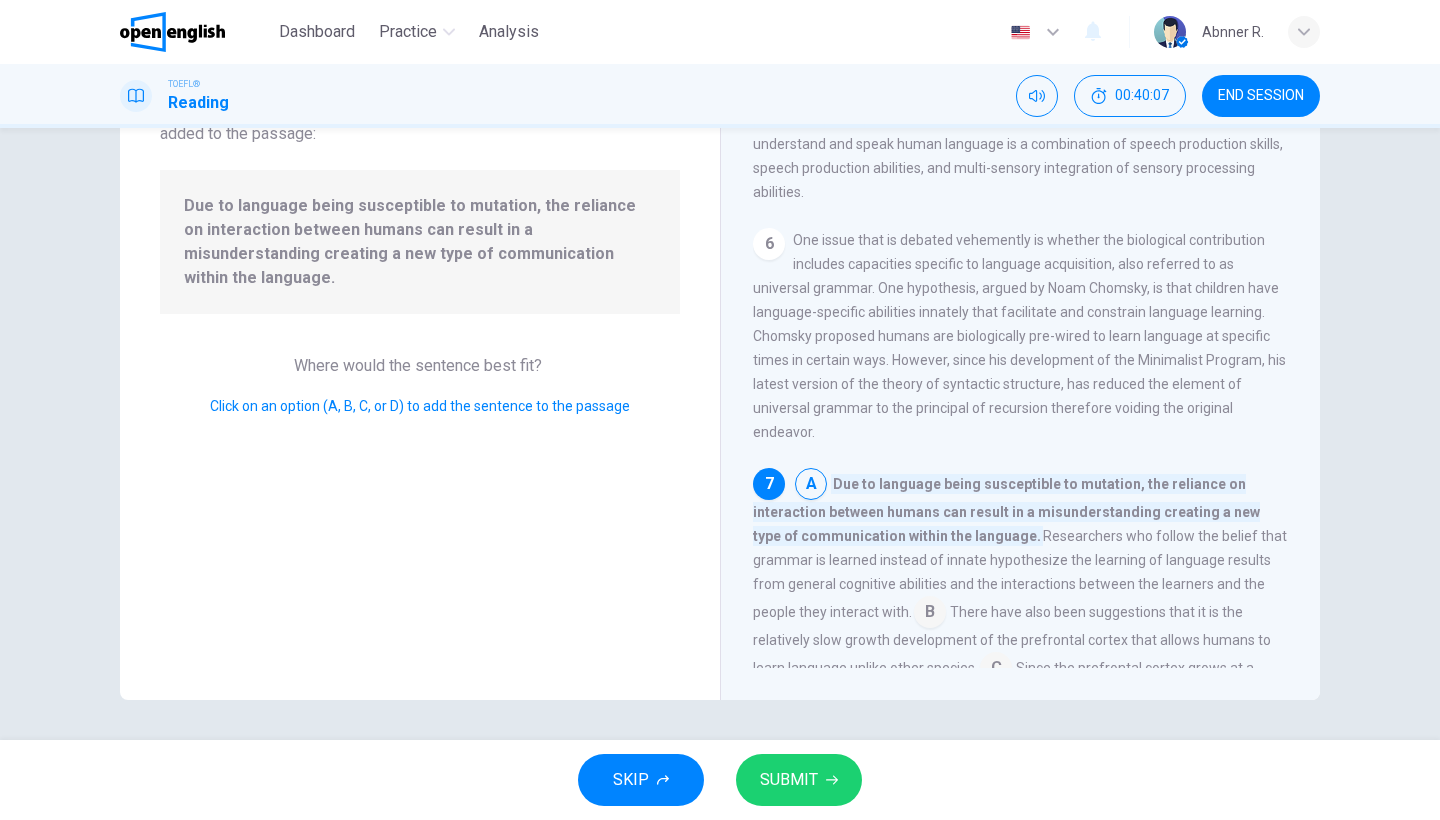 drag, startPoint x: 1303, startPoint y: 466, endPoint x: 1317, endPoint y: 487, distance: 25.23886 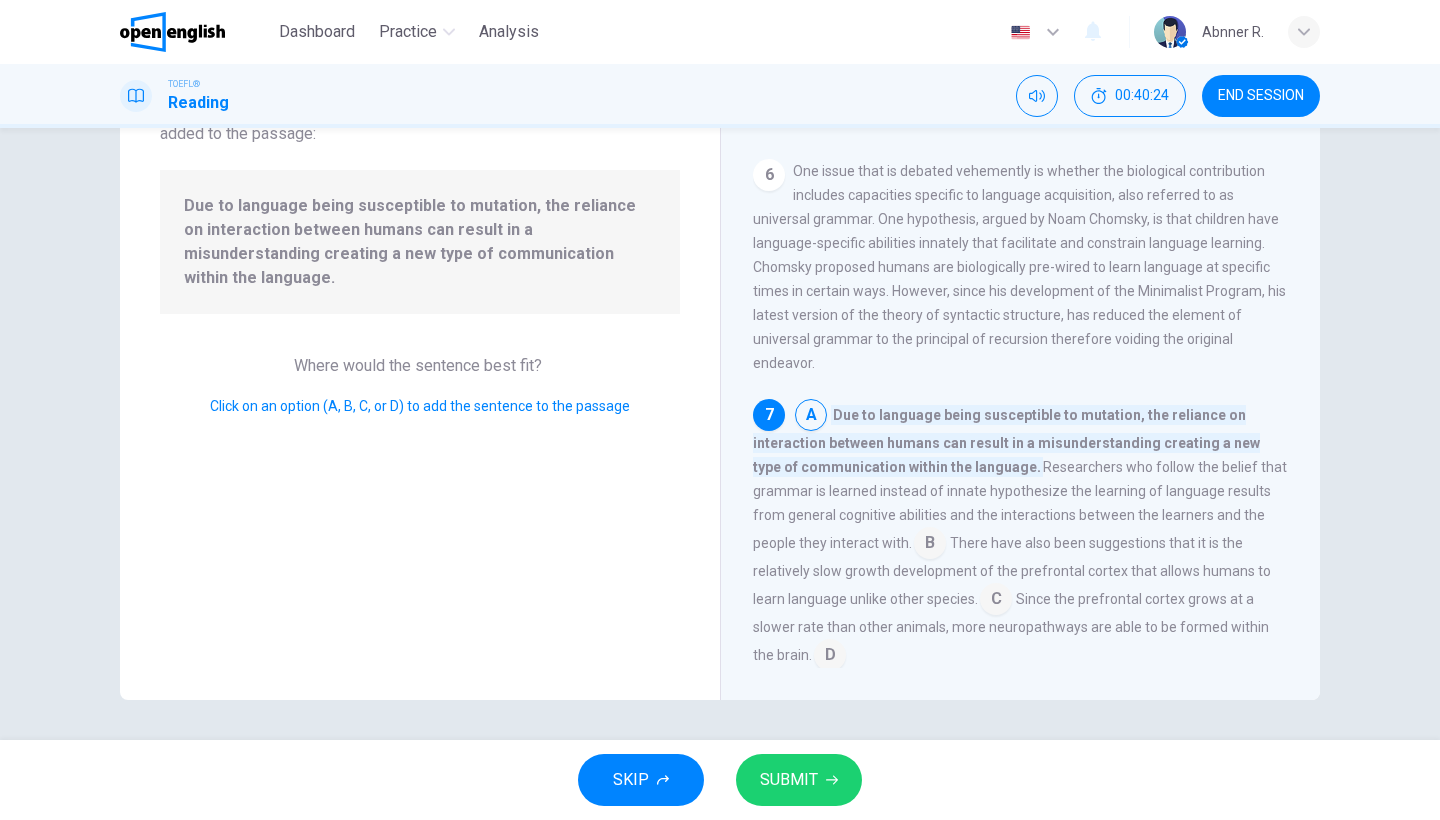 scroll, scrollTop: 945, scrollLeft: 0, axis: vertical 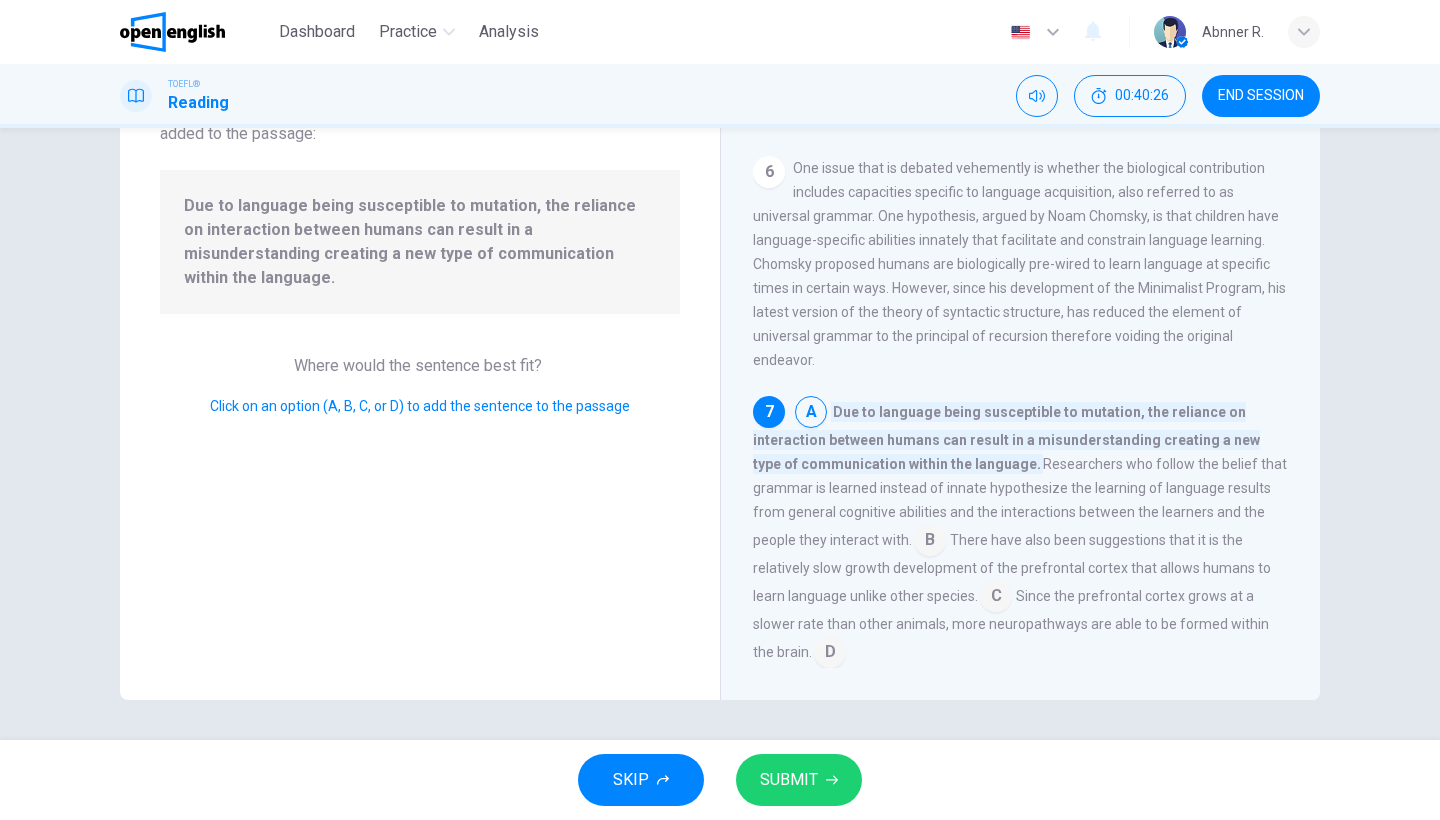 click on "SUBMIT" at bounding box center (799, 780) 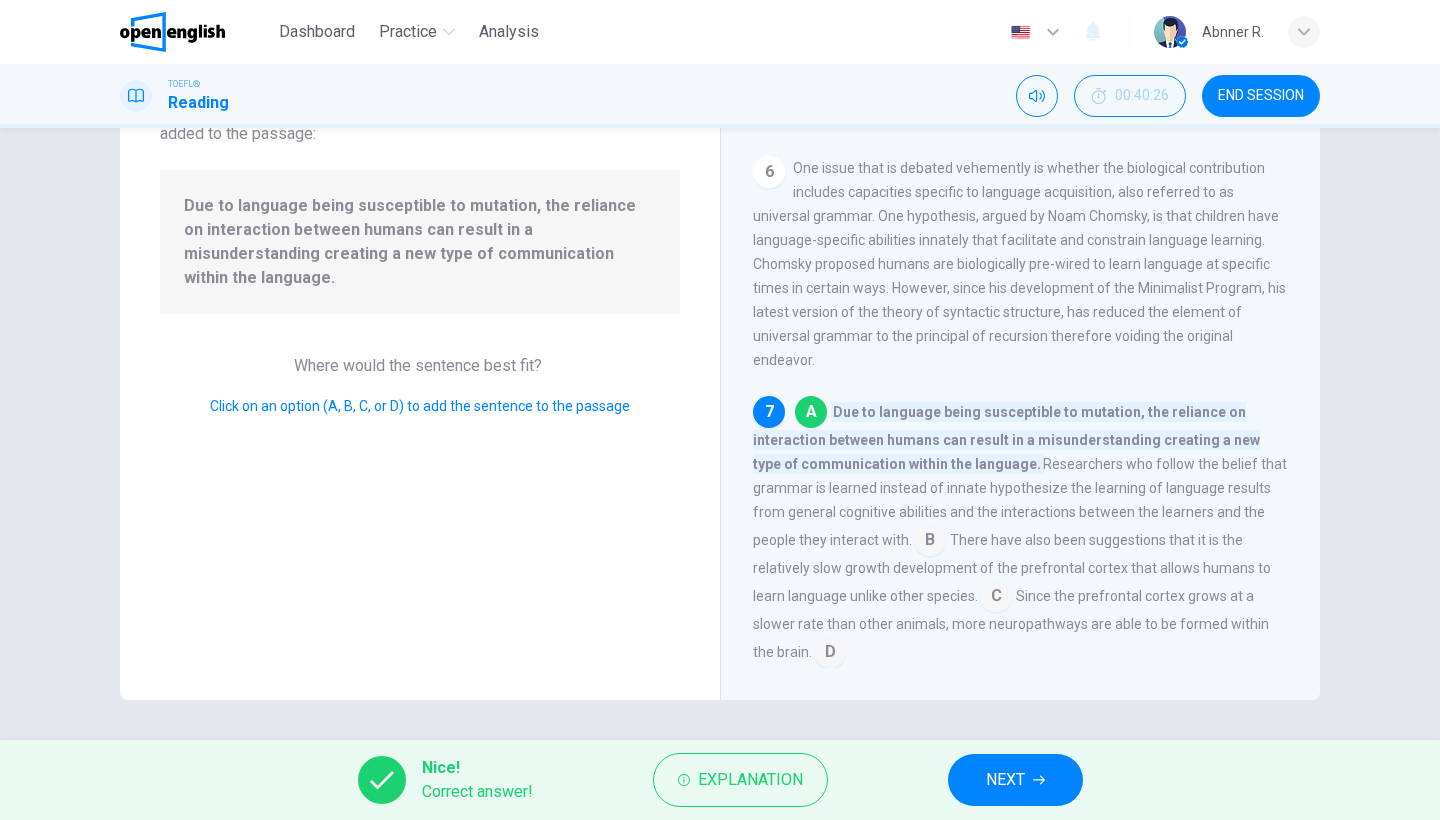 click on "NEXT" at bounding box center (1015, 780) 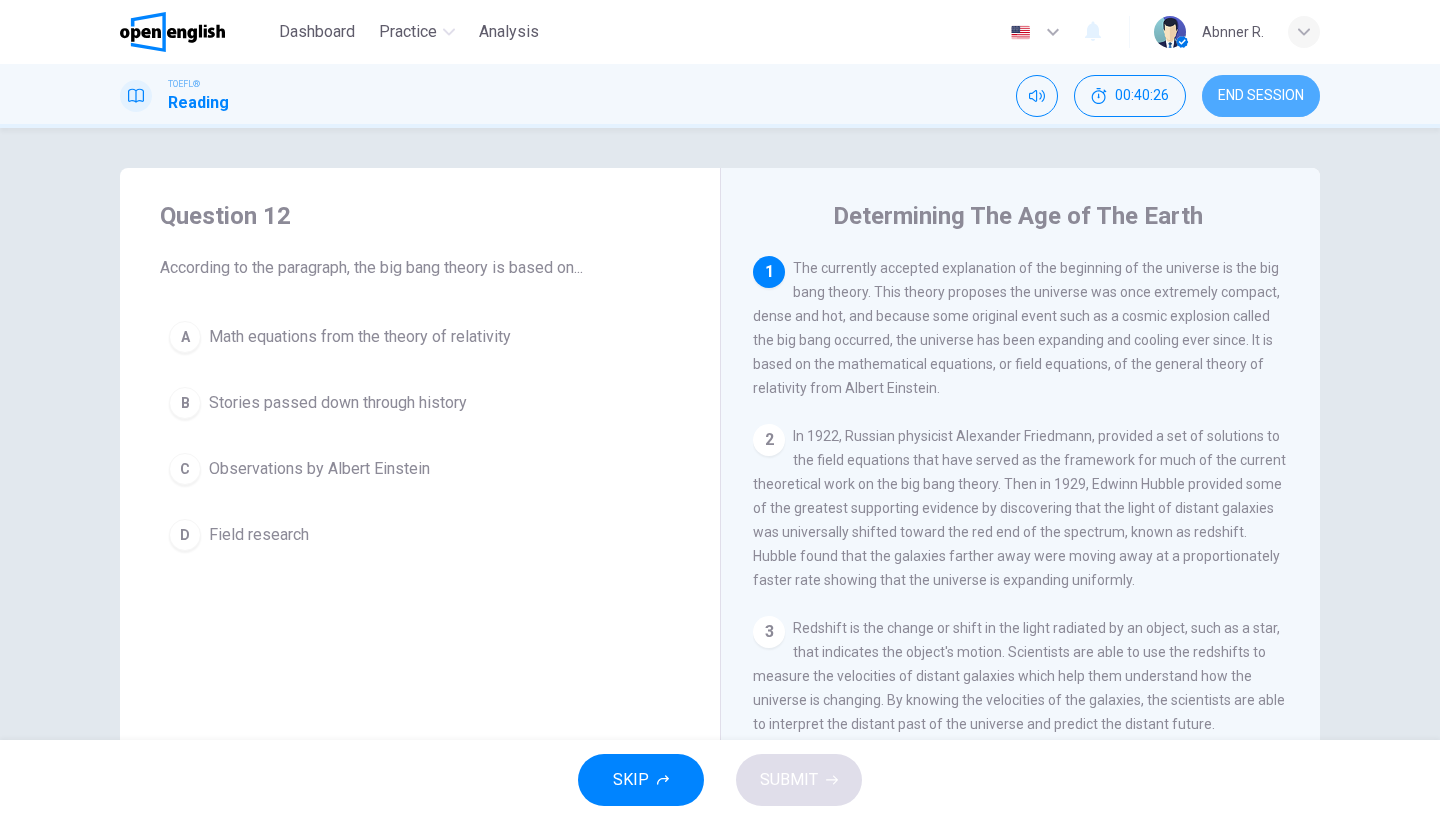 click on "END SESSION" at bounding box center [1261, 96] 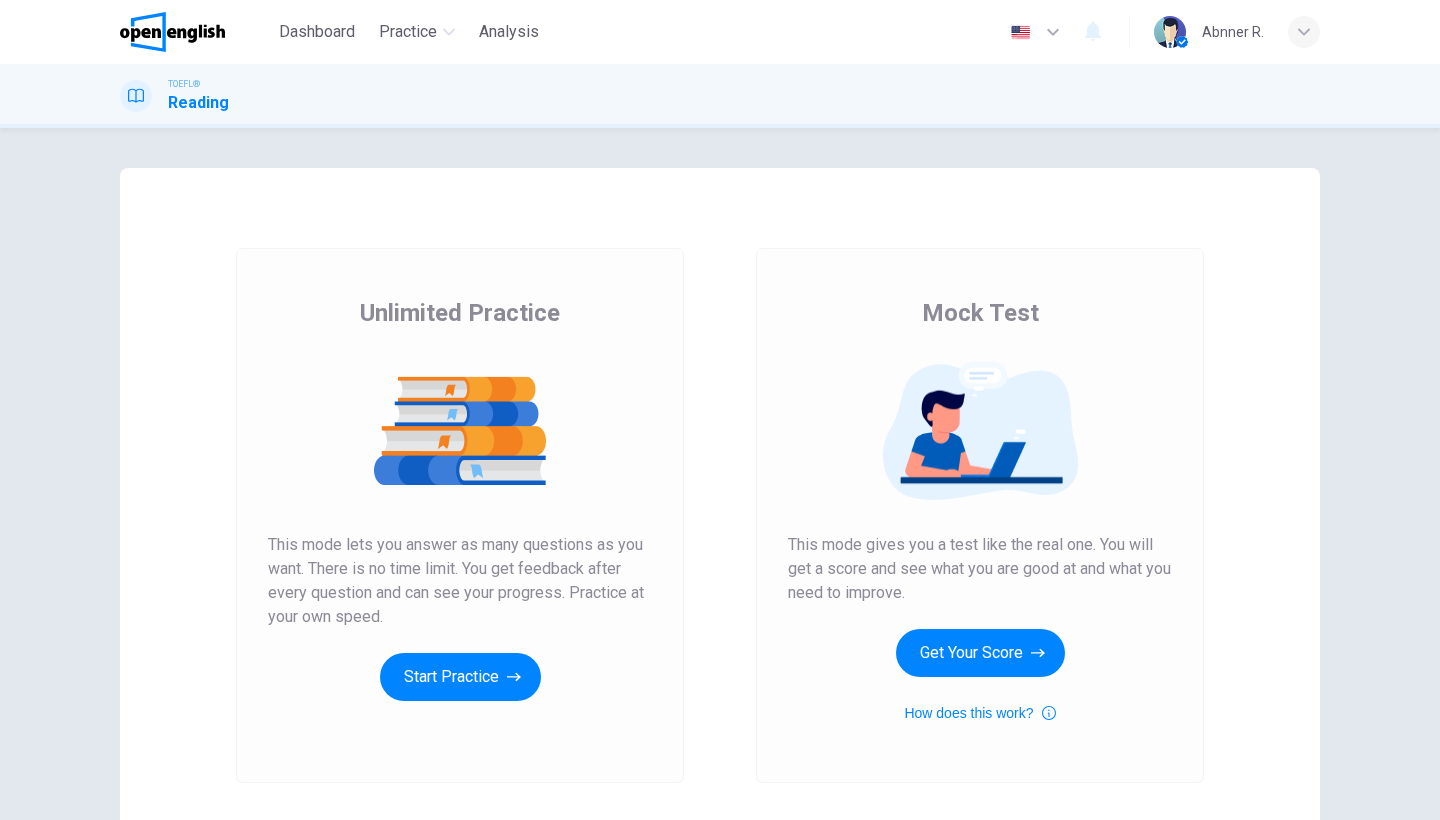 scroll, scrollTop: 0, scrollLeft: 0, axis: both 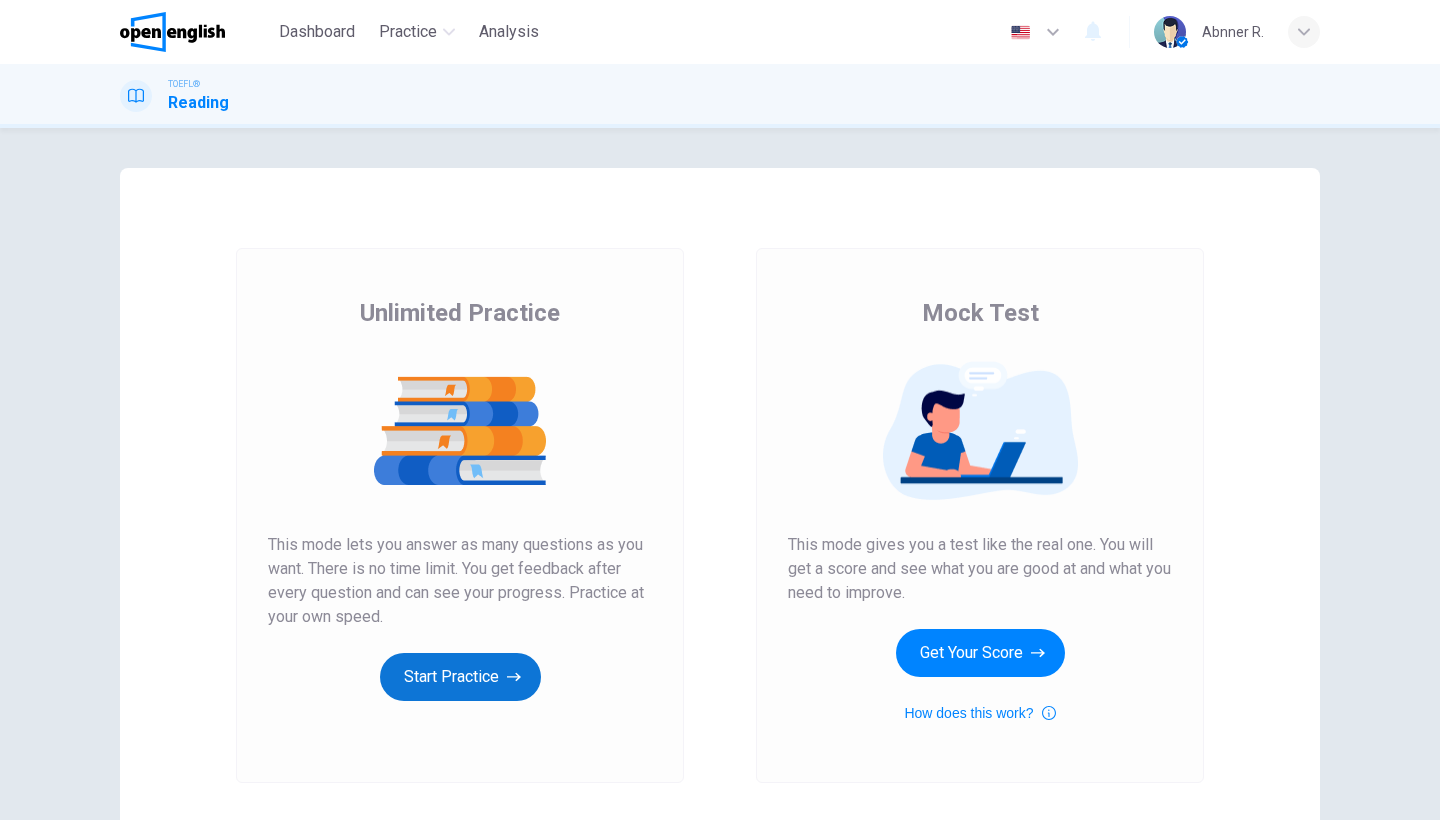 click on "Start Practice" at bounding box center [460, 677] 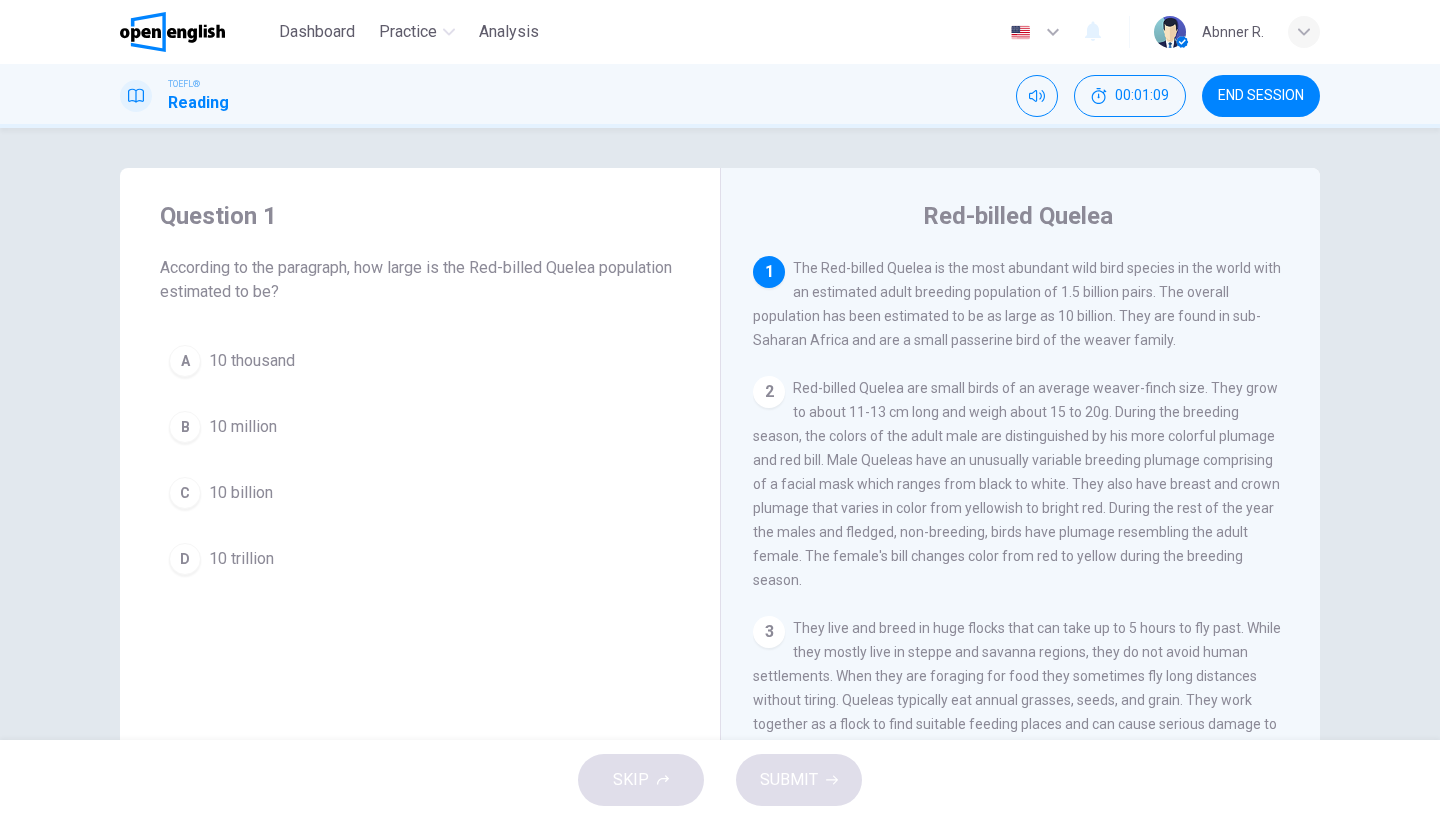 click on "C 10 billion" at bounding box center [420, 493] 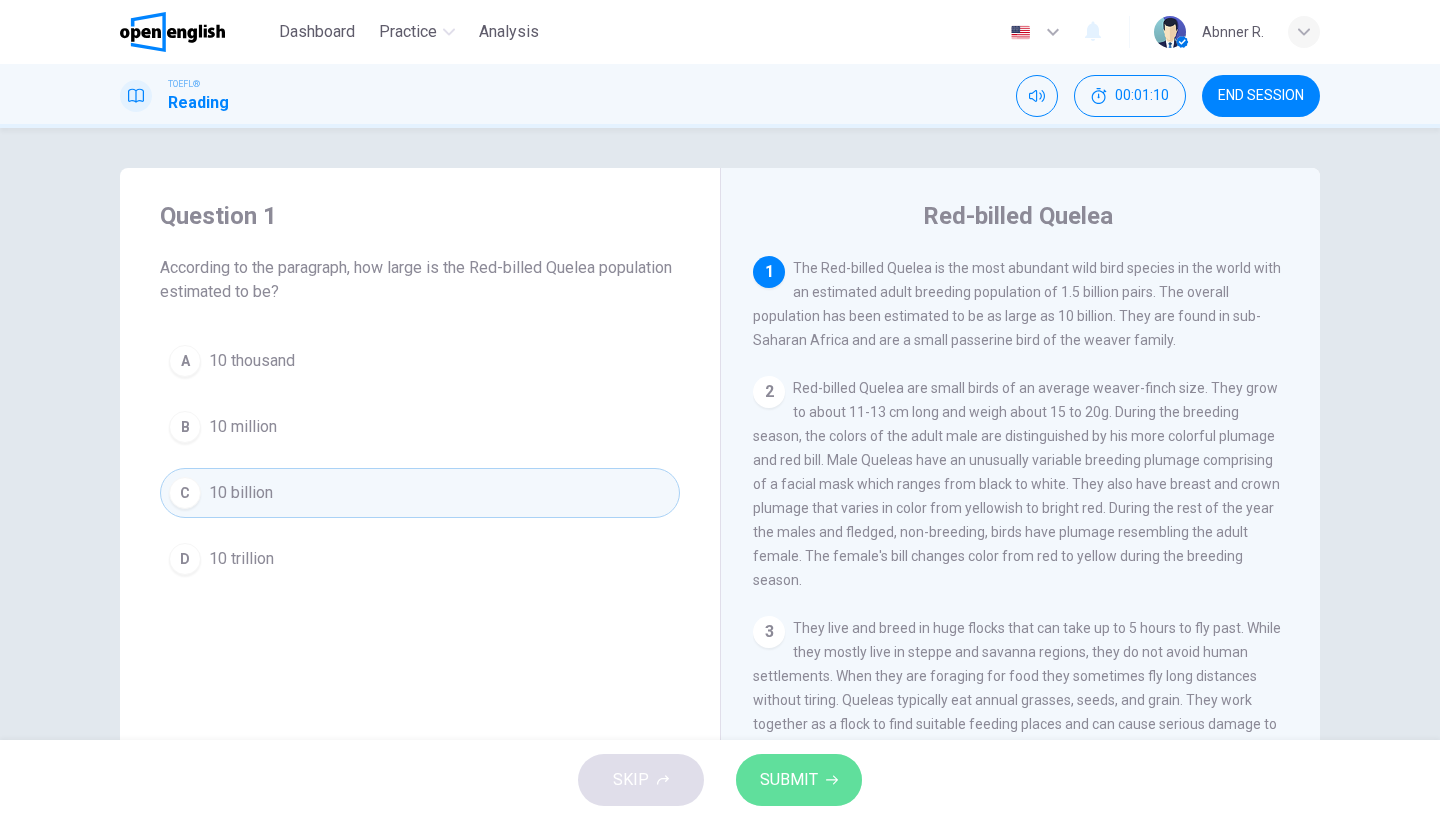 click on "SUBMIT" at bounding box center [799, 780] 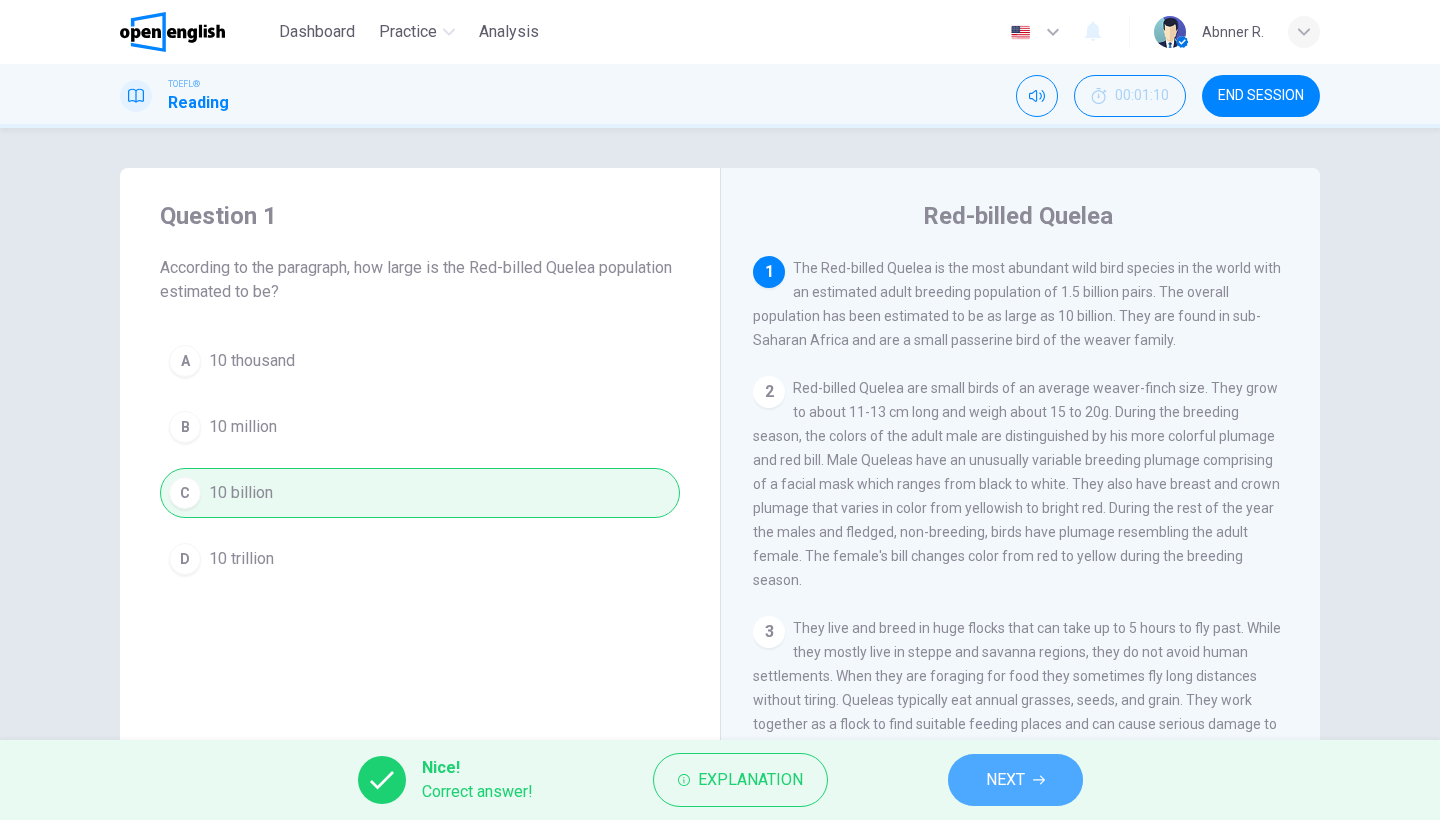 click on "NEXT" at bounding box center [1015, 780] 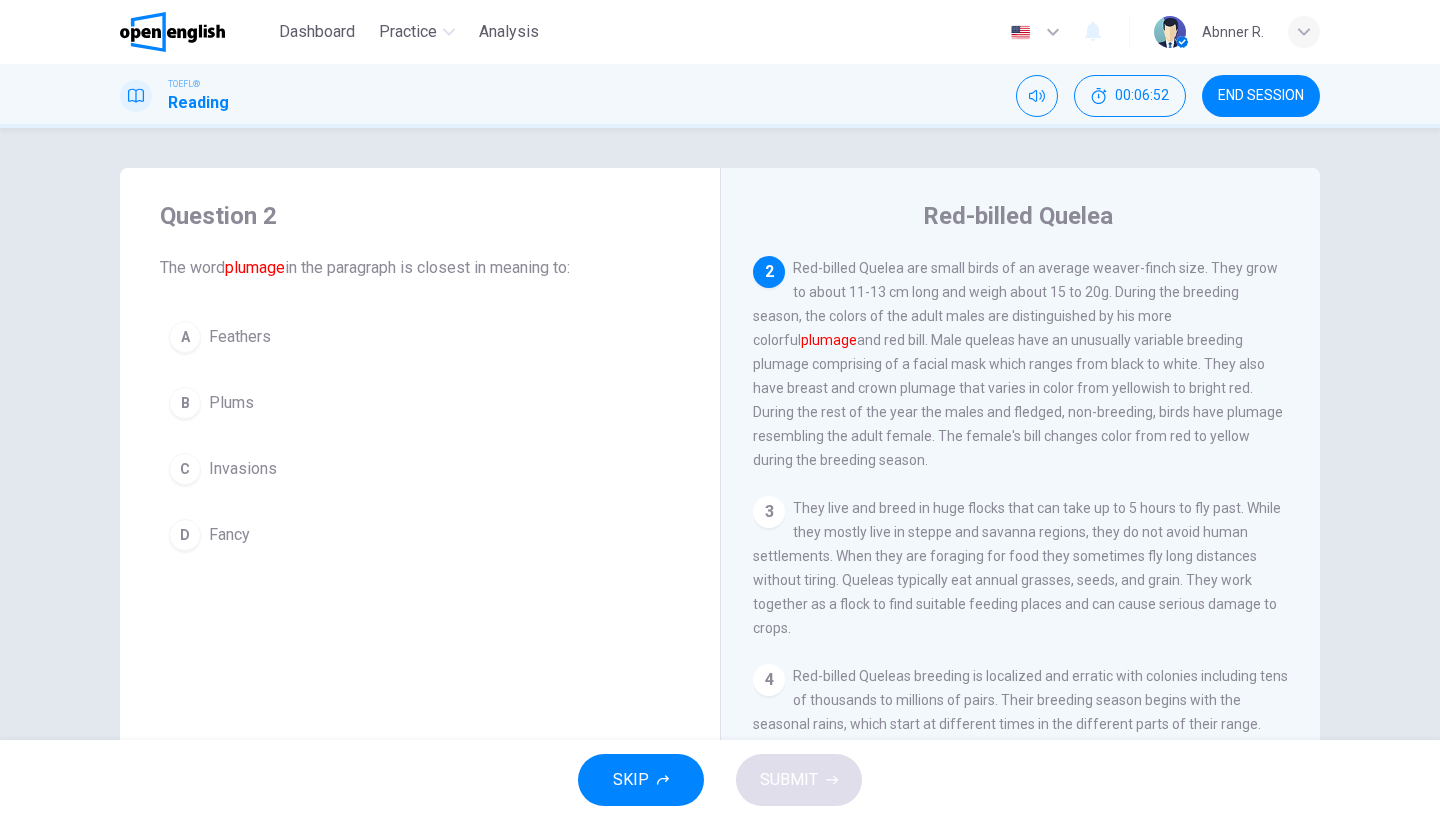 click on "B Plums" at bounding box center (420, 403) 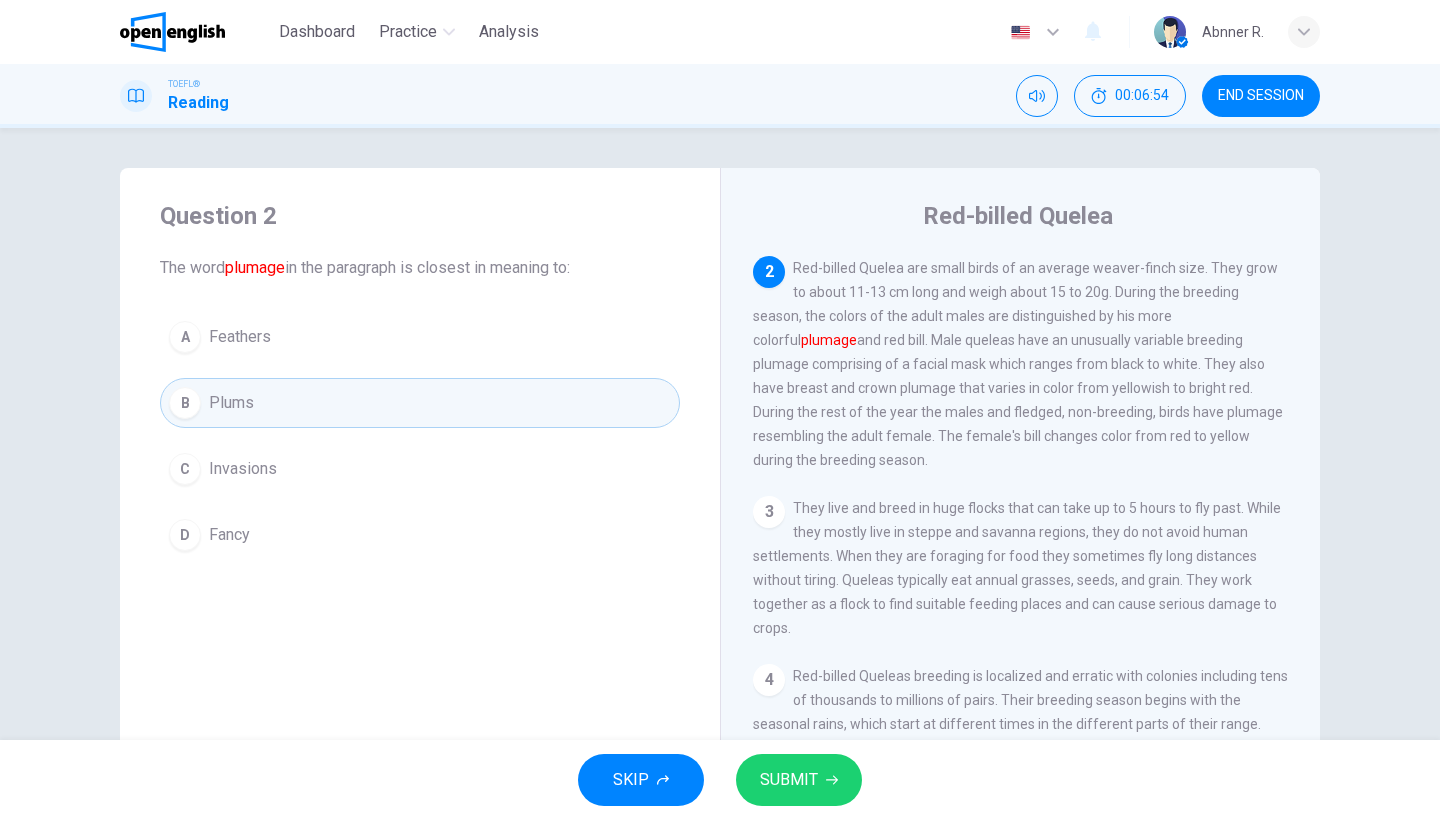 click on "SUBMIT" at bounding box center [789, 780] 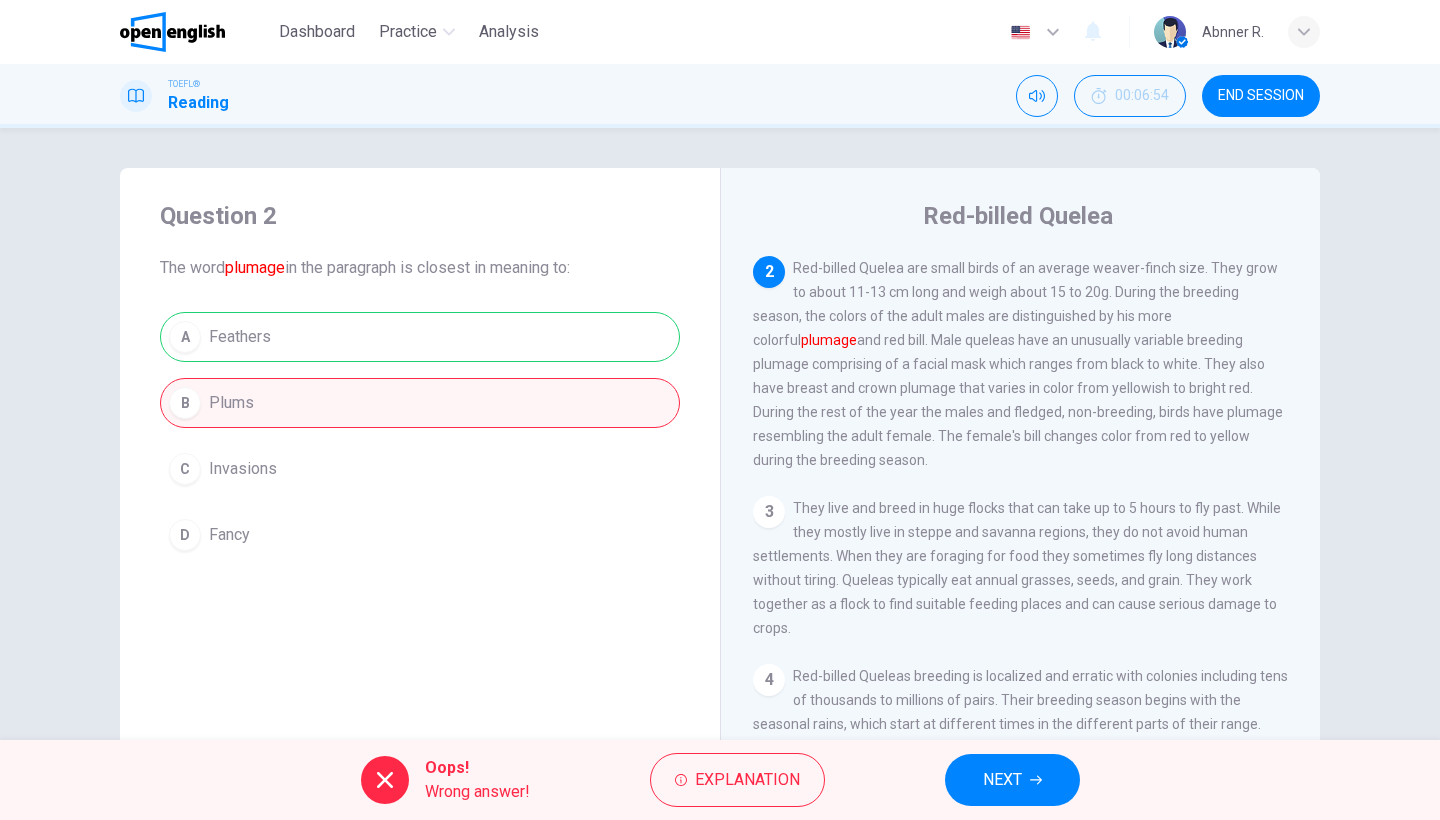 click on "NEXT" at bounding box center (1002, 780) 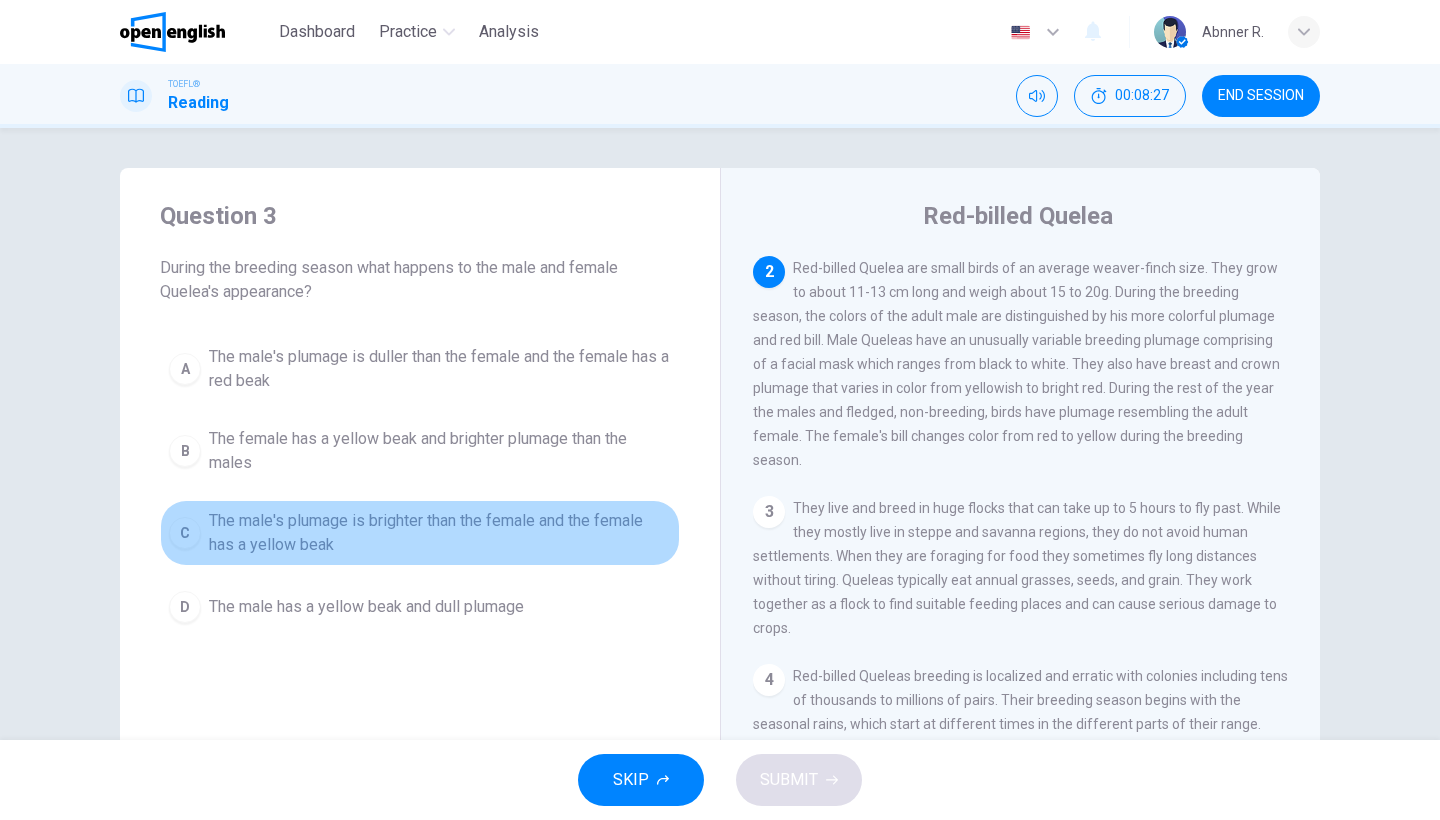 click on "The male's plumage is brighter than the female and the female has a yellow beak" at bounding box center (440, 369) 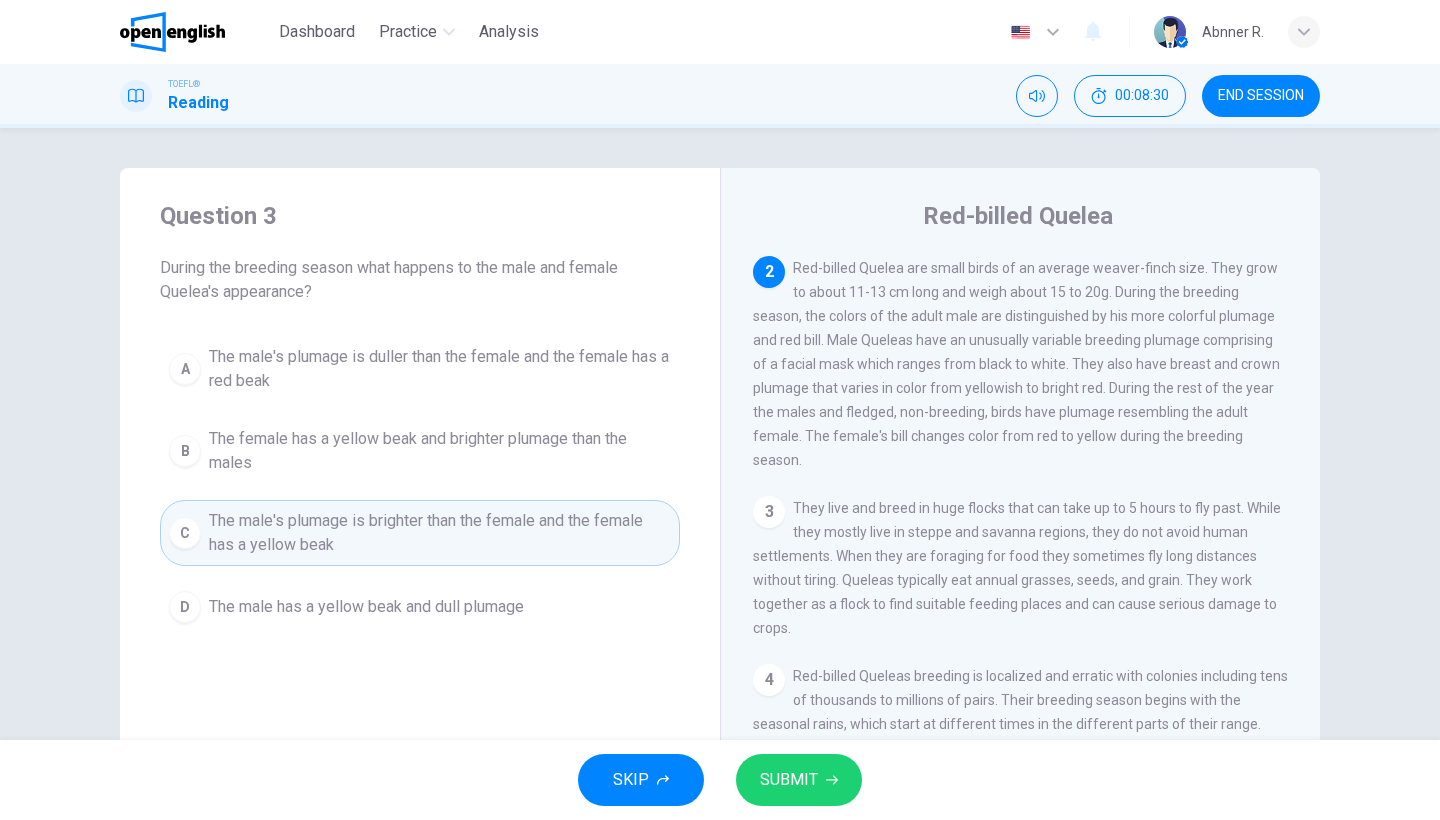 click on "4 Red-billed Queleas breeding is localized and erratic with colonies including tens of thousands to millions of pairs. Their breeding season begins with the seasonal rains, which start at different times in the different parts of their range. Breeding males weave the first half of their ovoid nests from grass and straw, then after the female examines the construction and mating occurs, both partners complete the weaving of the nest." at bounding box center [1021, 736] 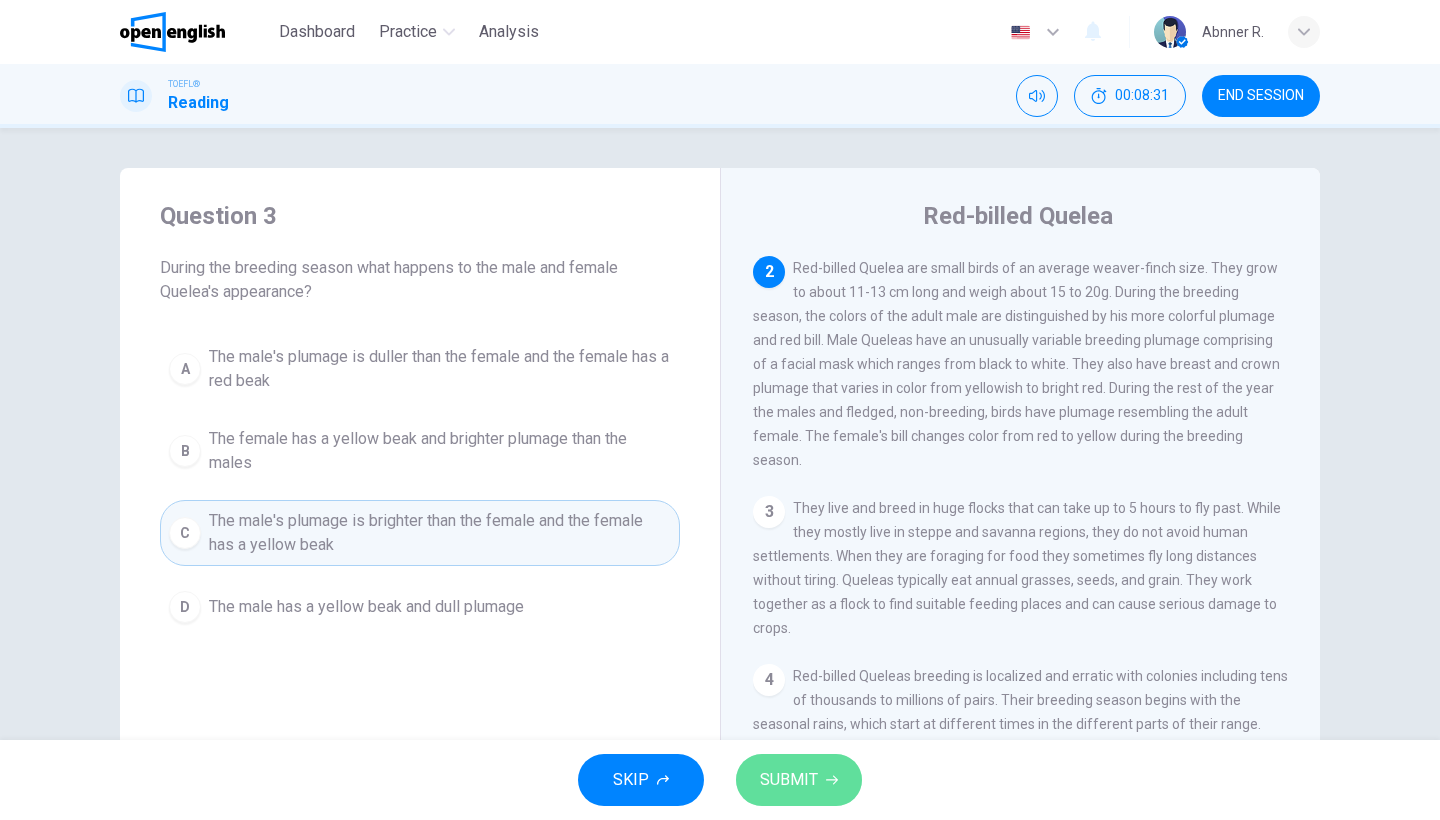 click on "SUBMIT" at bounding box center (799, 780) 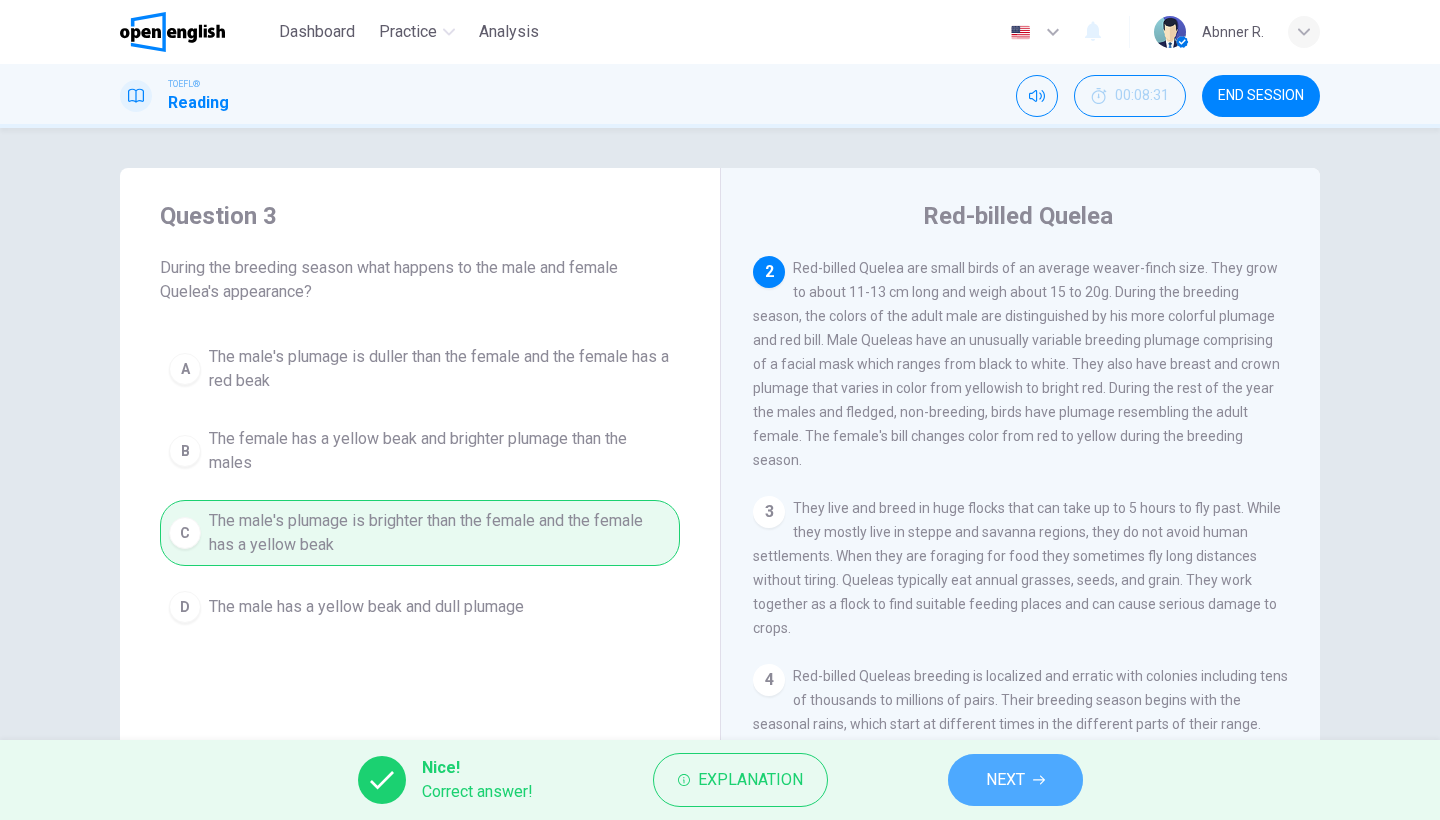 click on "NEXT" at bounding box center (1005, 780) 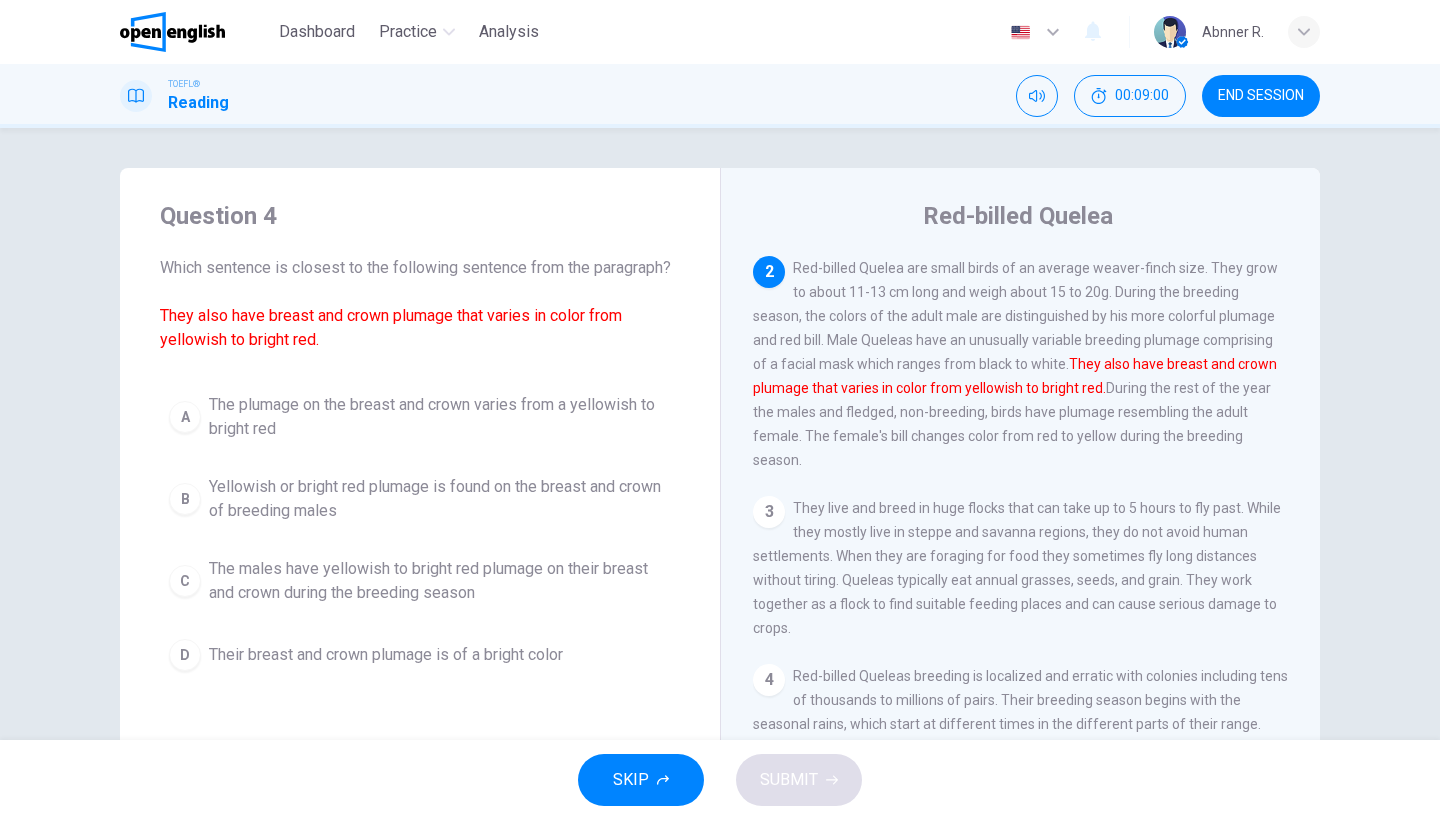 click on "The plumage on the breast and crown varies from a yellowish to bright red" at bounding box center [440, 417] 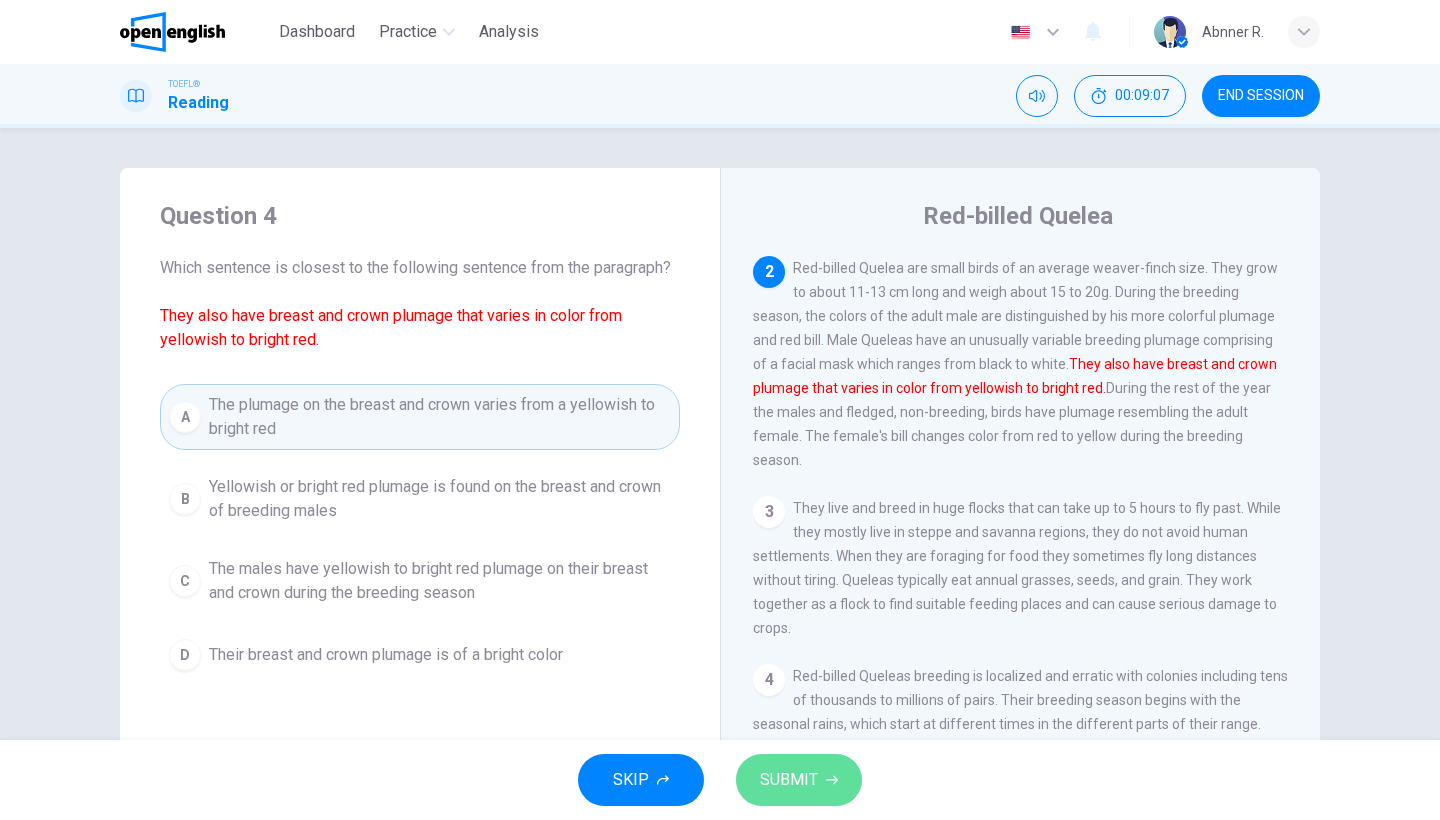 click on "SUBMIT" at bounding box center (799, 780) 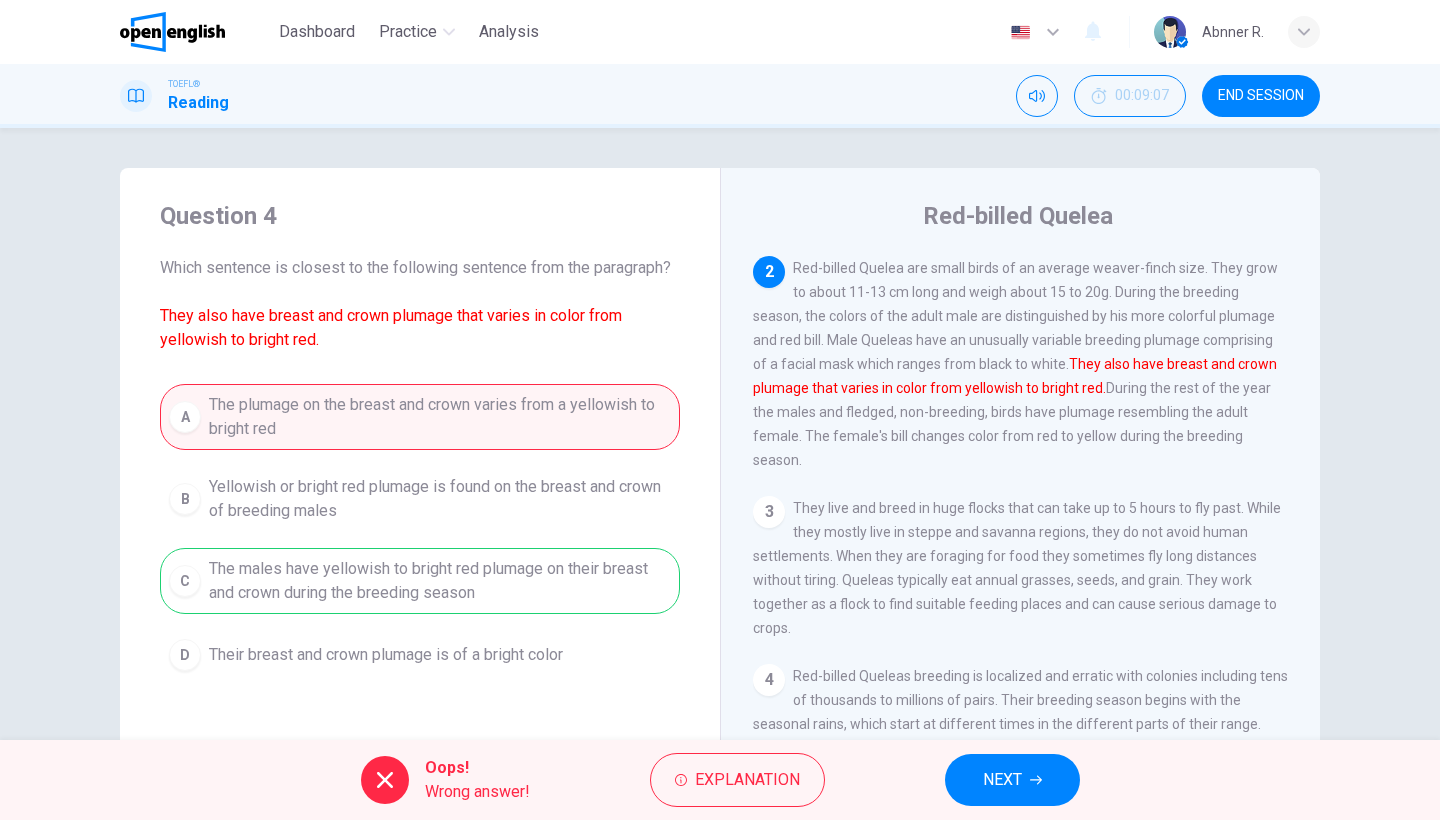 click on "NEXT" at bounding box center (1012, 780) 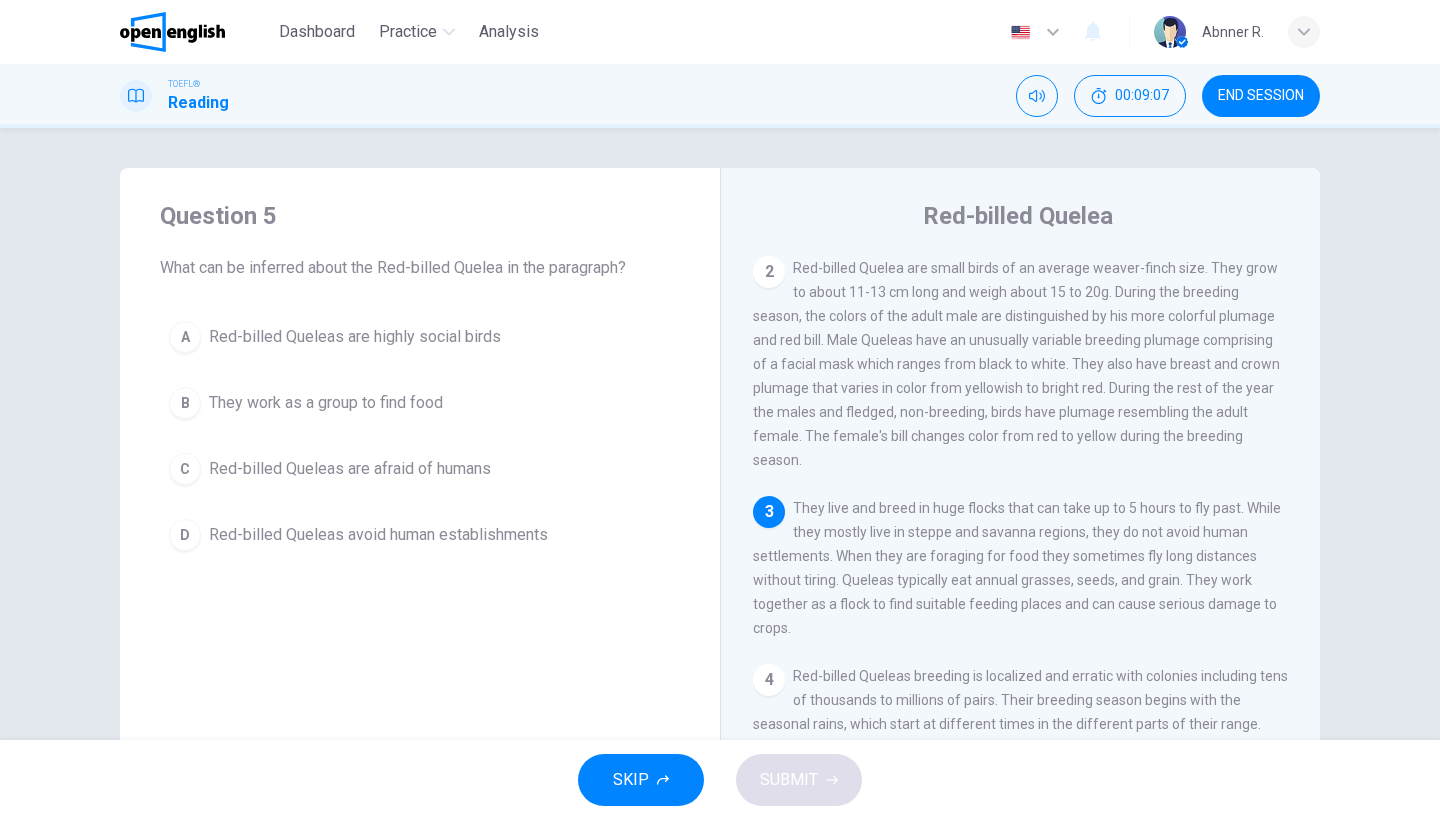 scroll, scrollTop: 0, scrollLeft: 0, axis: both 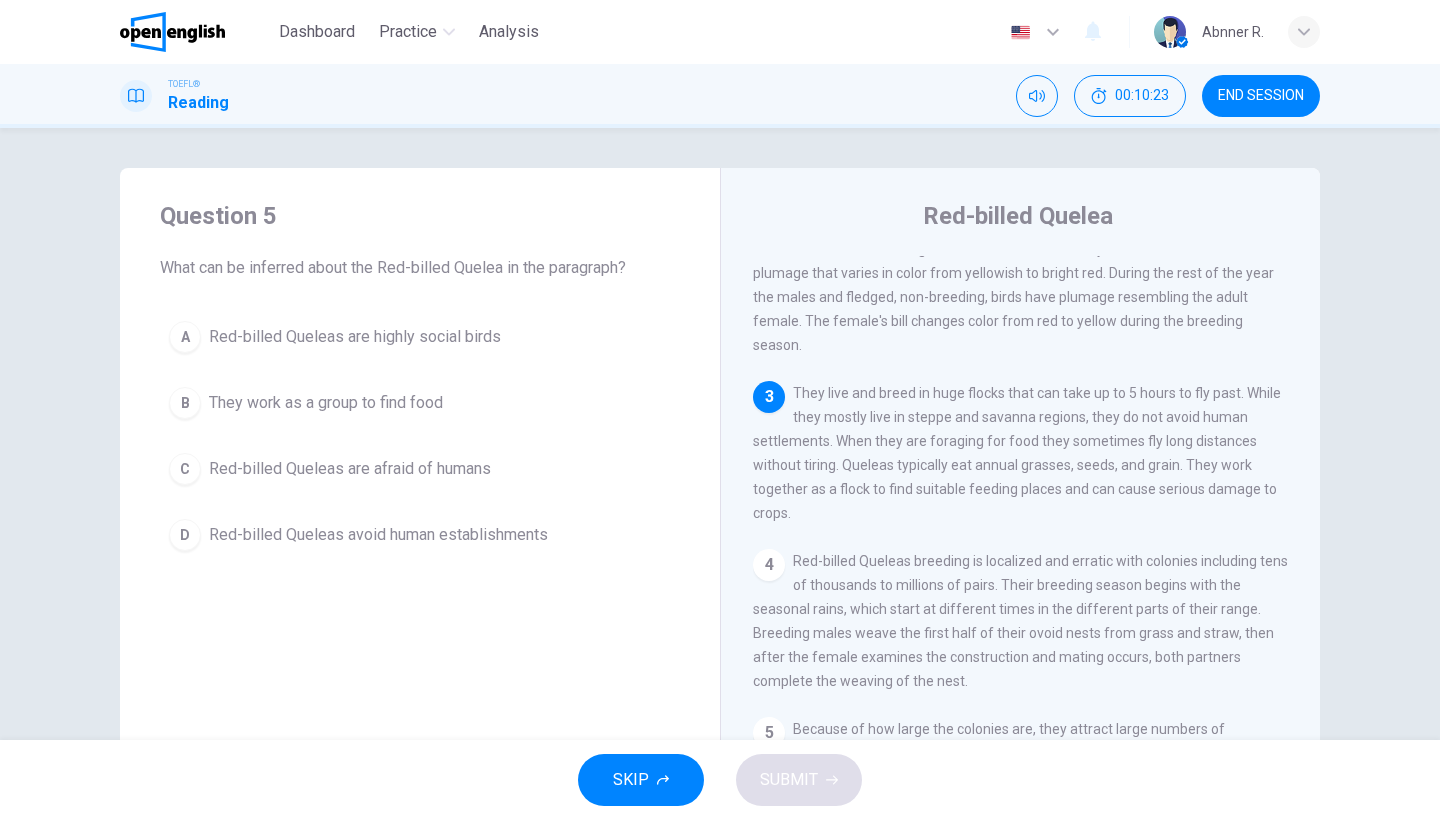 click on "They work as a group to find food" at bounding box center (355, 337) 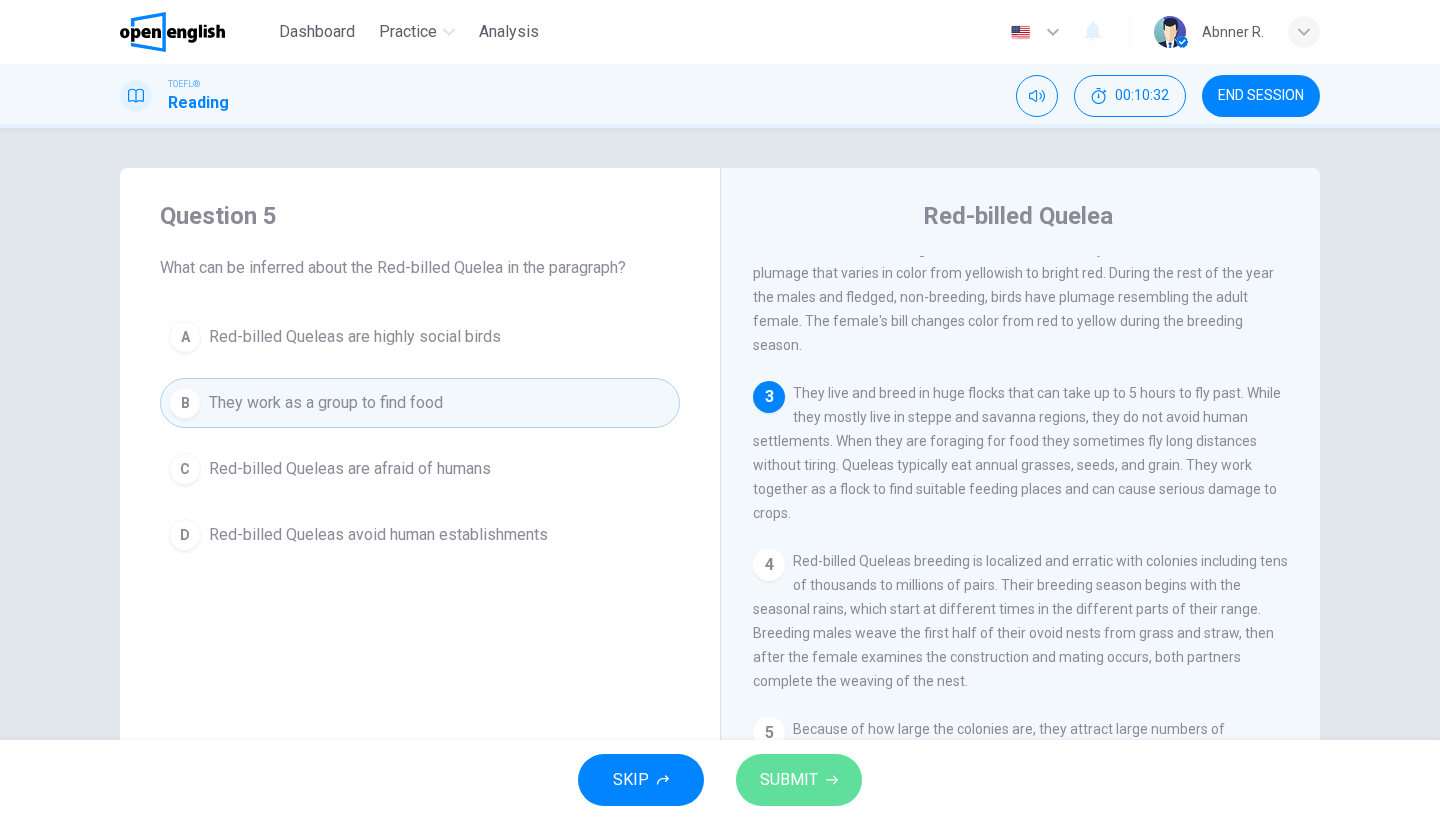 click at bounding box center (832, 780) 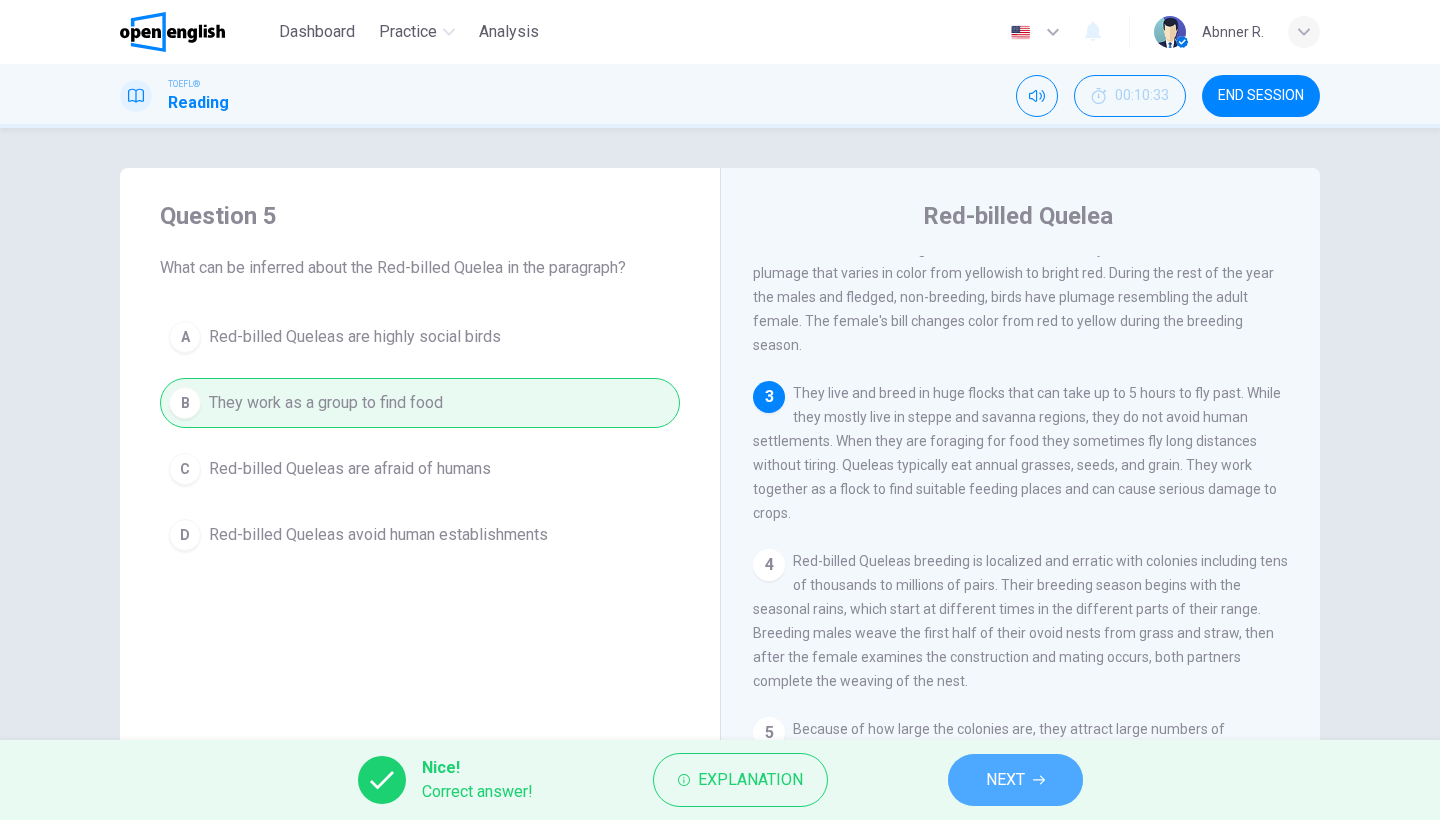 click on "NEXT" at bounding box center [1015, 780] 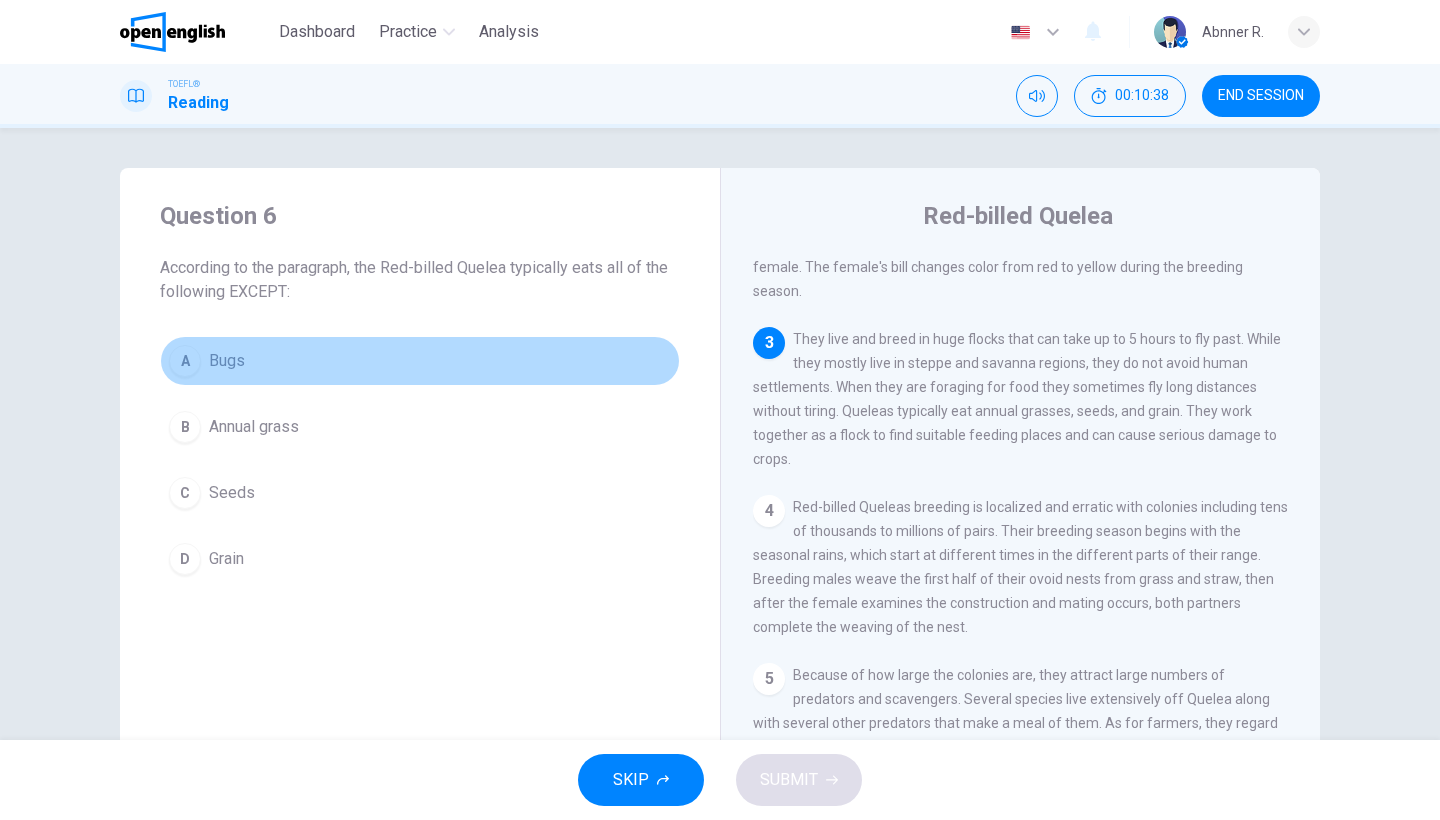 click on "Bugs" at bounding box center (227, 361) 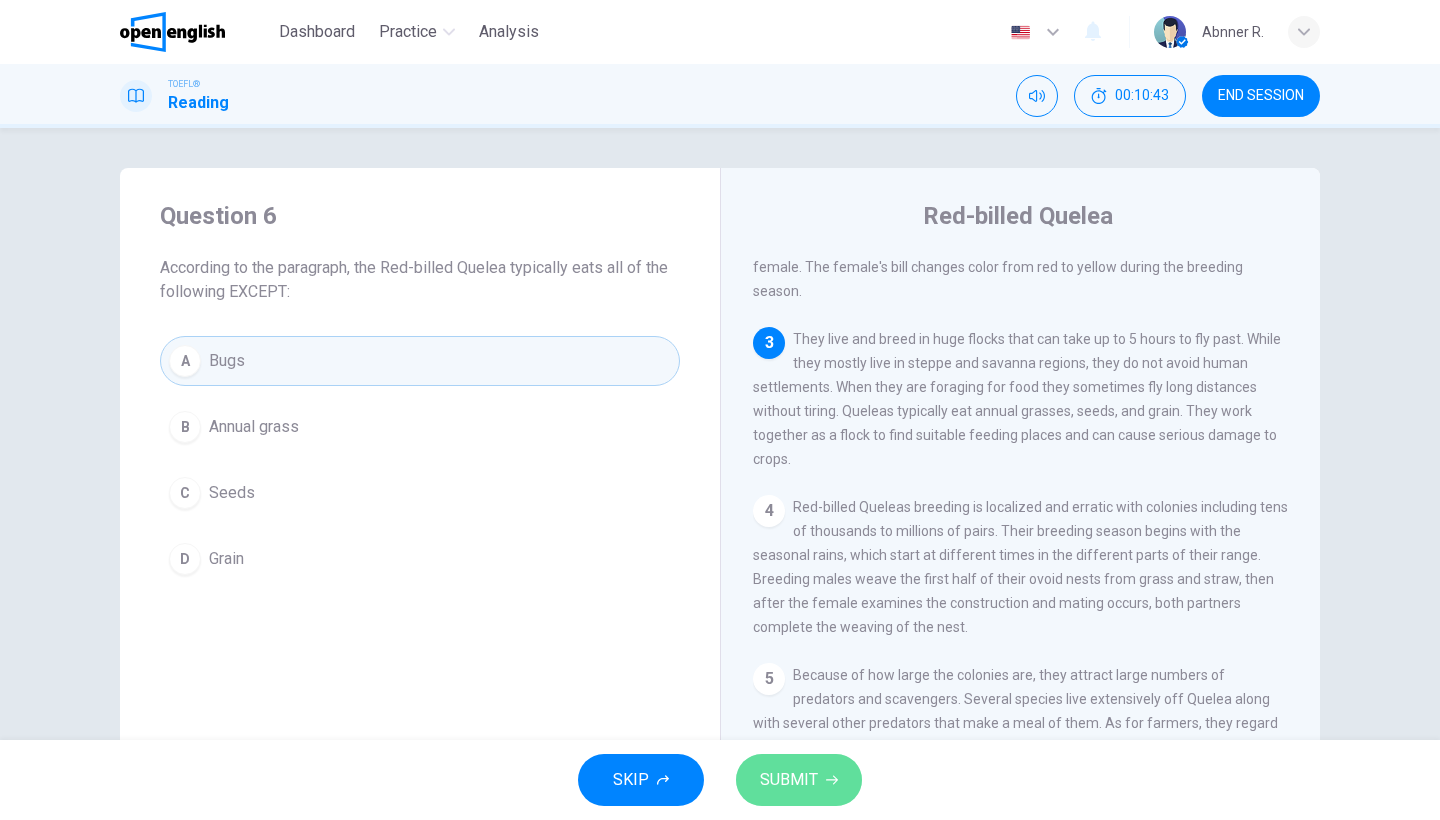 click on "SUBMIT" at bounding box center (799, 780) 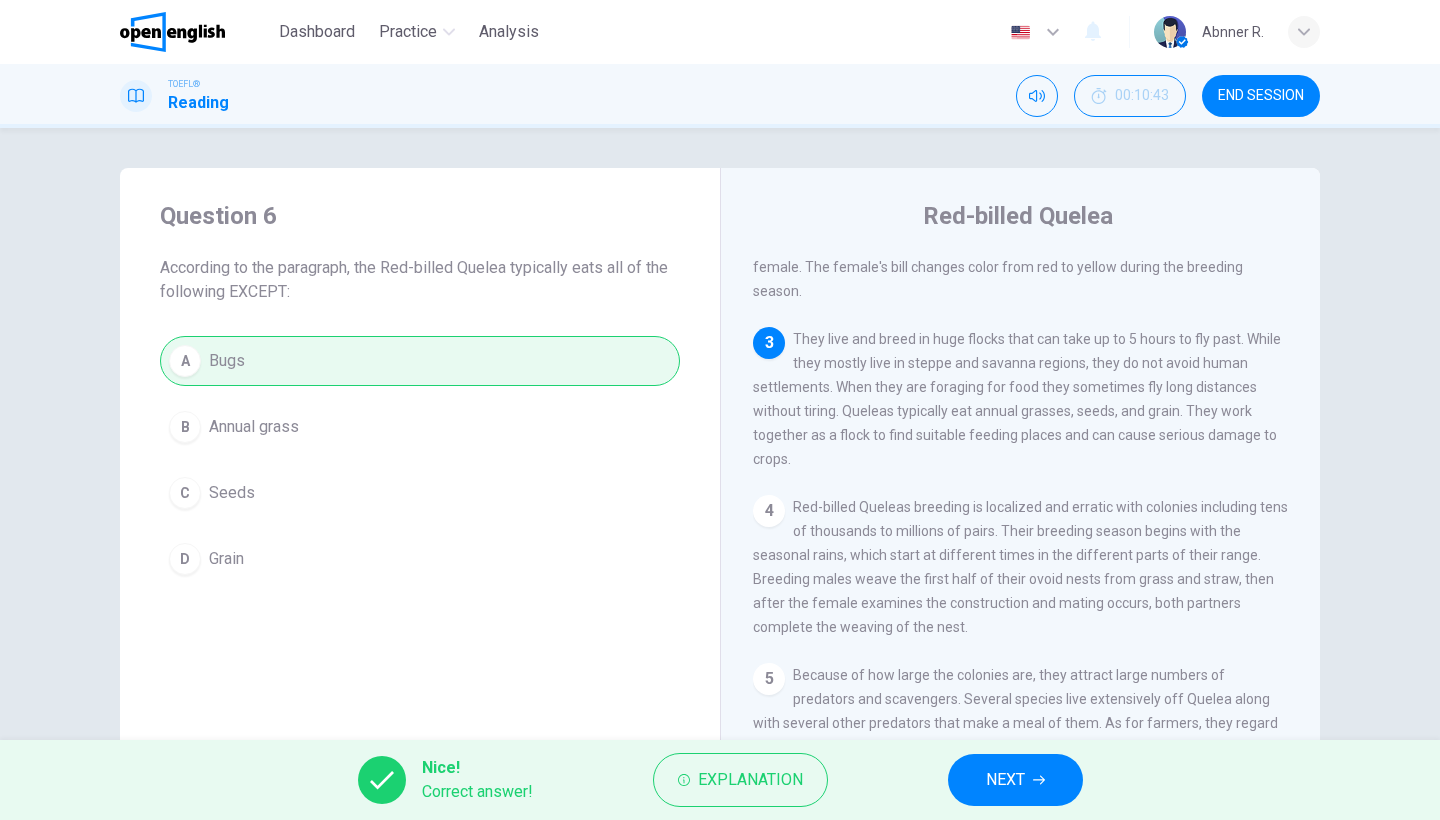 click on "Nice! Correct answer! Explanation NEXT" at bounding box center [720, 780] 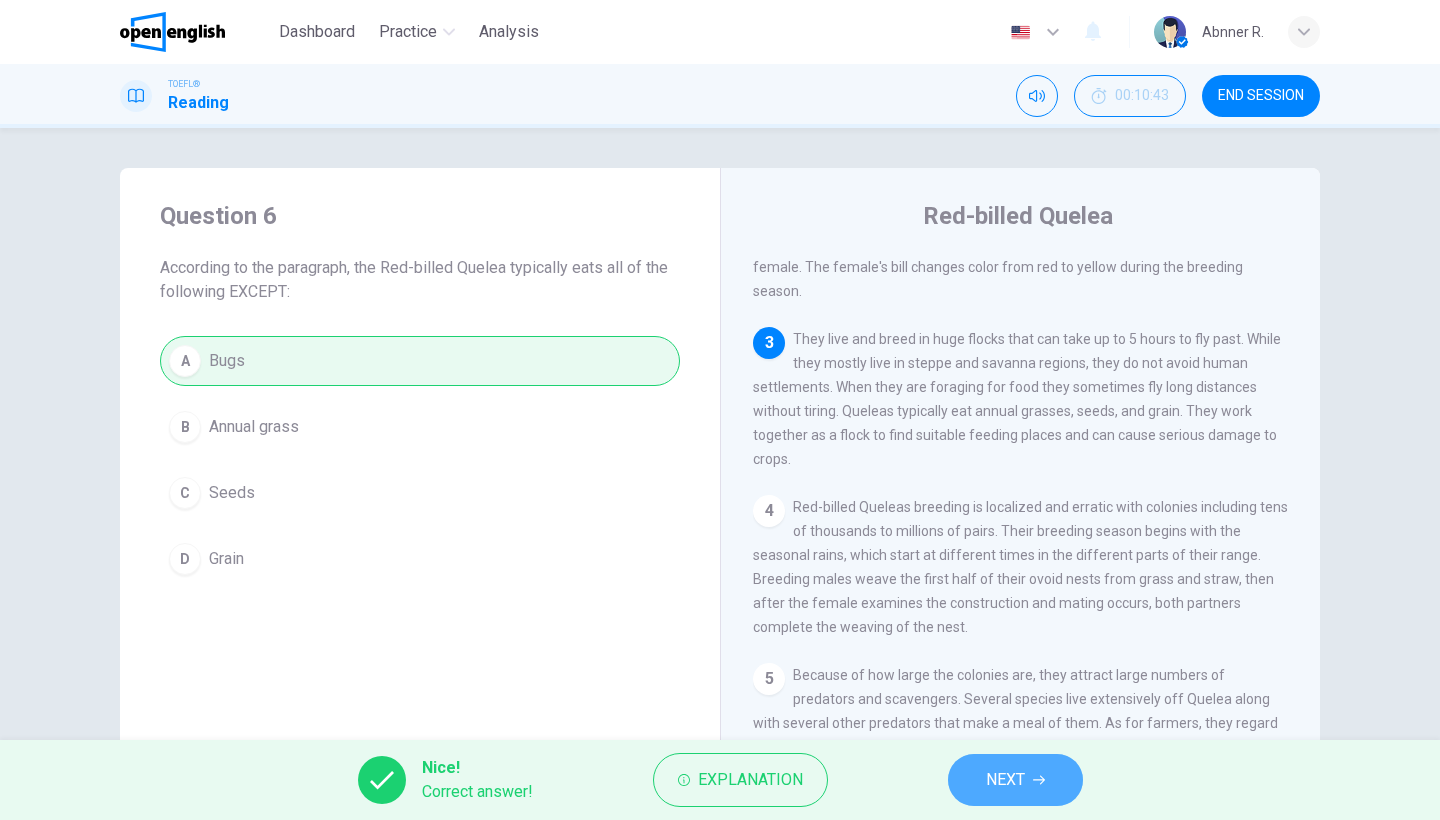 click on "NEXT" at bounding box center (1015, 780) 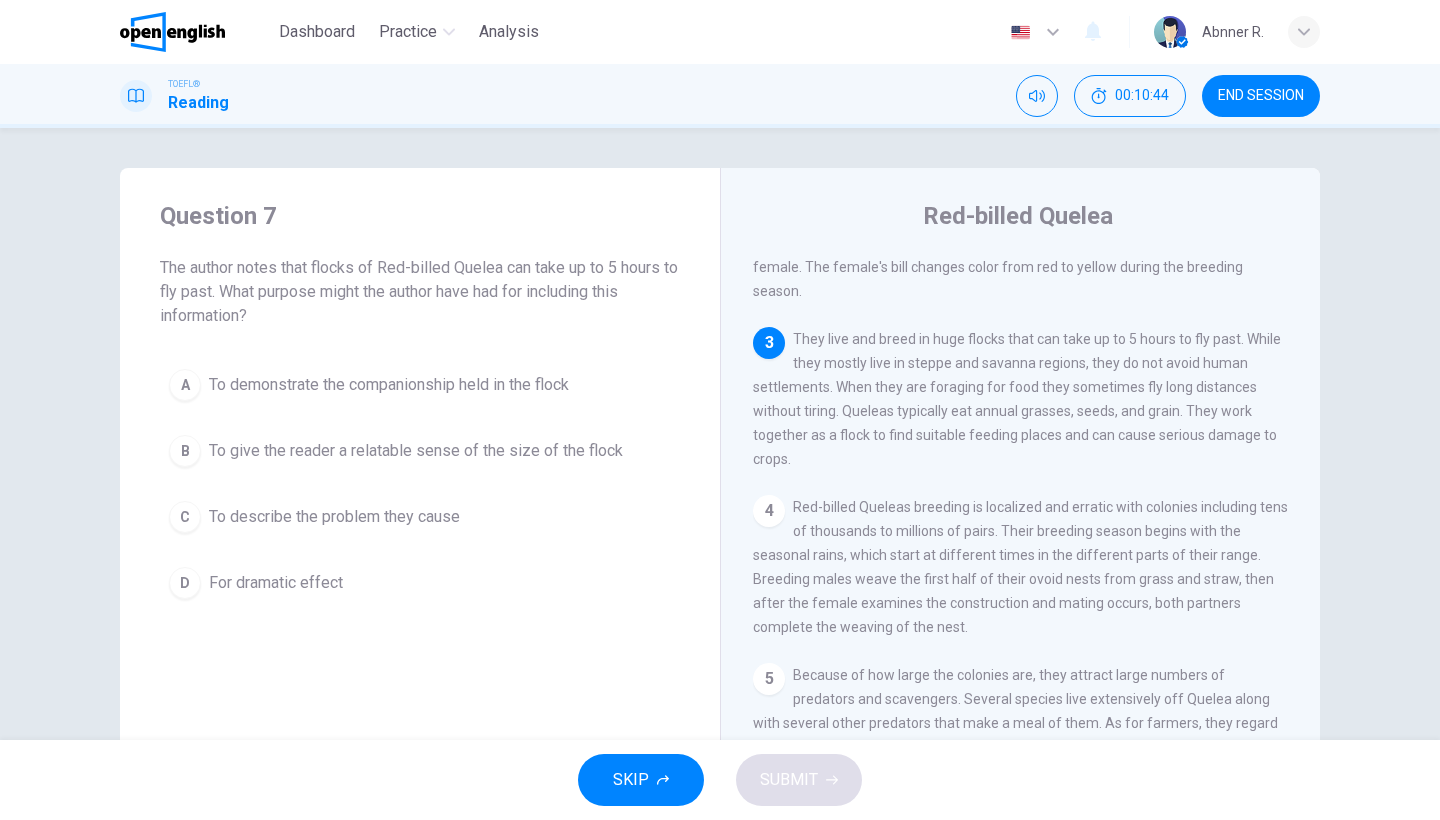 click on "Dashboard Practice Analysis English ** ​ Abnner R." at bounding box center [720, 32] 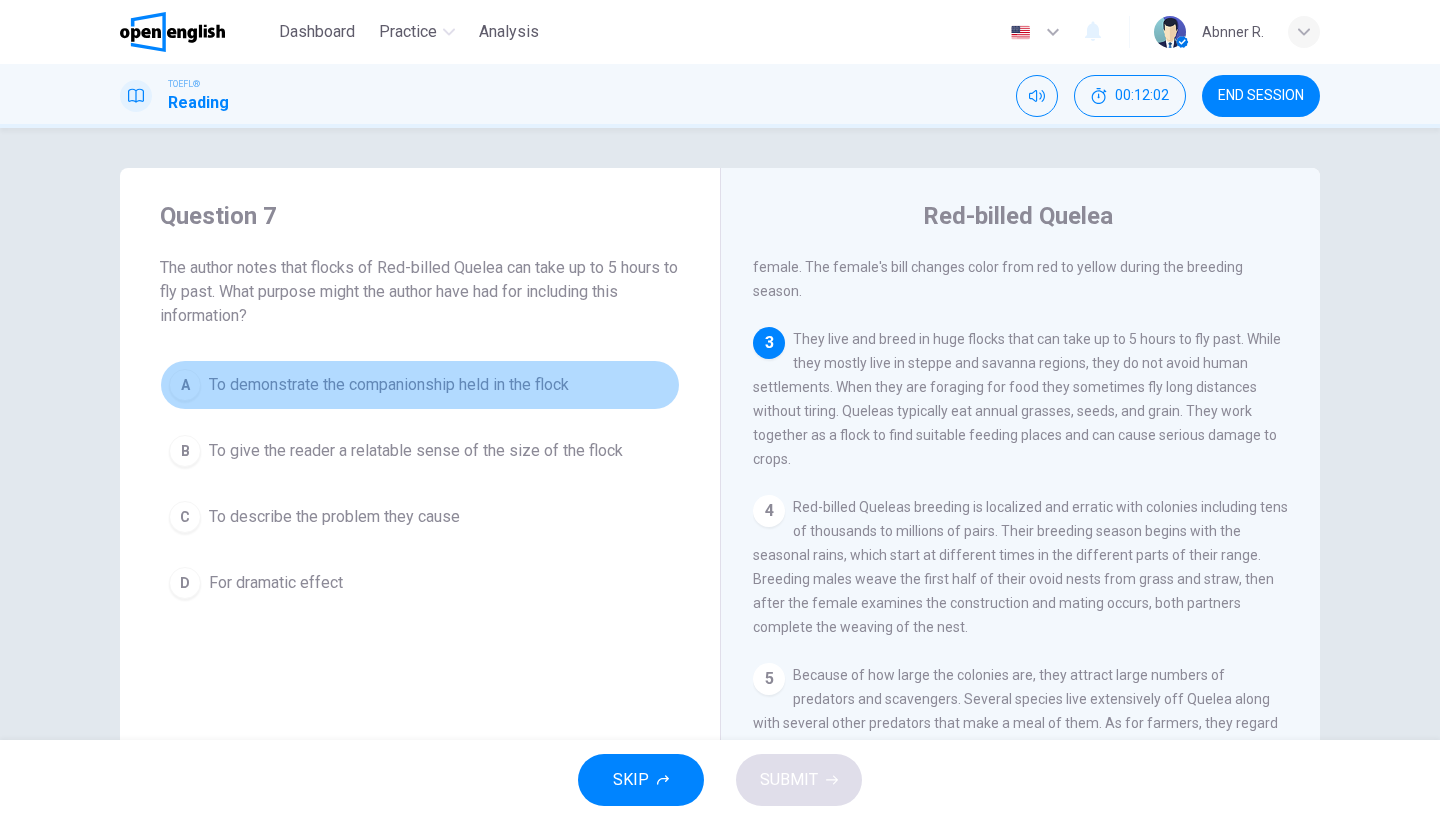 click on "To demonstrate the companionship held in the flock" at bounding box center (389, 385) 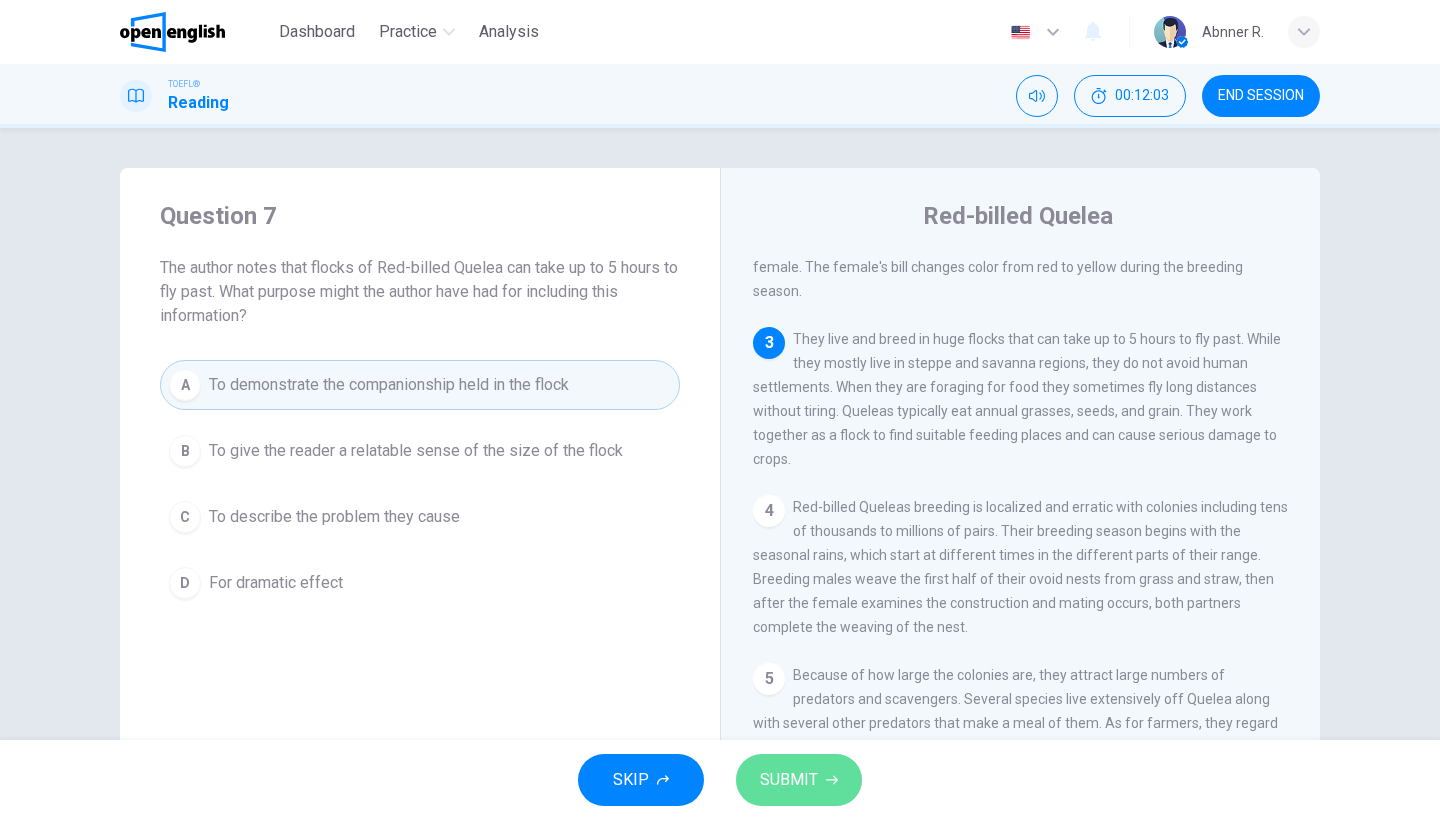 click on "SUBMIT" at bounding box center [789, 780] 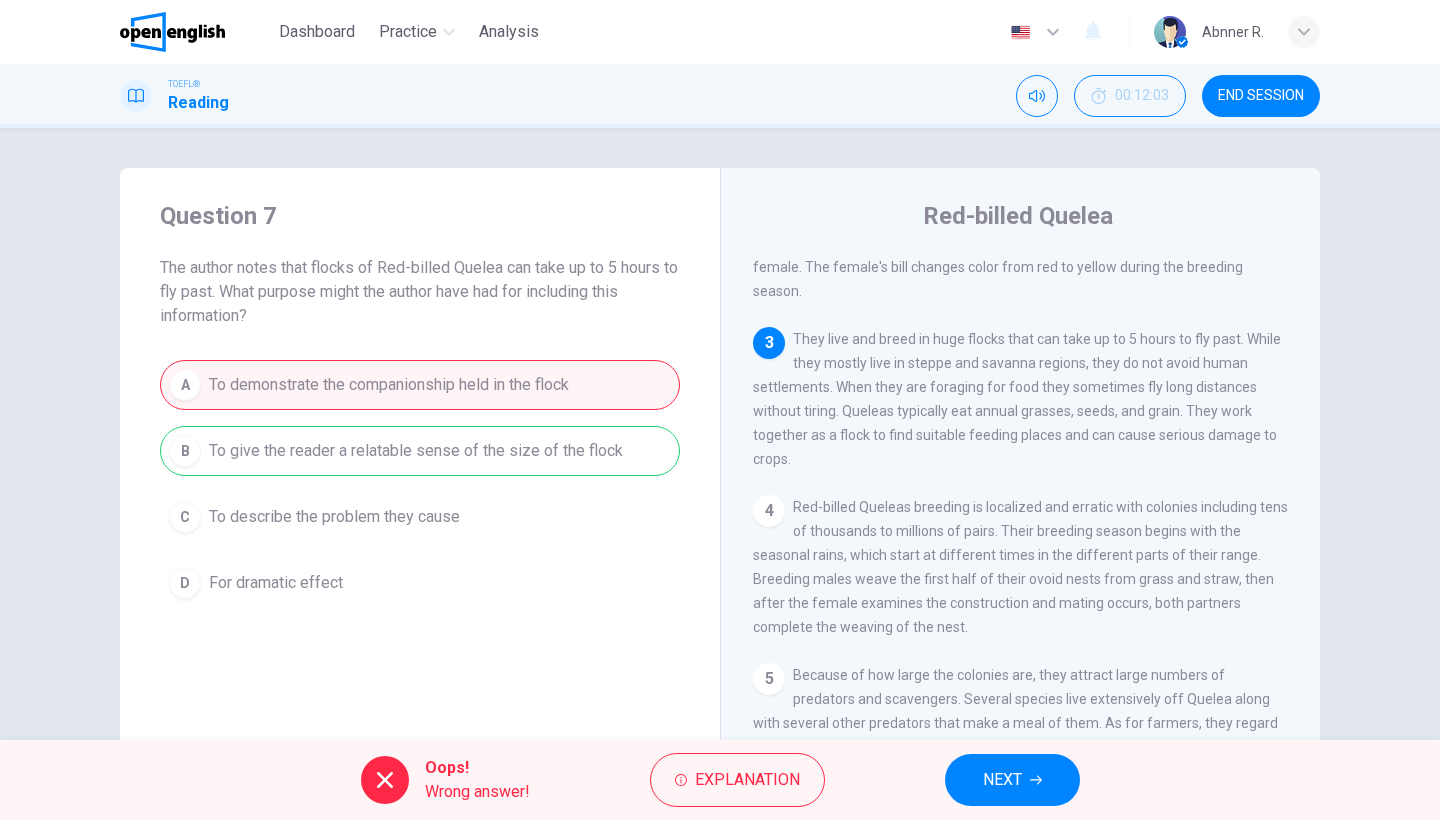 click on "NEXT" at bounding box center (1012, 780) 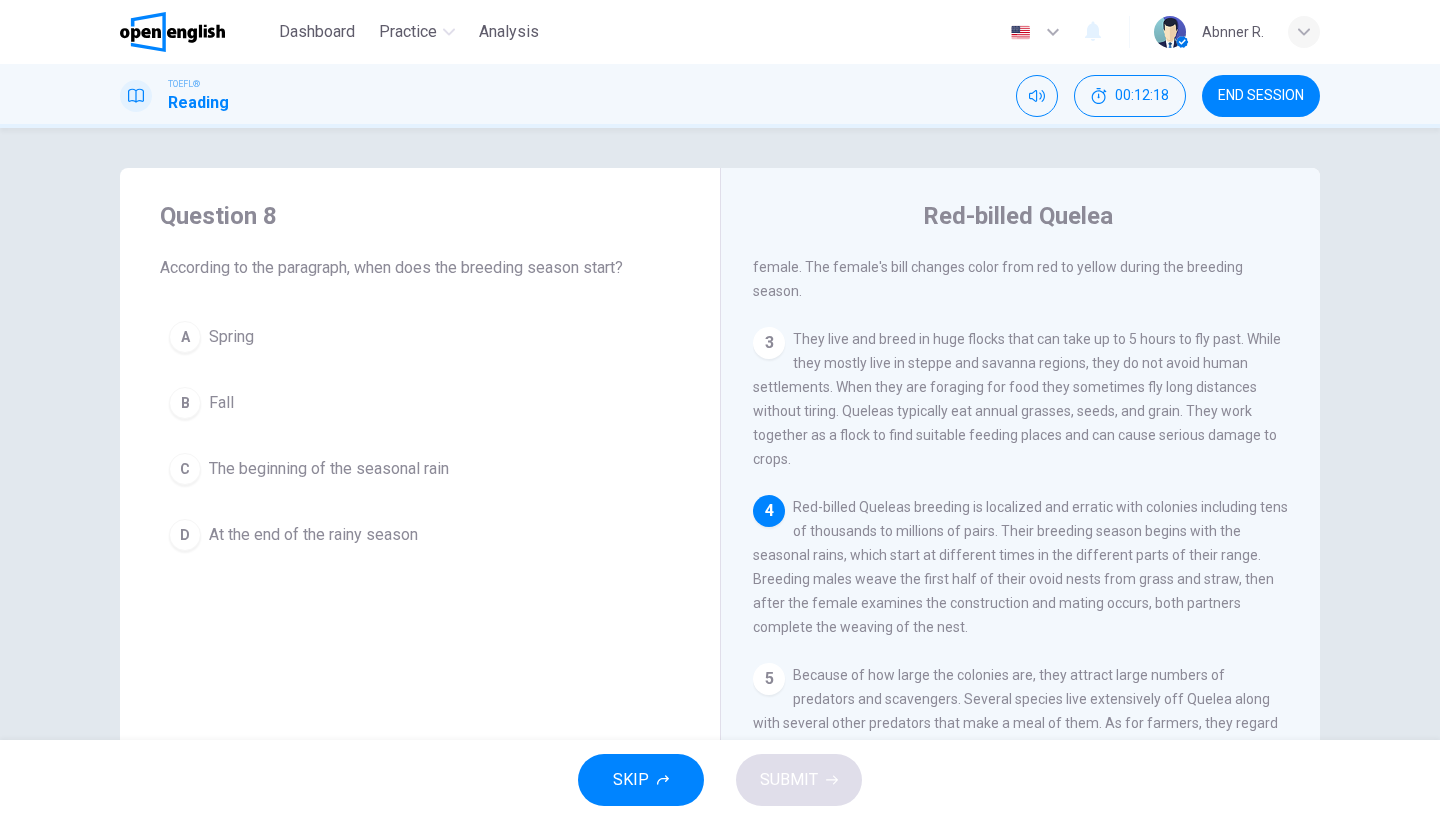 click on "The beginning of the seasonal rain" at bounding box center [231, 337] 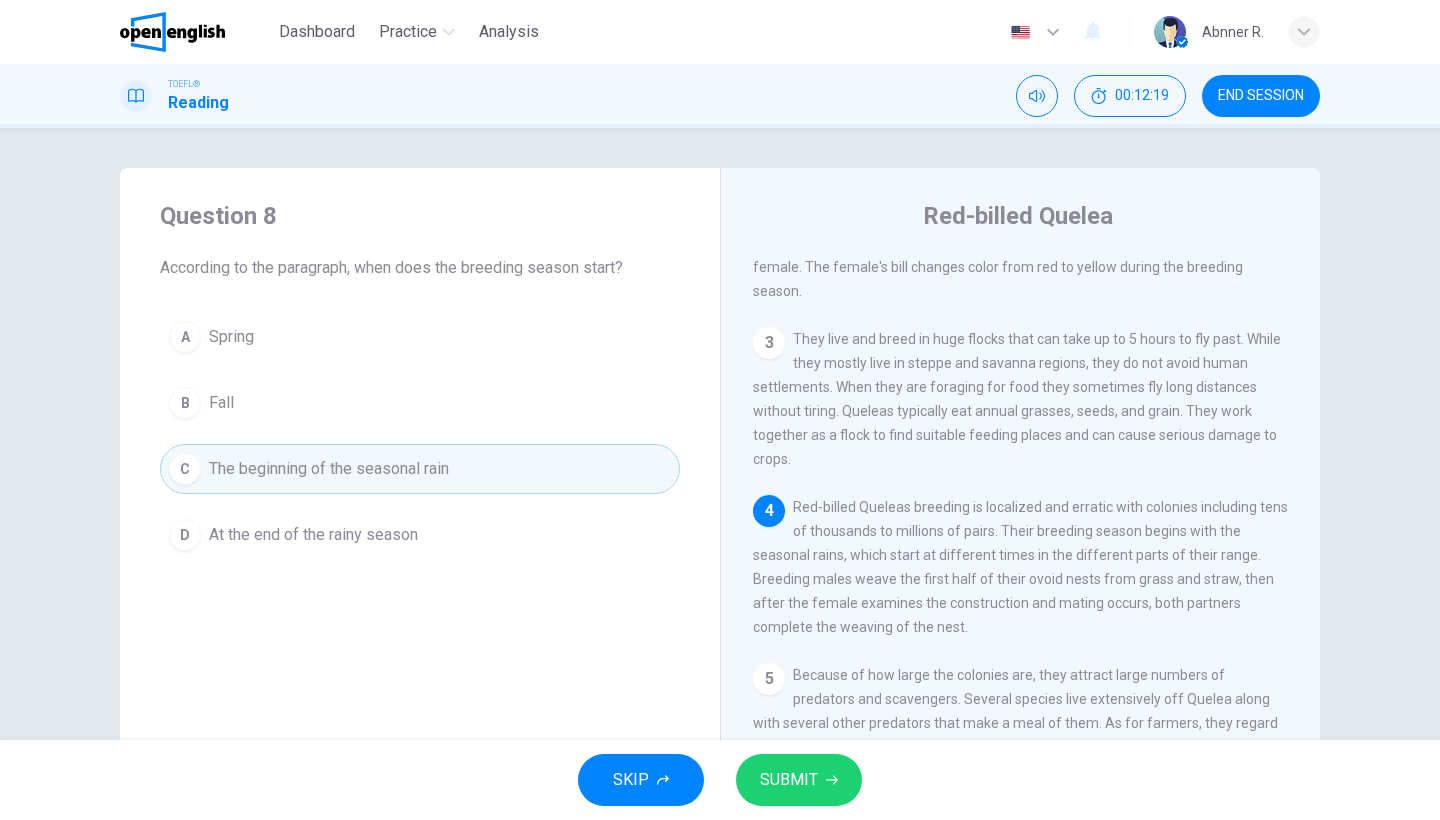 click on "SKIP SUBMIT" at bounding box center (720, 780) 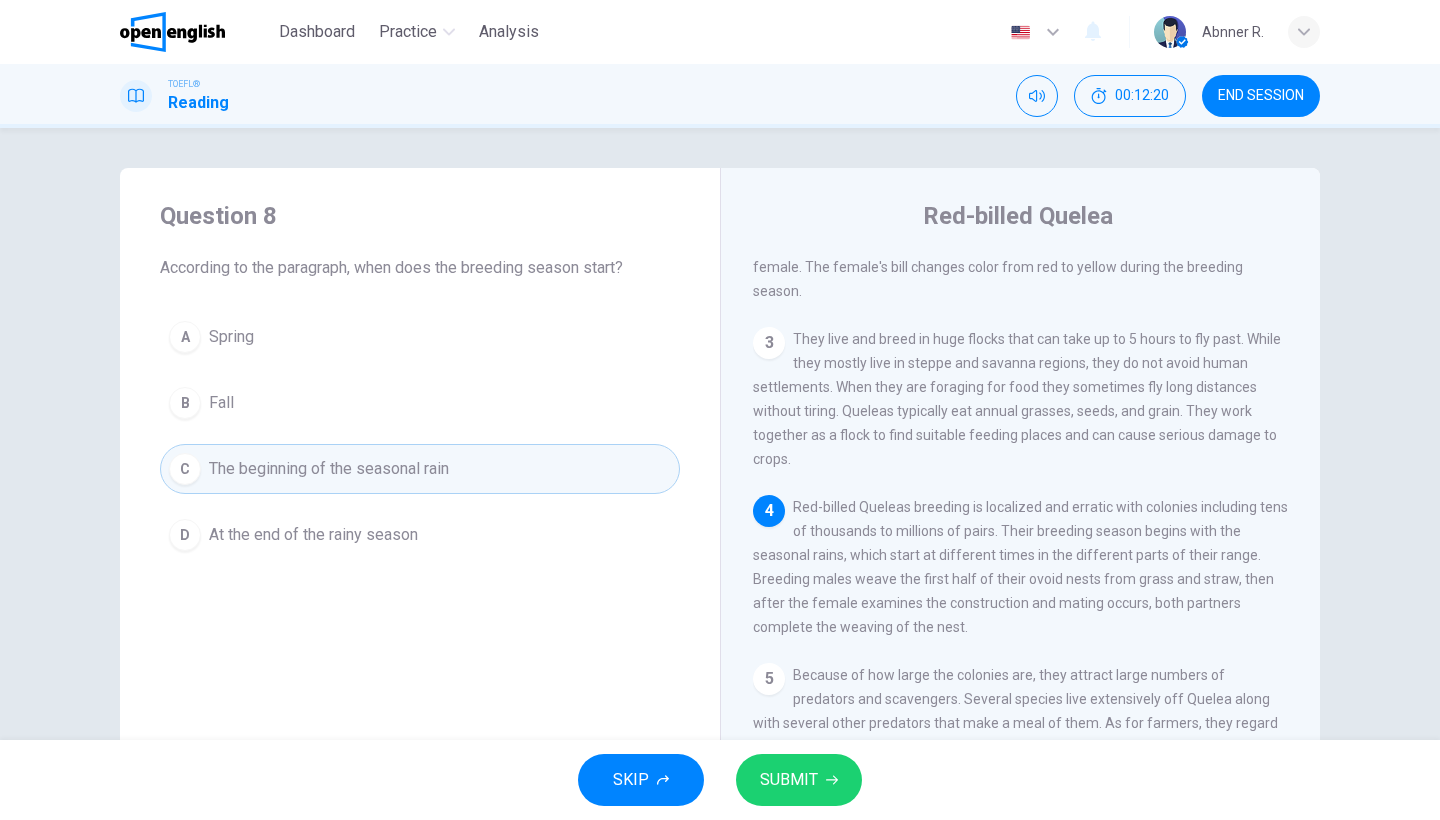 click on "SUBMIT" at bounding box center [799, 780] 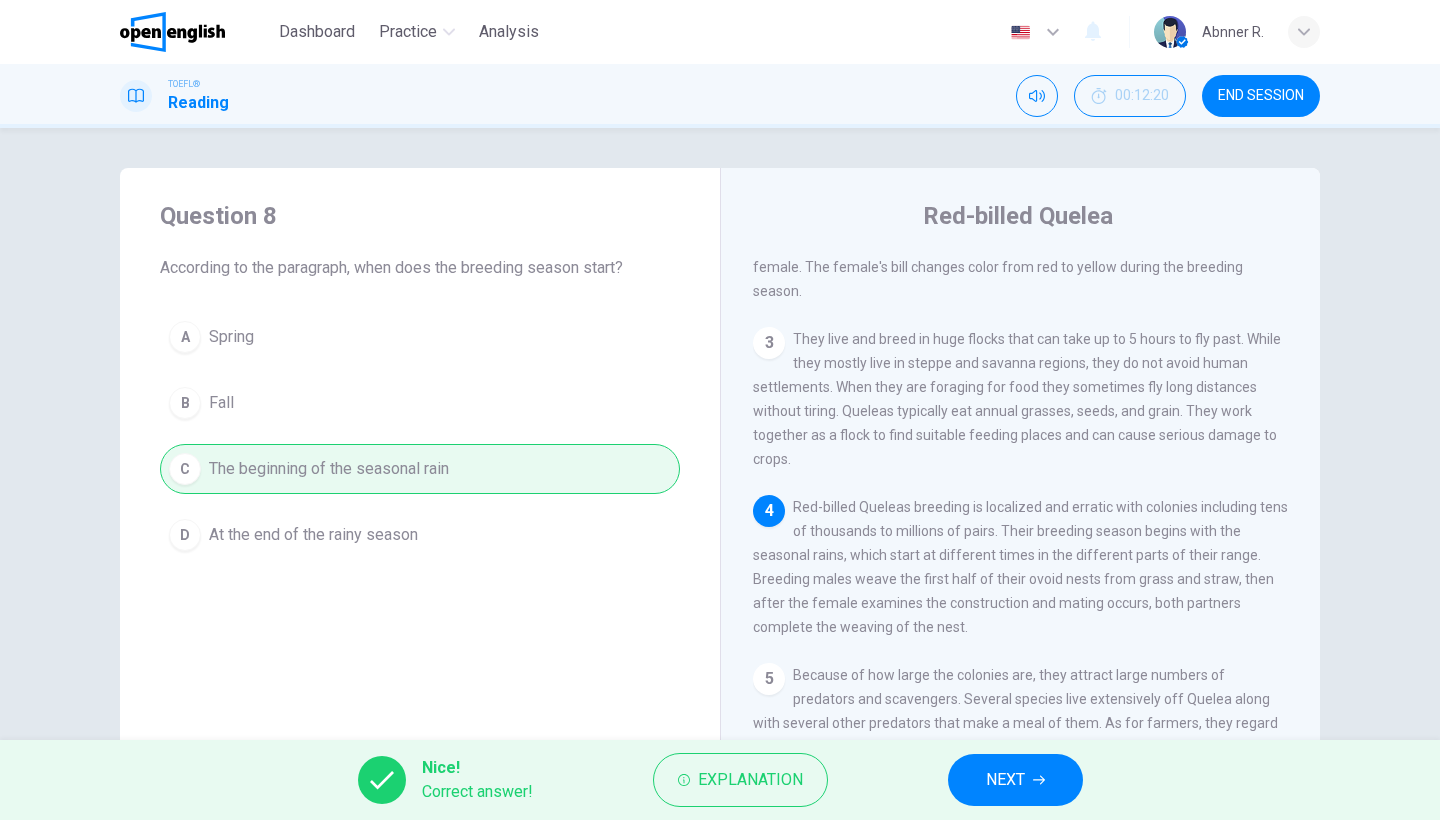 click on "NEXT" at bounding box center (1015, 780) 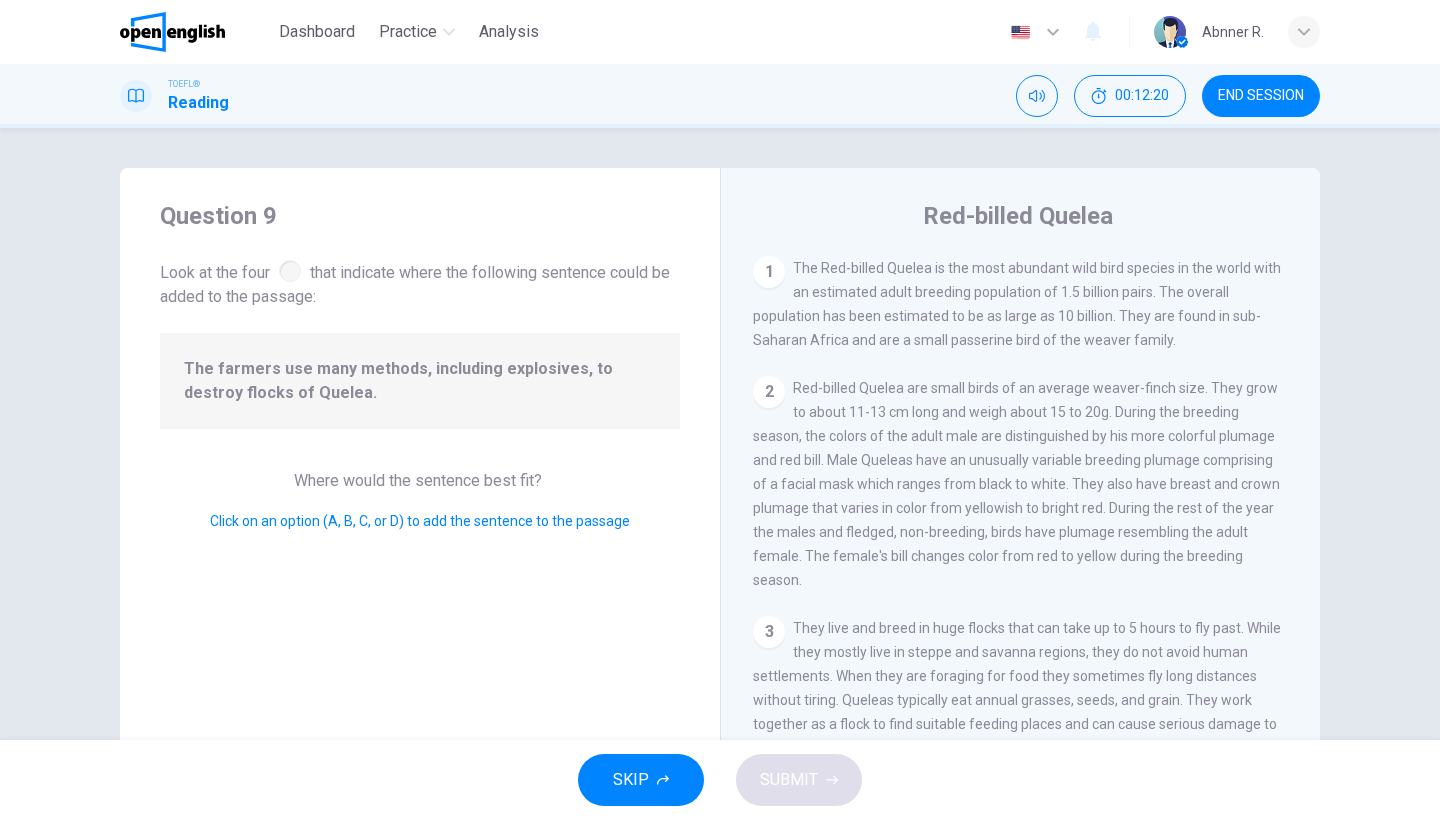scroll, scrollTop: 321, scrollLeft: 0, axis: vertical 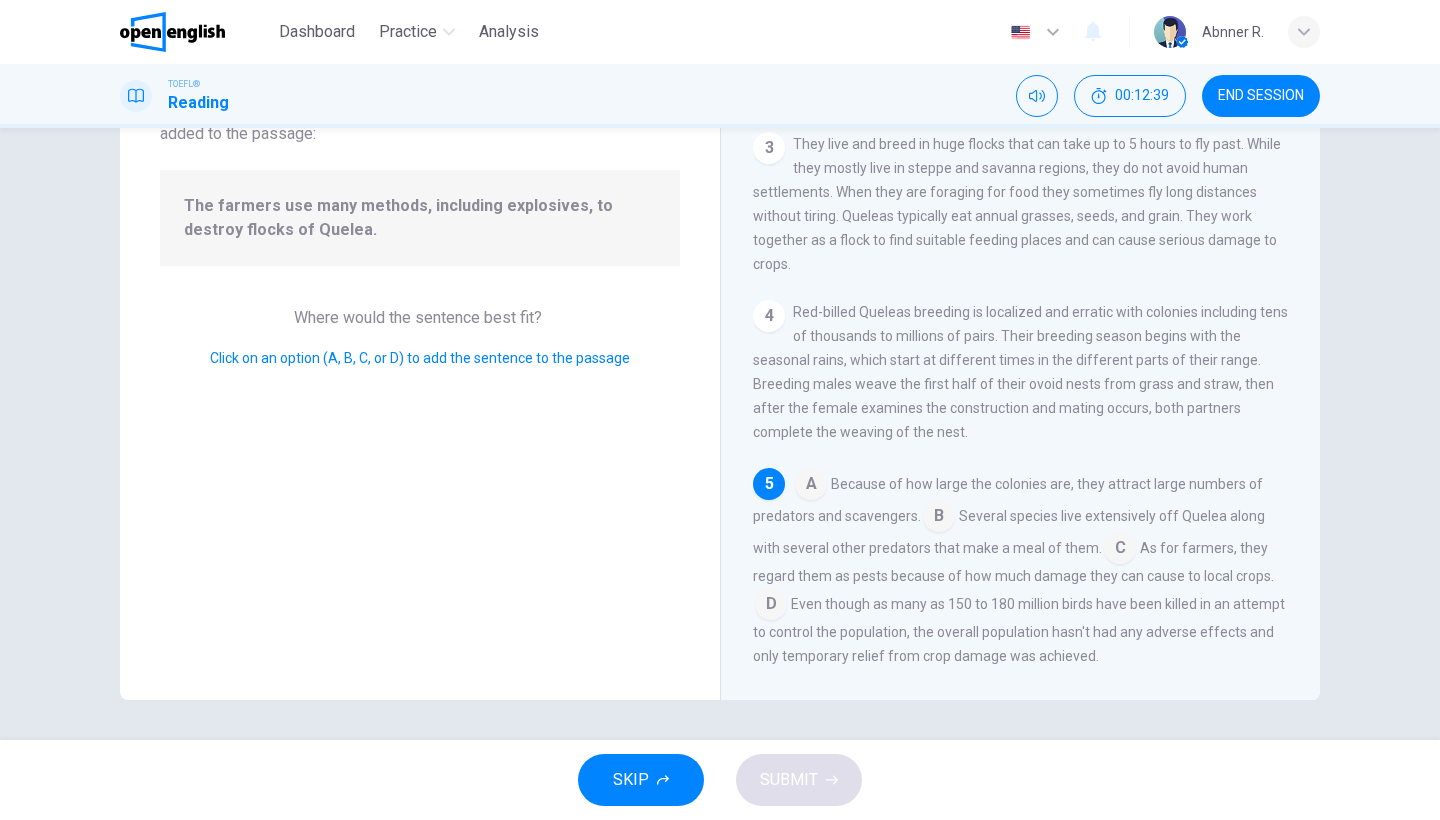 click at bounding box center (811, 486) 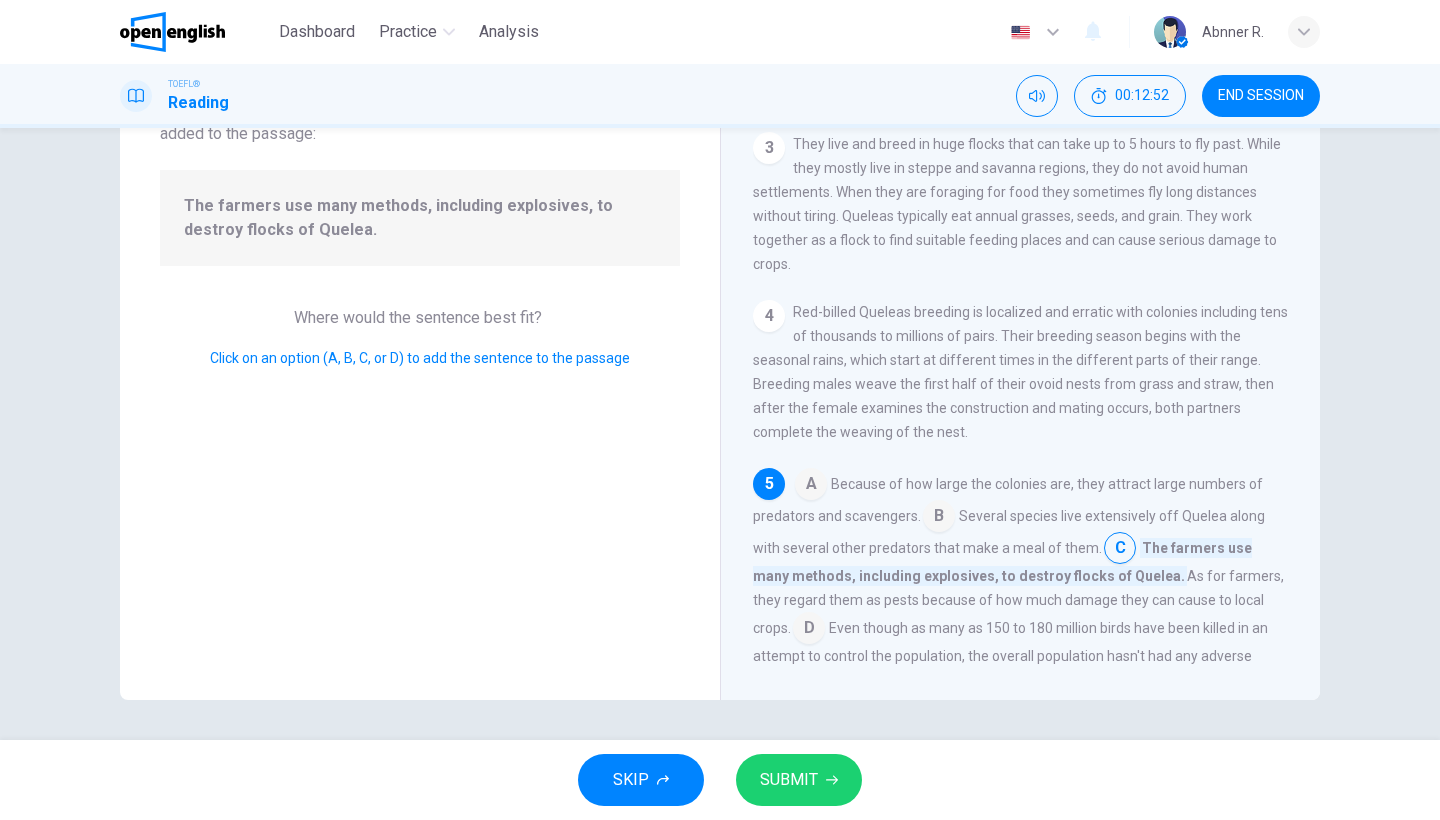 click at bounding box center (811, 486) 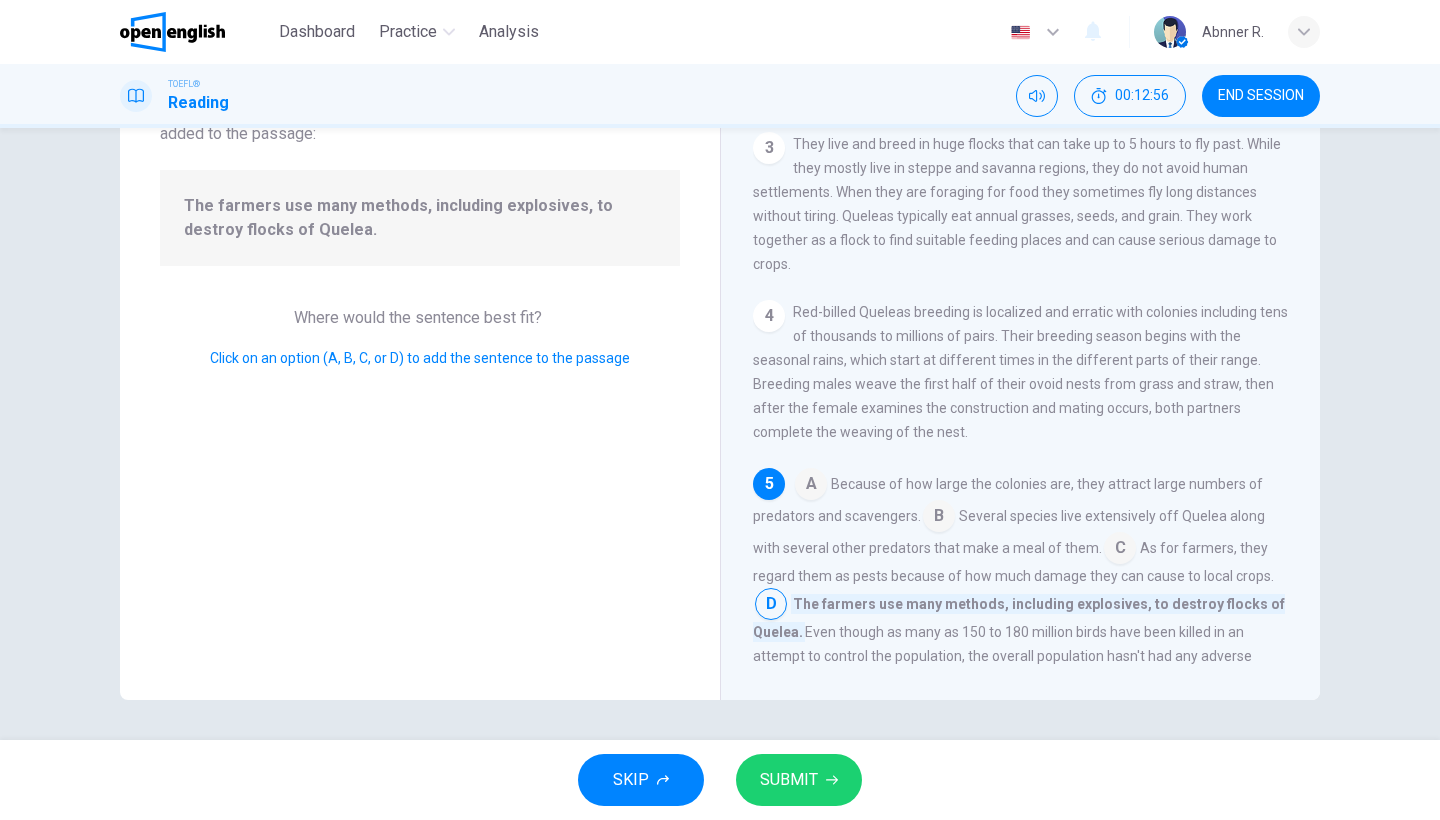click on "SUBMIT" at bounding box center (799, 780) 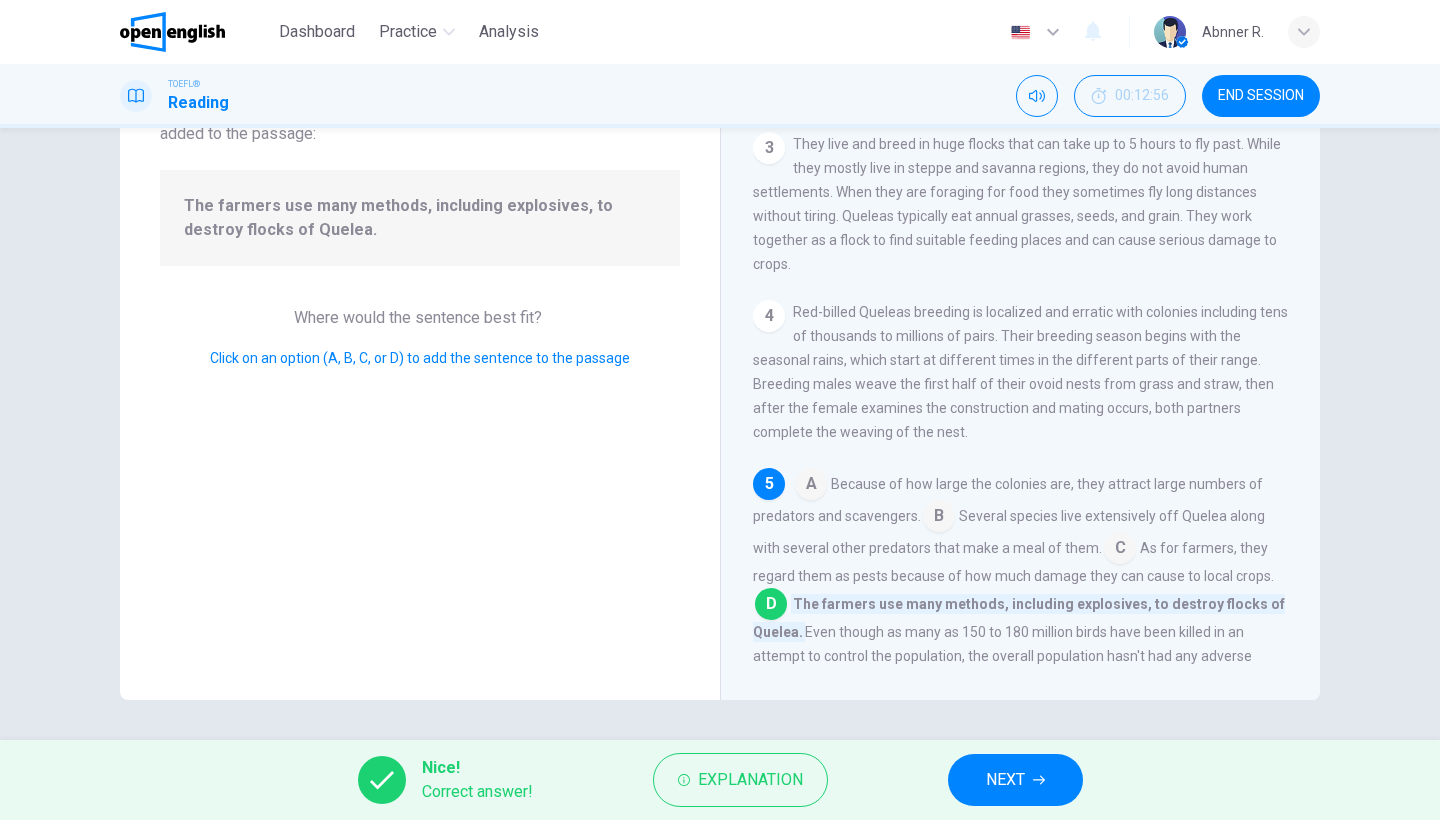 click on "NEXT" at bounding box center [1015, 780] 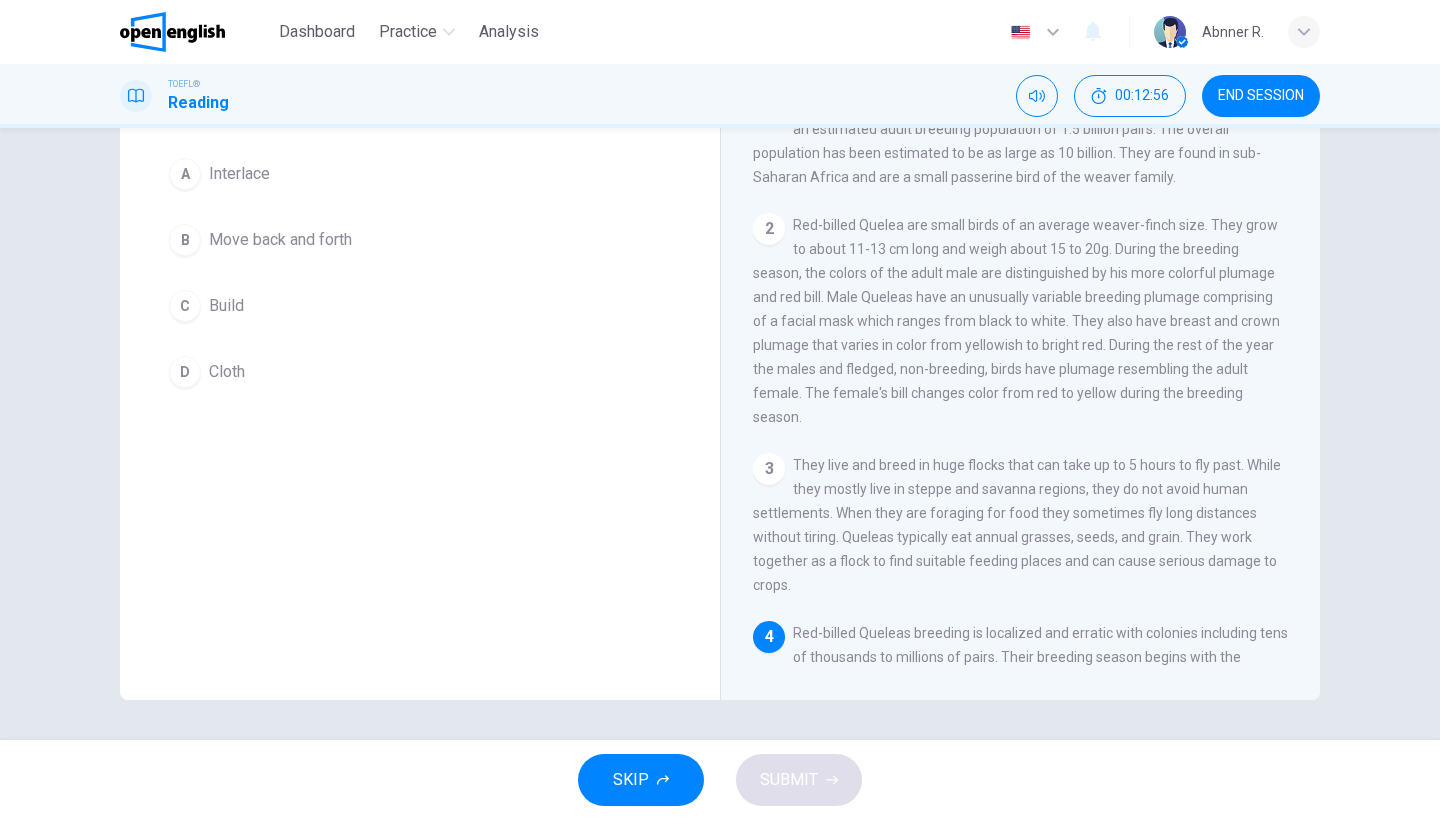 scroll, scrollTop: 0, scrollLeft: 0, axis: both 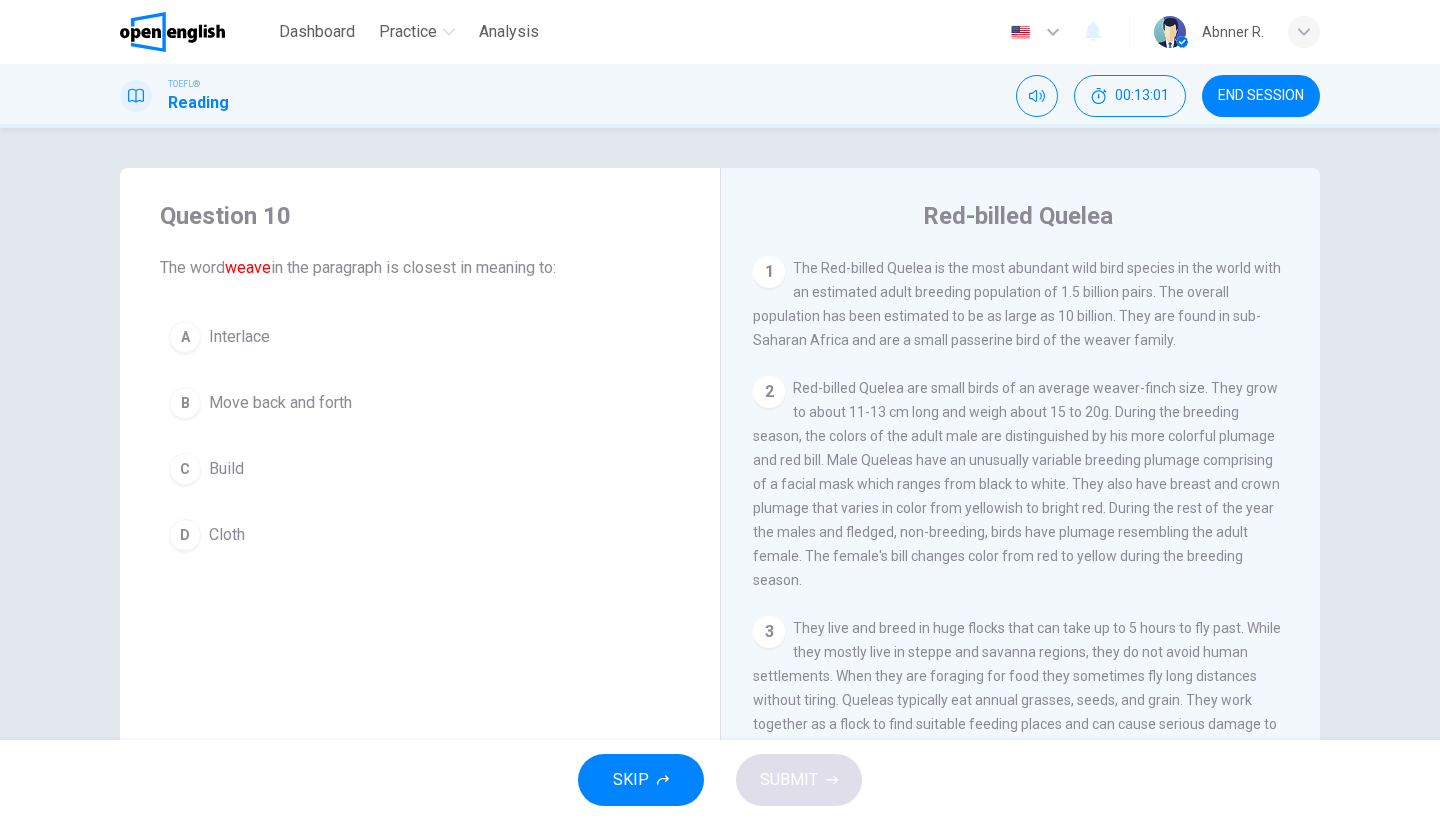 click on "B" at bounding box center (185, 337) 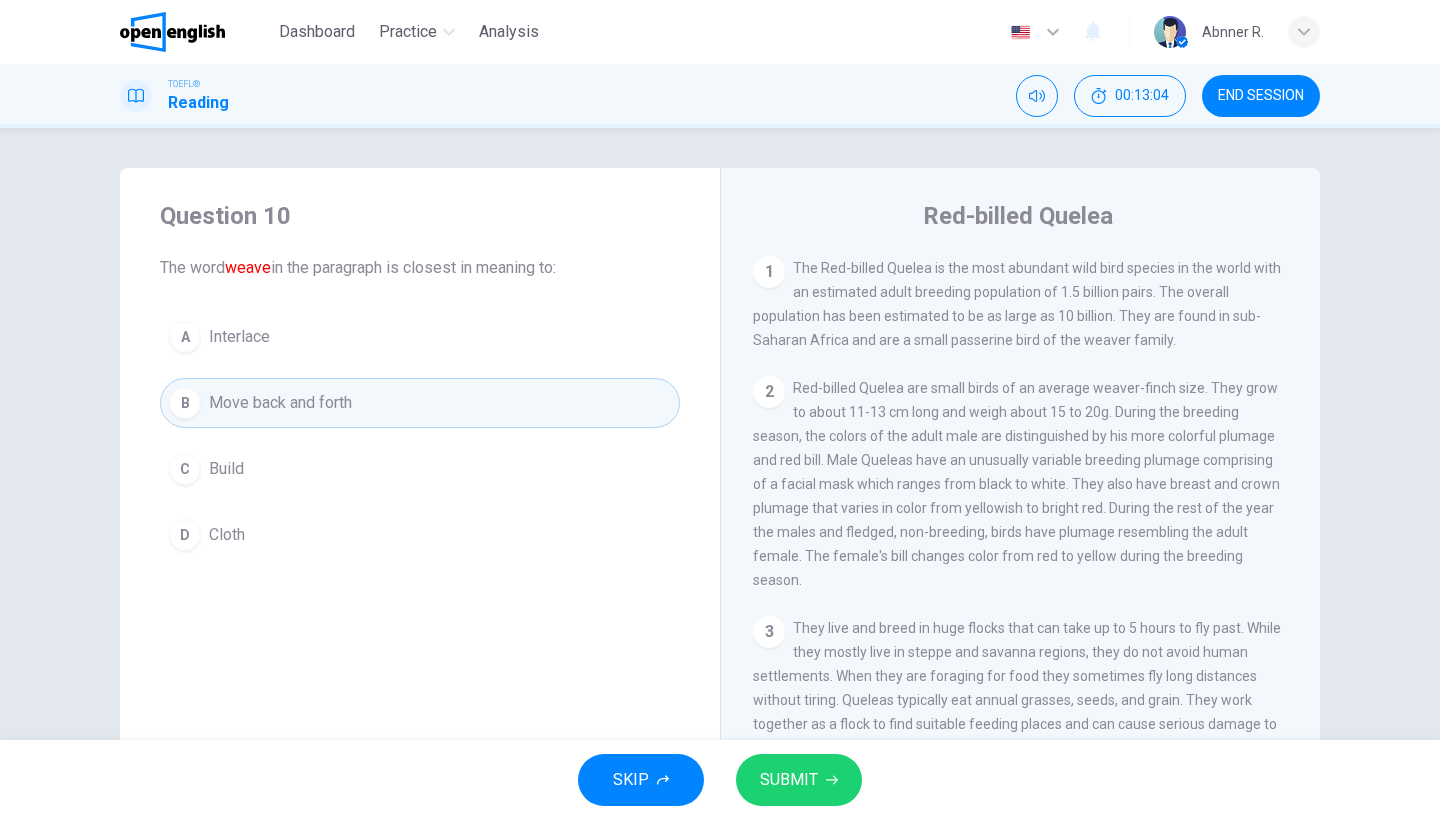 scroll, scrollTop: 148, scrollLeft: 0, axis: vertical 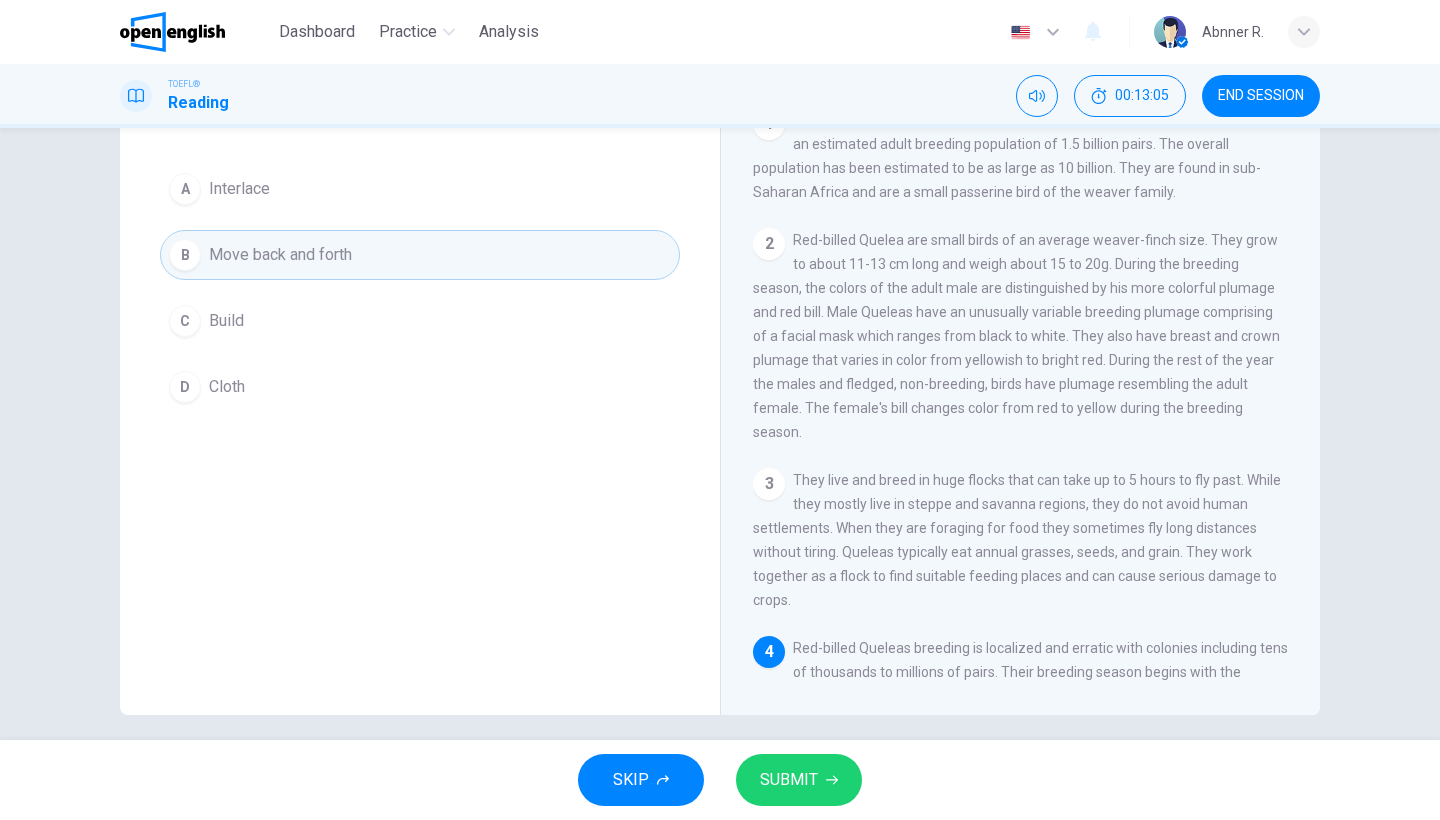 drag, startPoint x: 1304, startPoint y: 436, endPoint x: 1328, endPoint y: 485, distance: 54.56189 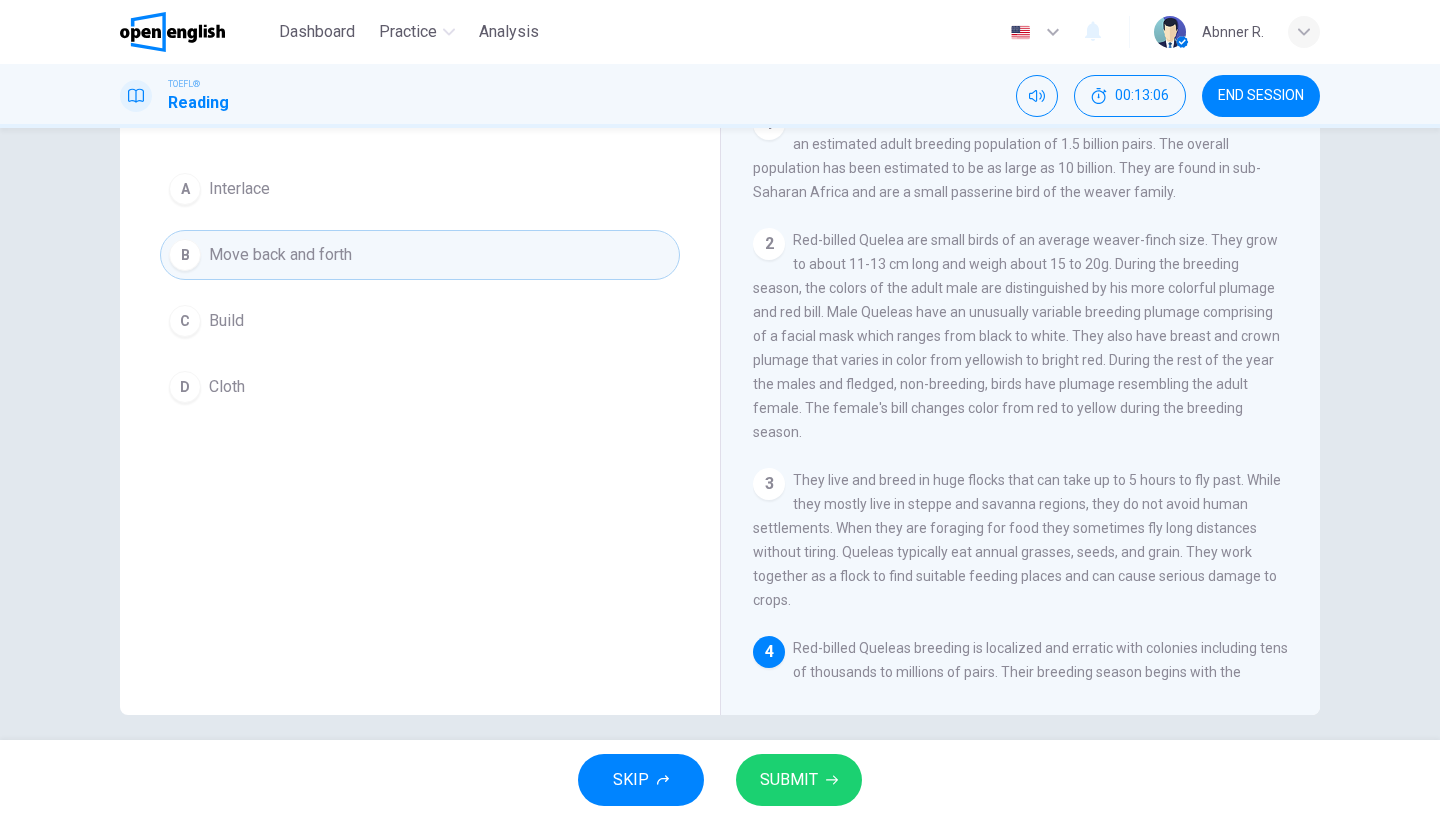 scroll, scrollTop: 289, scrollLeft: 0, axis: vertical 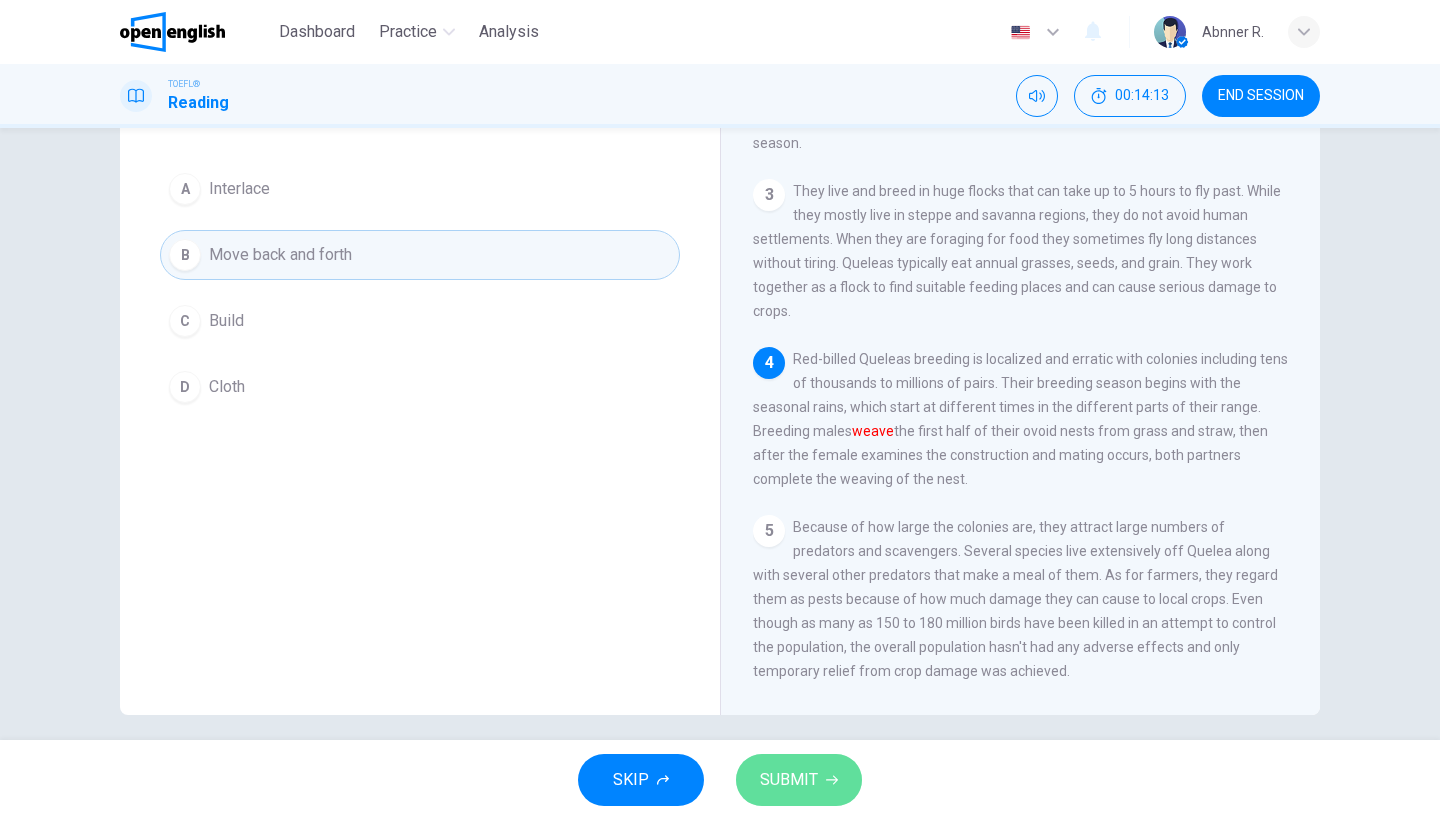 click on "SUBMIT" at bounding box center (799, 780) 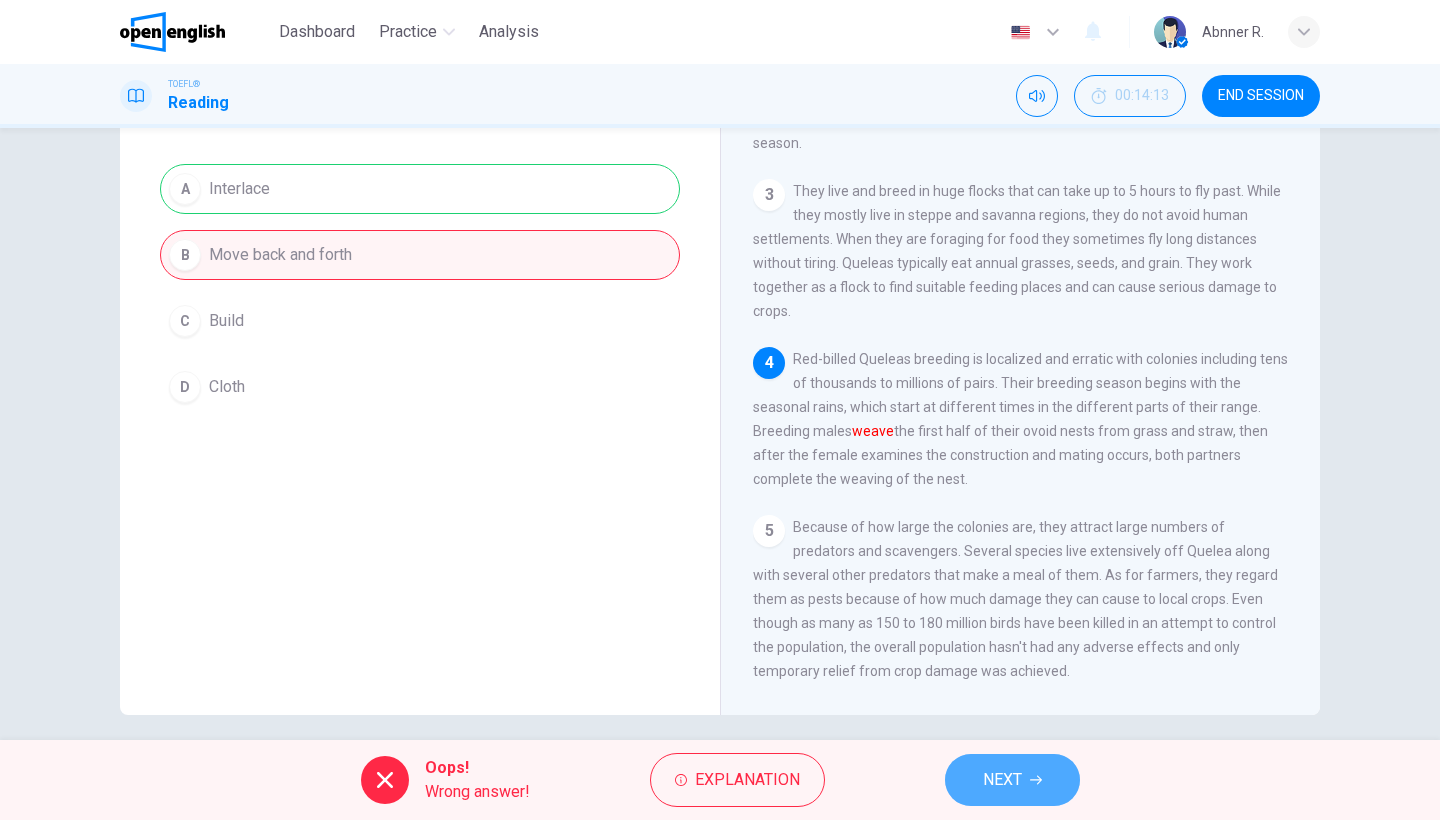 click on "NEXT" at bounding box center [1012, 780] 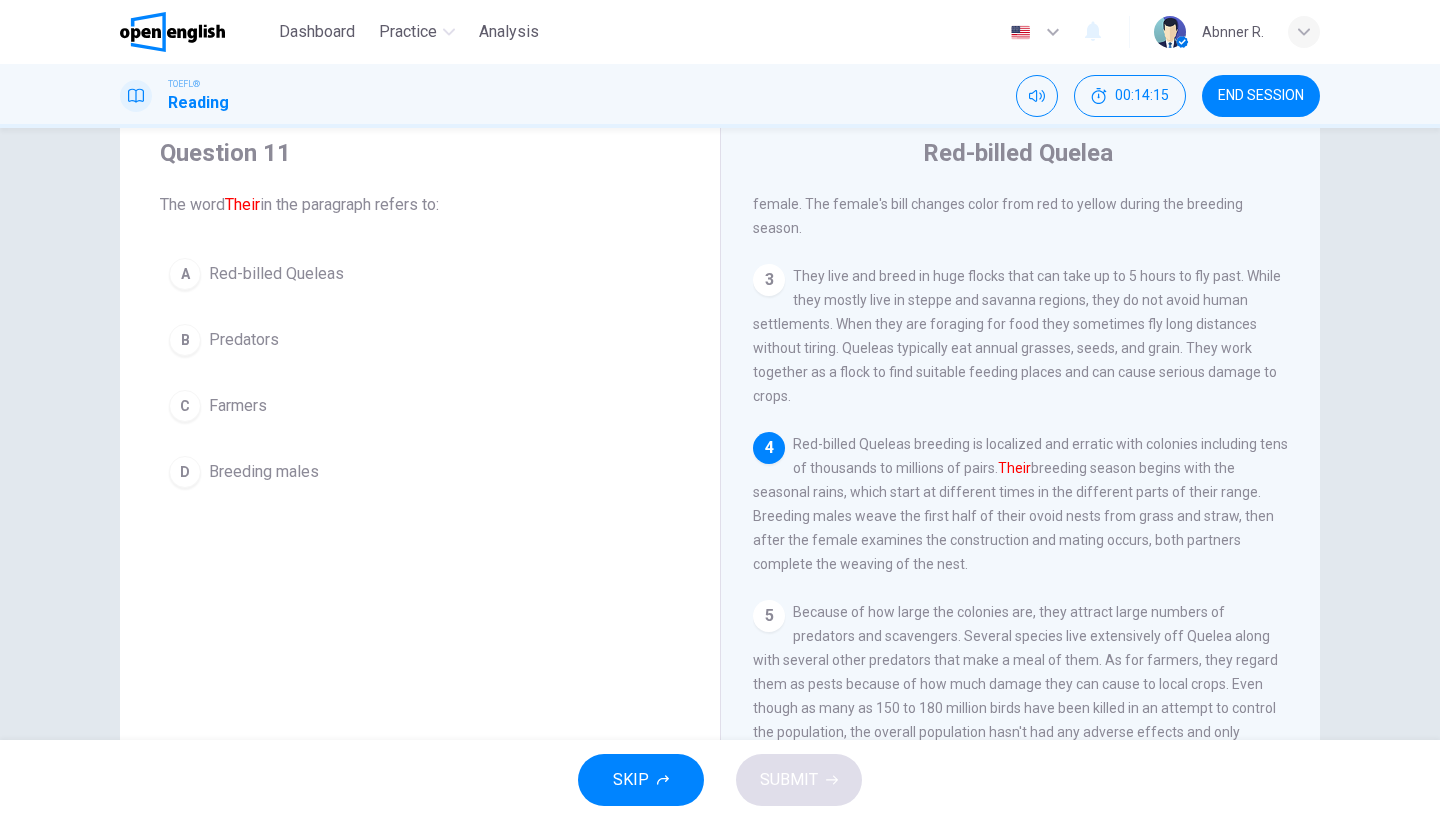 scroll, scrollTop: 61, scrollLeft: 0, axis: vertical 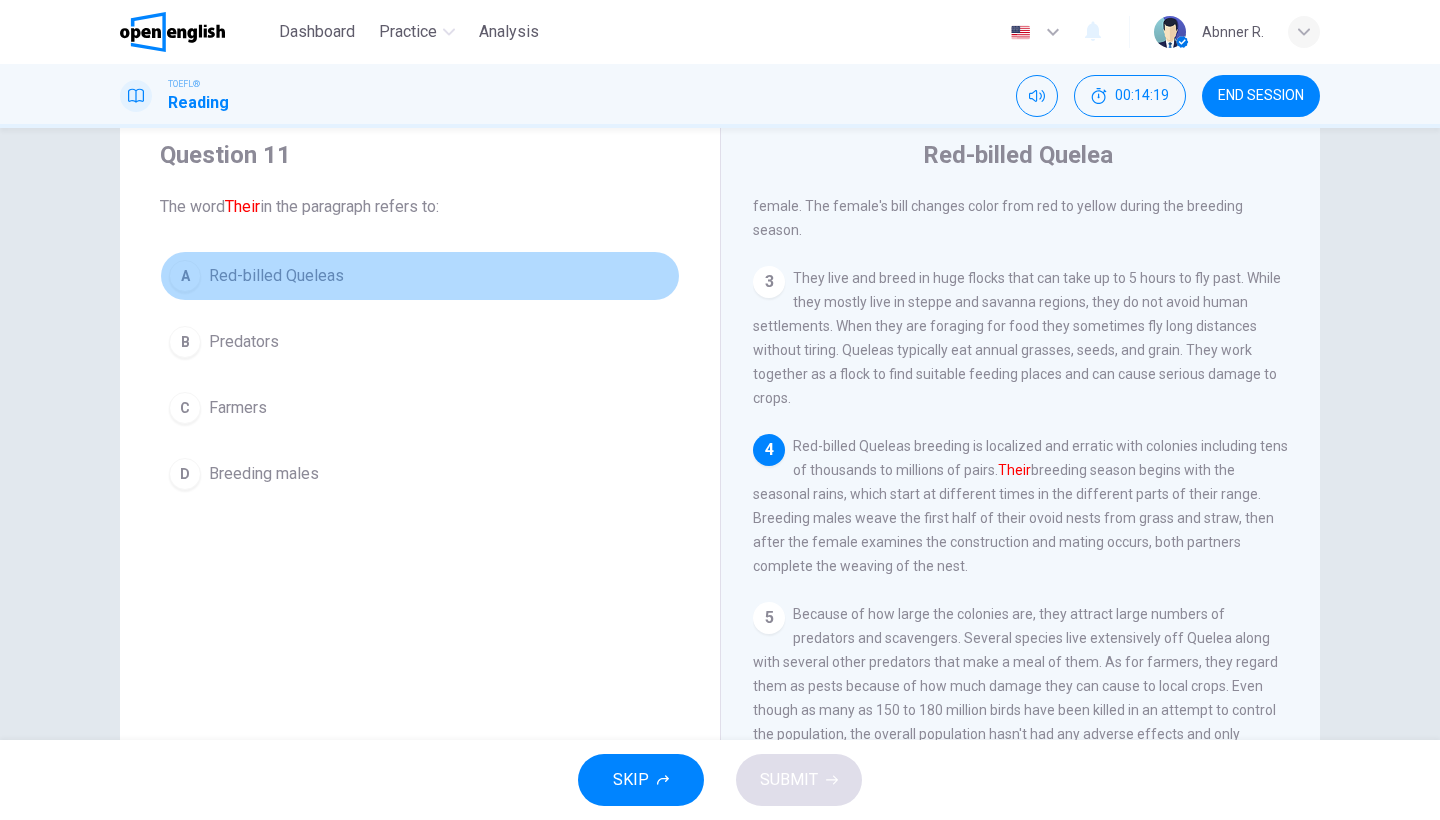 click on "Red-billed Queleas" at bounding box center (276, 276) 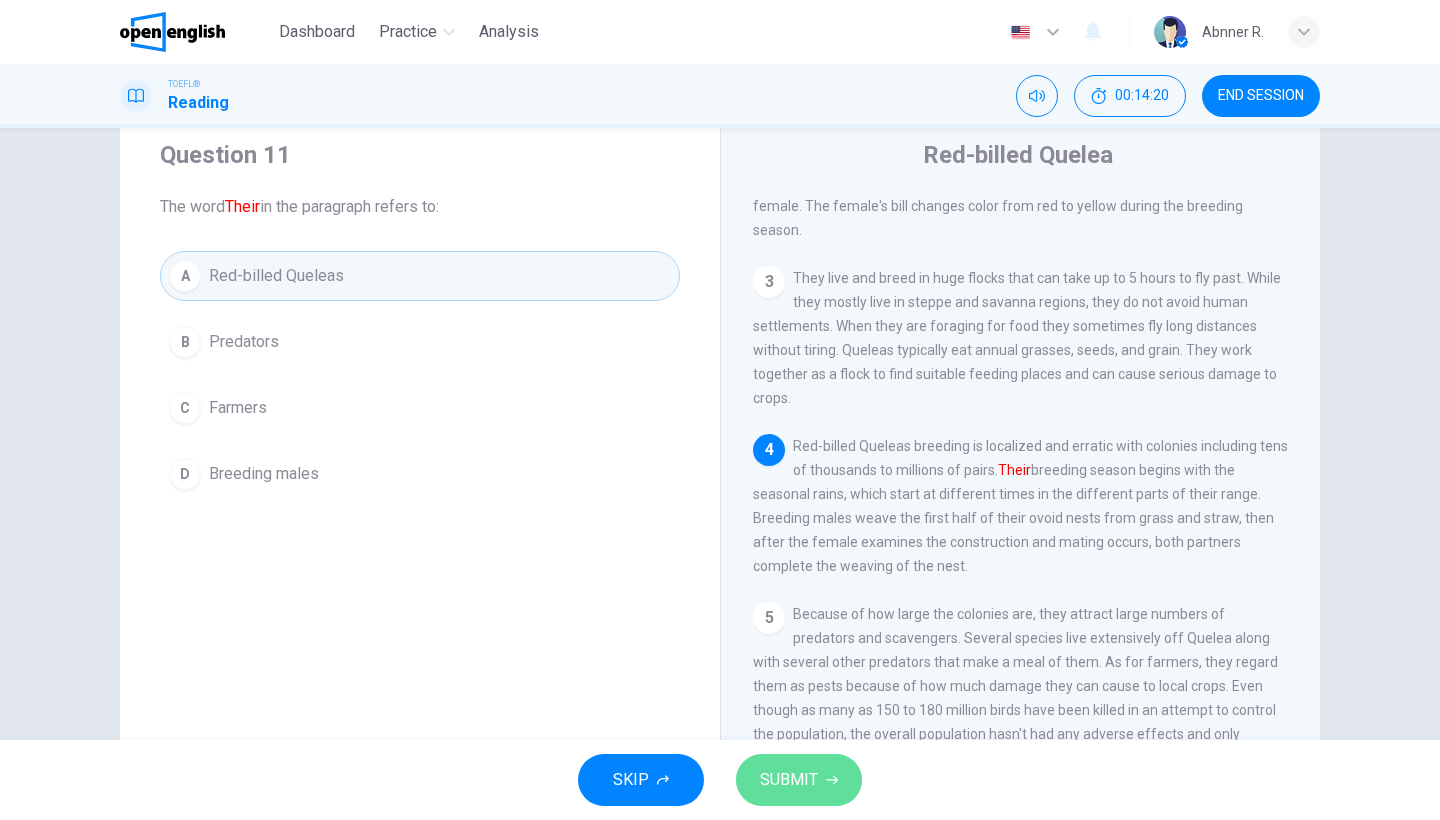 click on "SUBMIT" at bounding box center (789, 780) 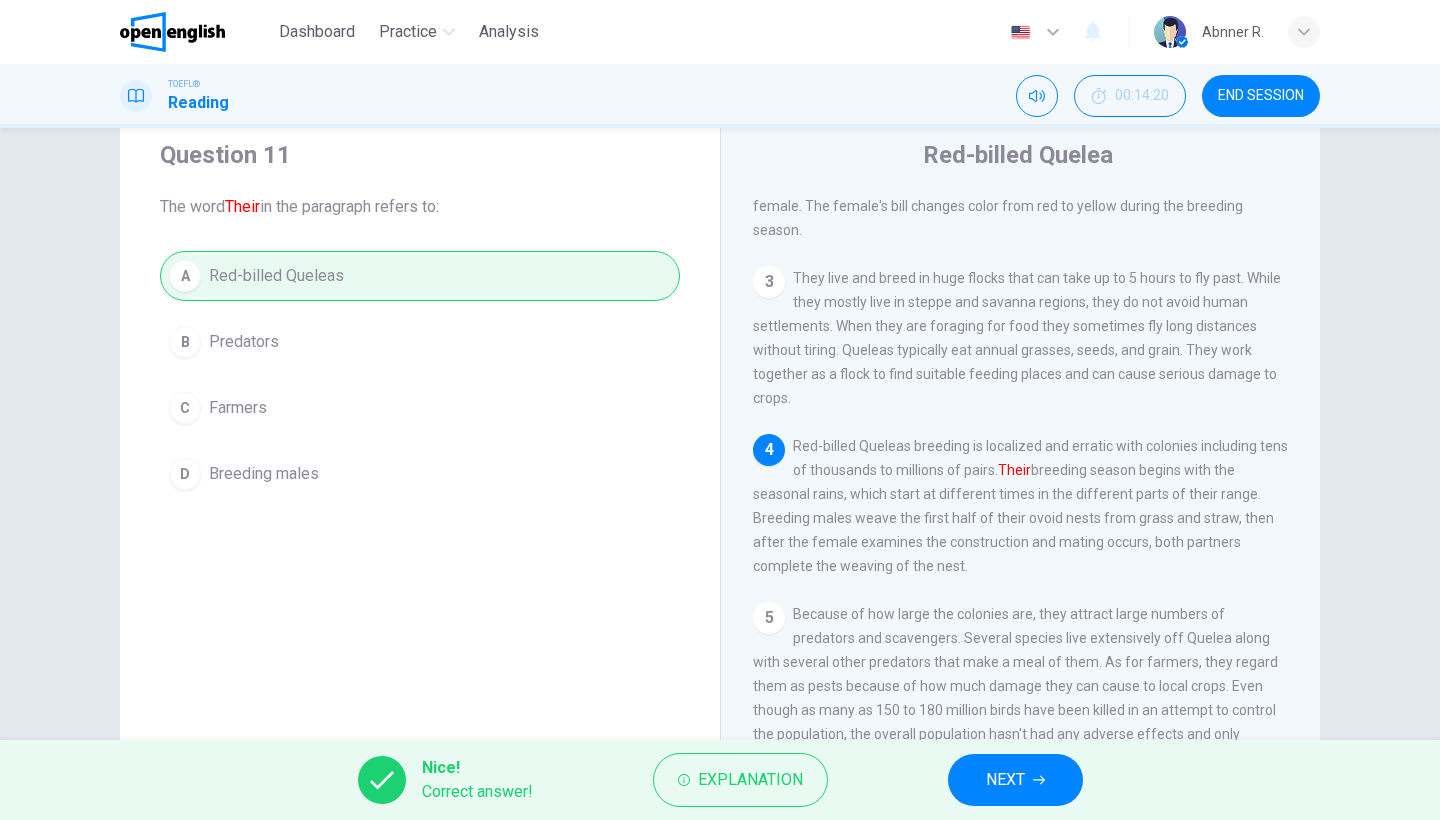 click on "NEXT" at bounding box center (1005, 780) 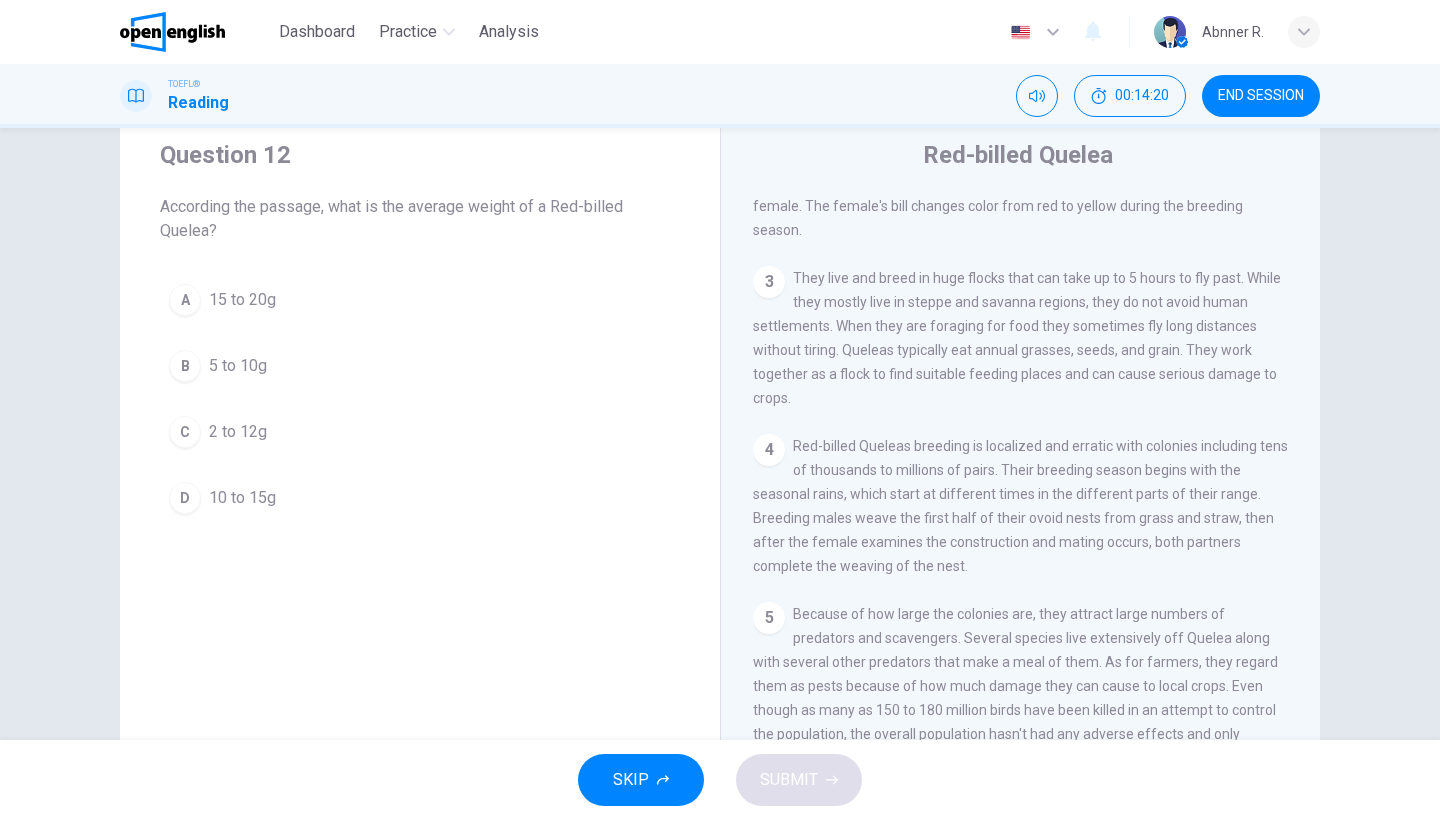 scroll, scrollTop: 120, scrollLeft: 0, axis: vertical 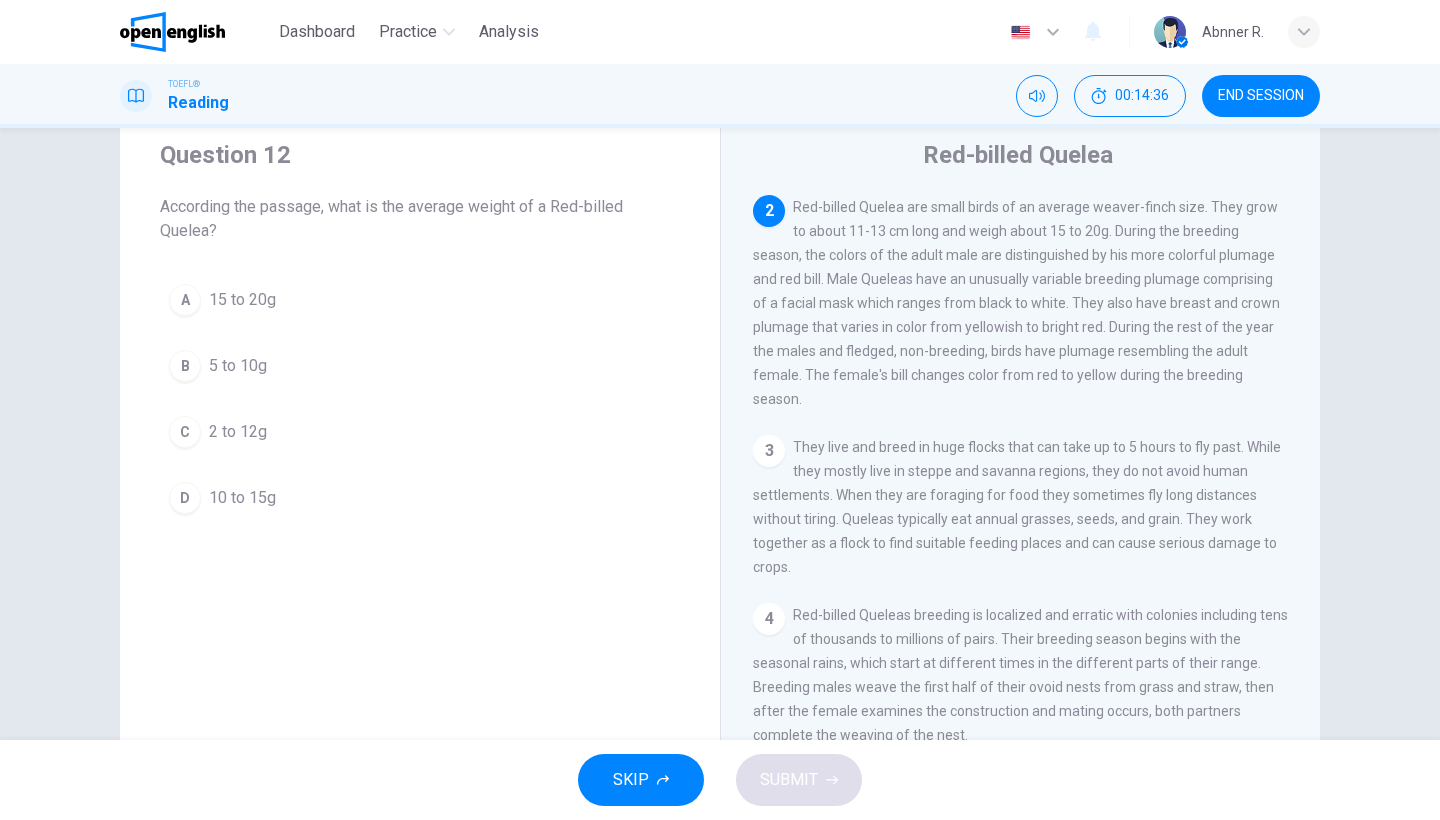 drag, startPoint x: 261, startPoint y: 298, endPoint x: 365, endPoint y: 361, distance: 121.59358 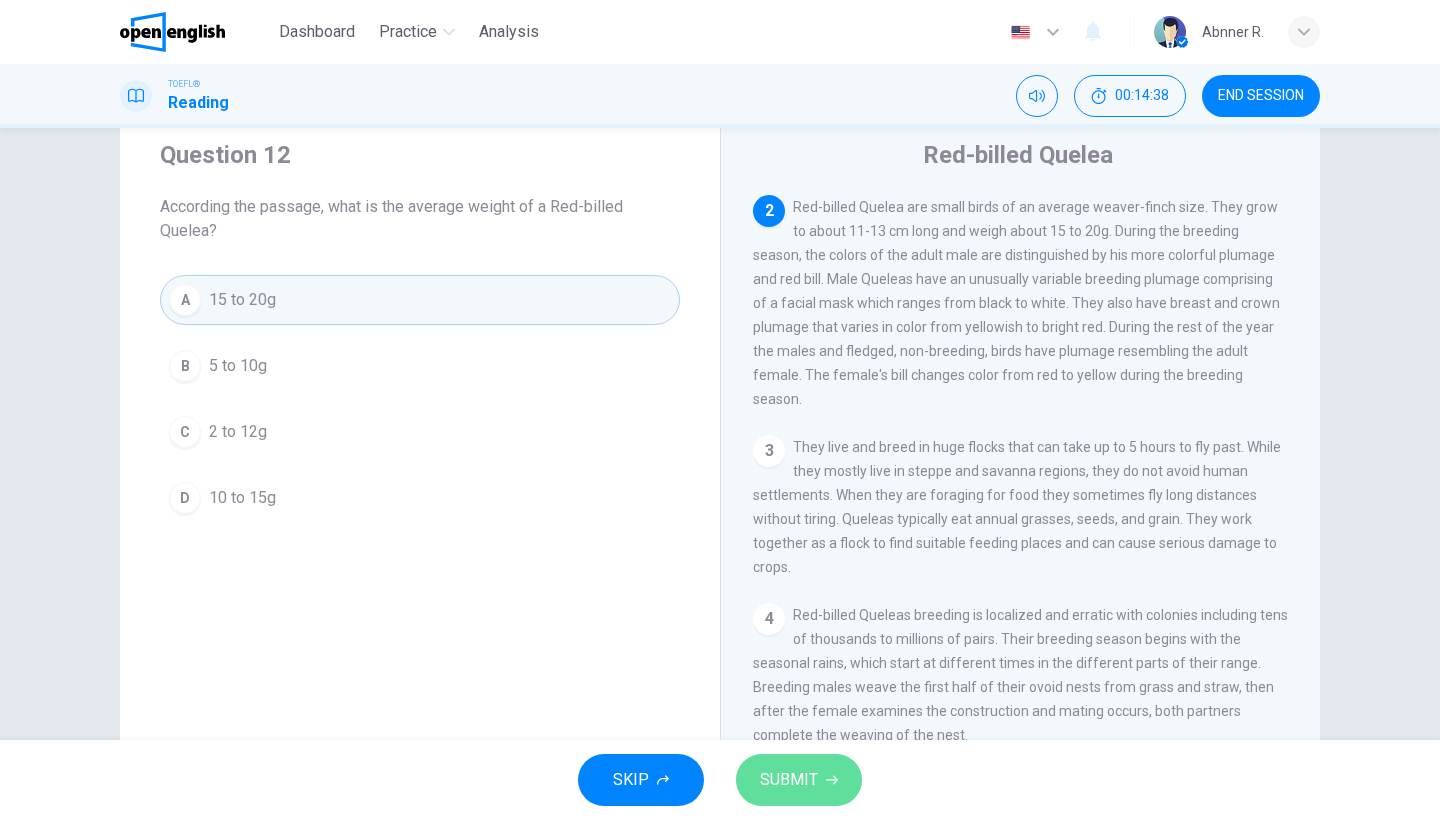 click on "SUBMIT" at bounding box center [799, 780] 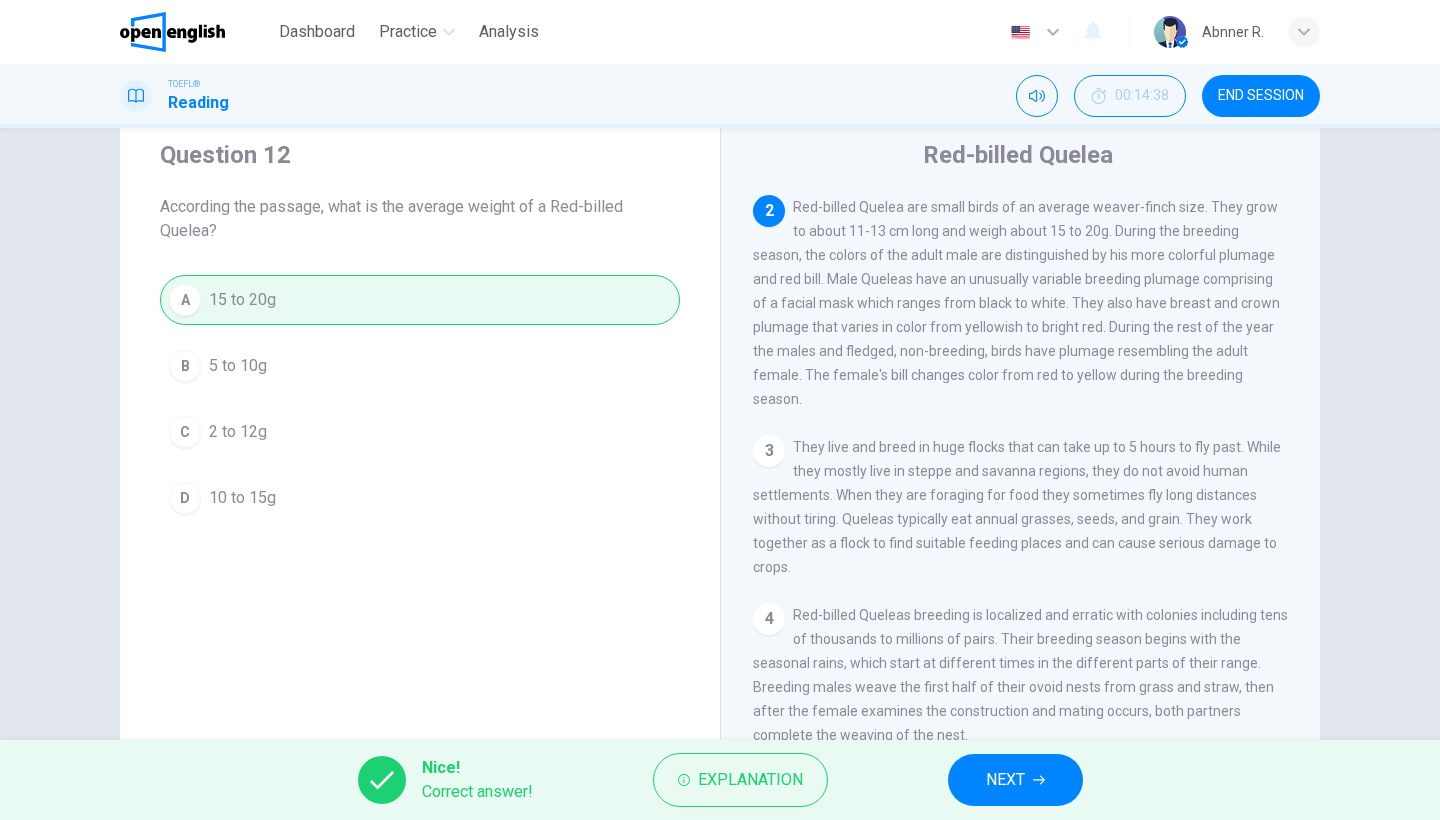 click on "NEXT" at bounding box center [1015, 780] 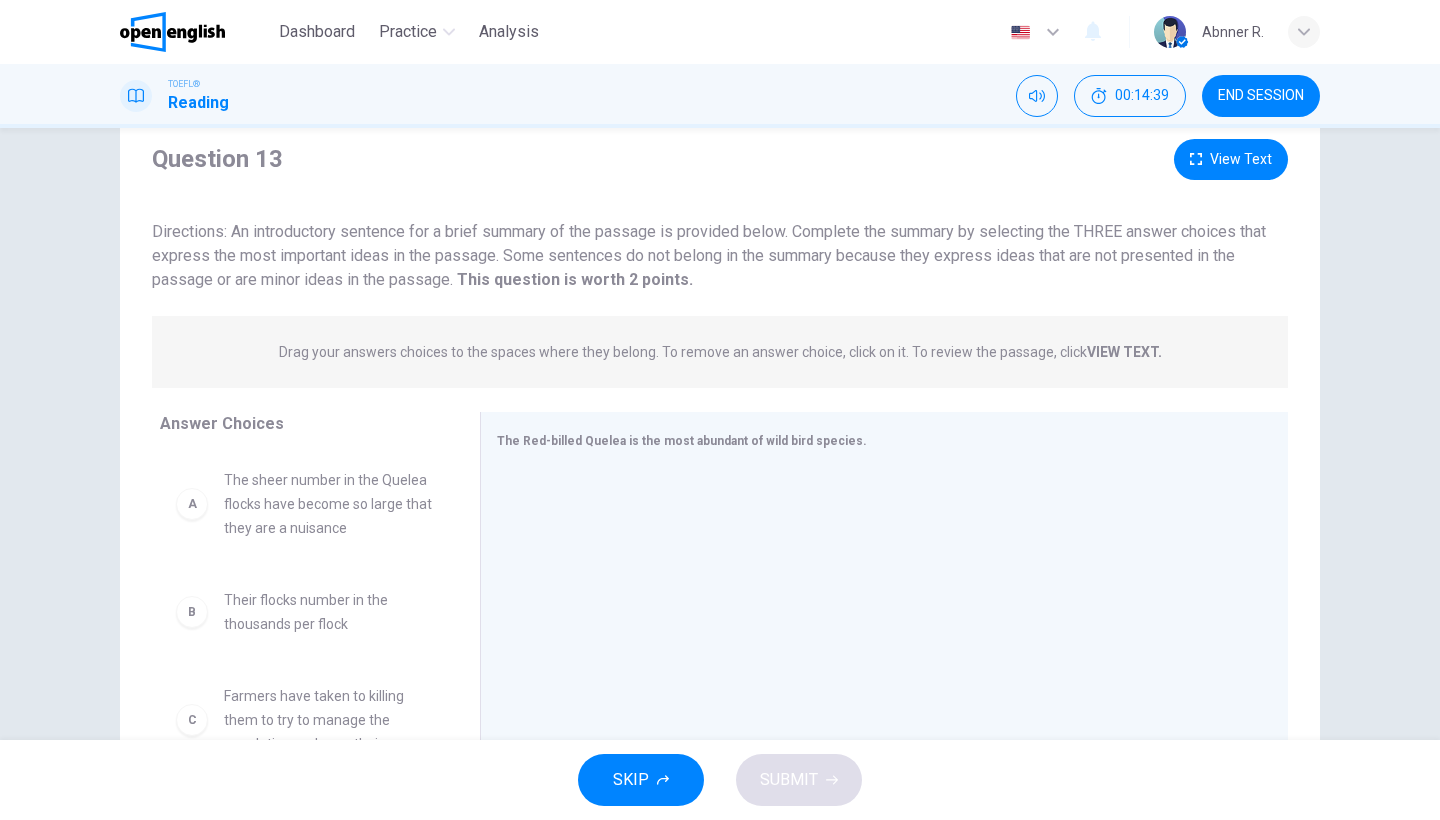 scroll, scrollTop: 163, scrollLeft: 0, axis: vertical 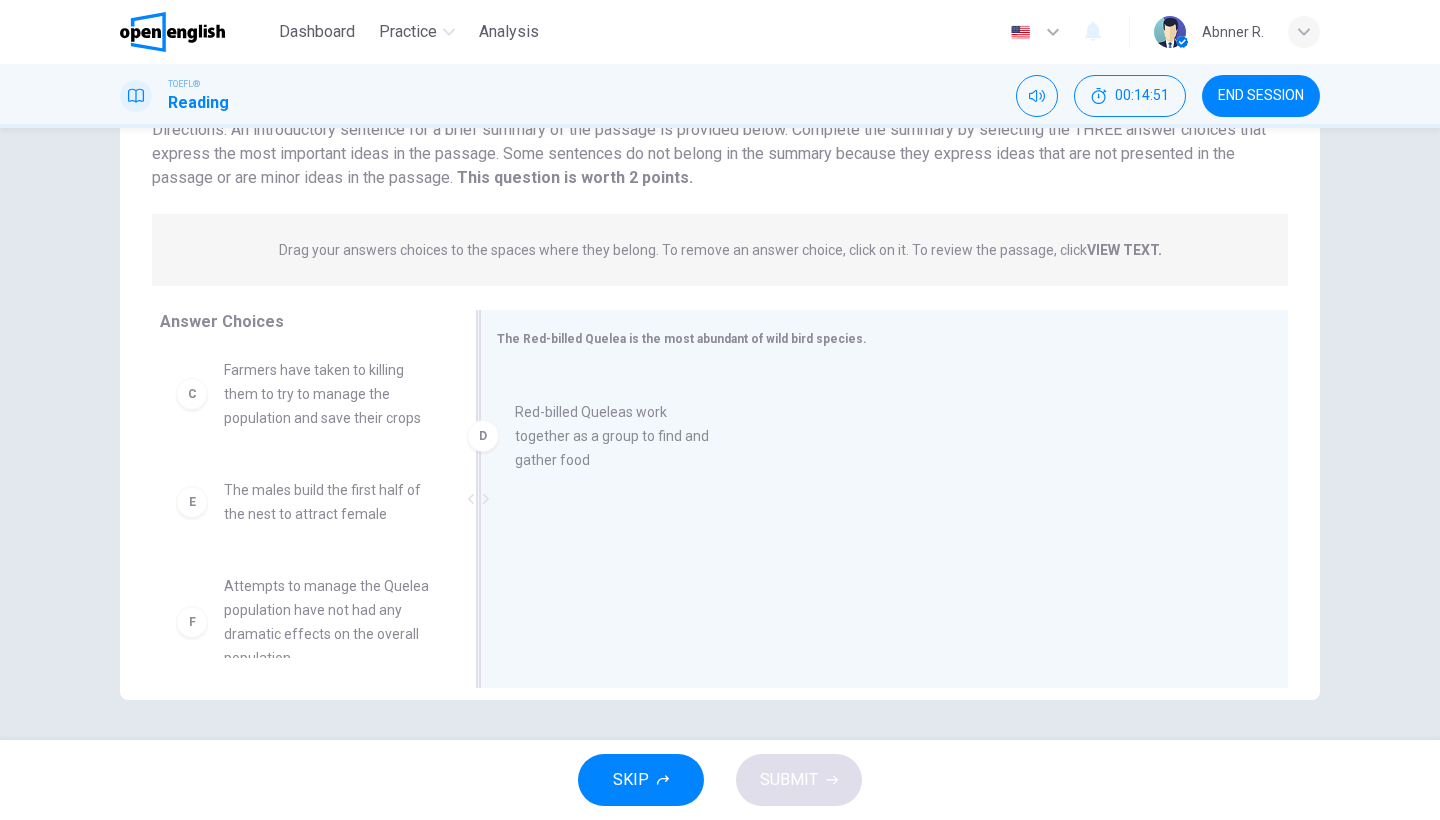 drag, startPoint x: 374, startPoint y: 521, endPoint x: 703, endPoint y: 431, distance: 341.08795 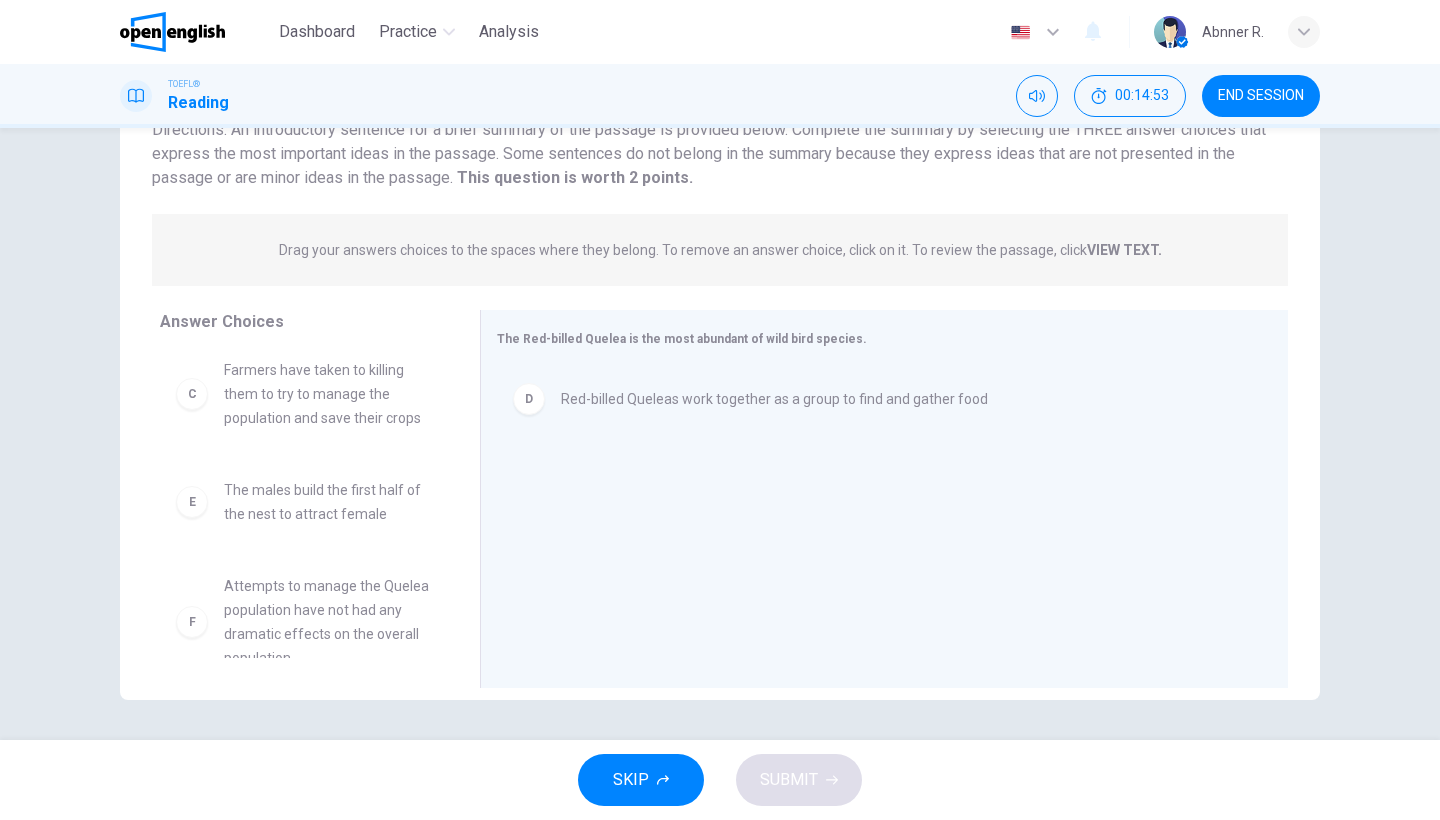 drag, startPoint x: 468, startPoint y: 526, endPoint x: 460, endPoint y: 549, distance: 24.351591 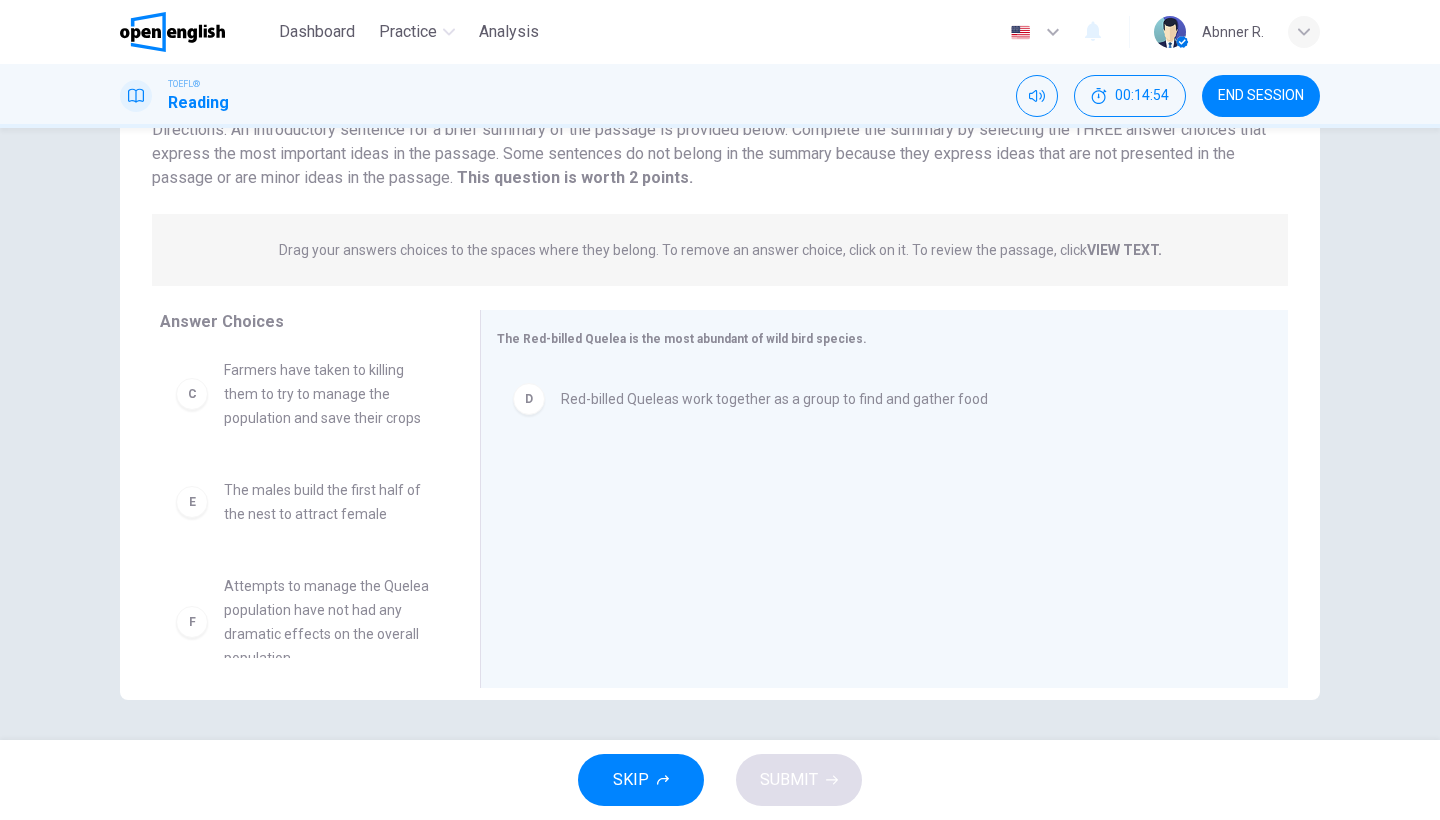 drag, startPoint x: 455, startPoint y: 540, endPoint x: 458, endPoint y: 595, distance: 55.081757 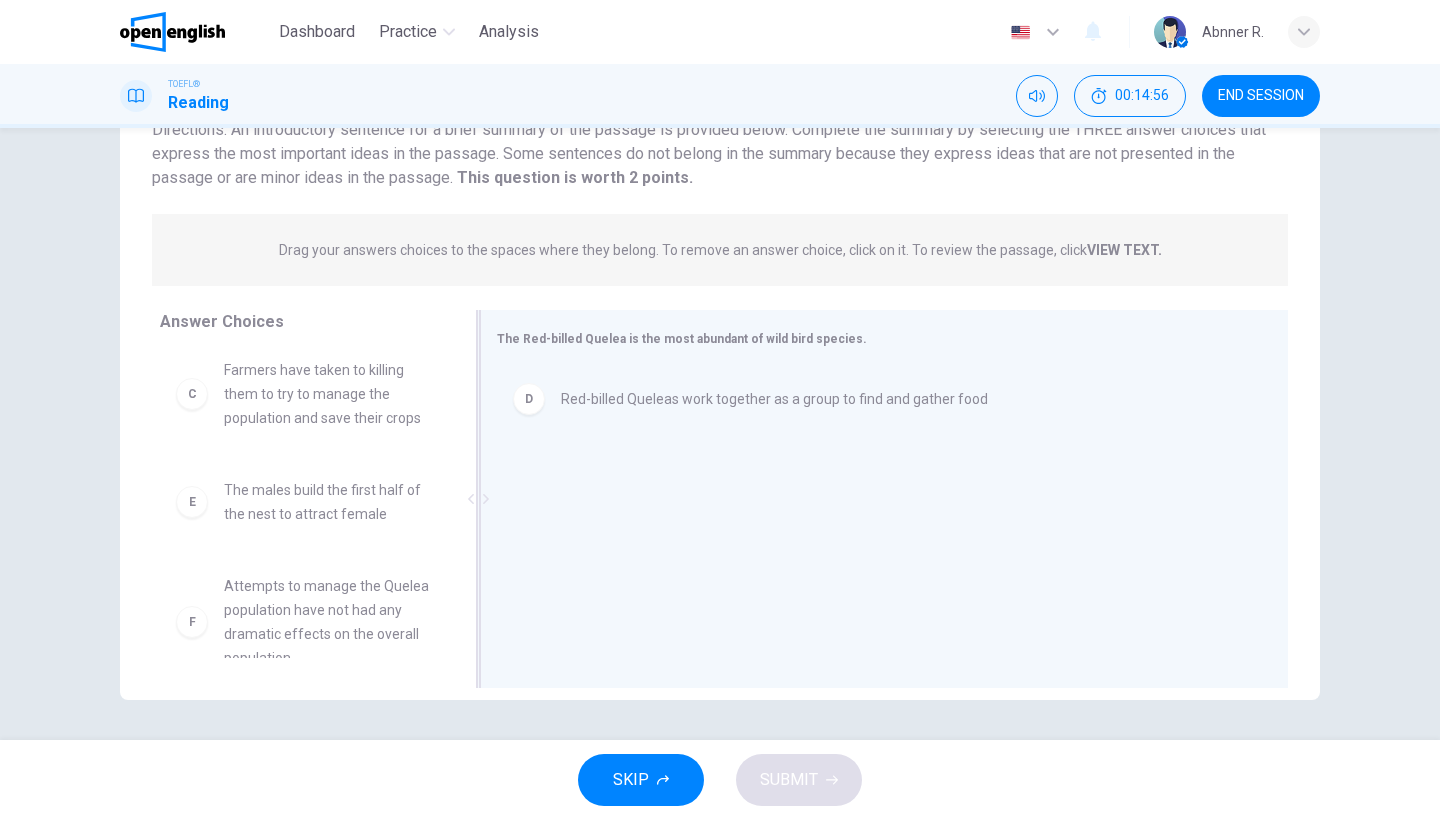 drag, startPoint x: 467, startPoint y: 594, endPoint x: 465, endPoint y: 604, distance: 10.198039 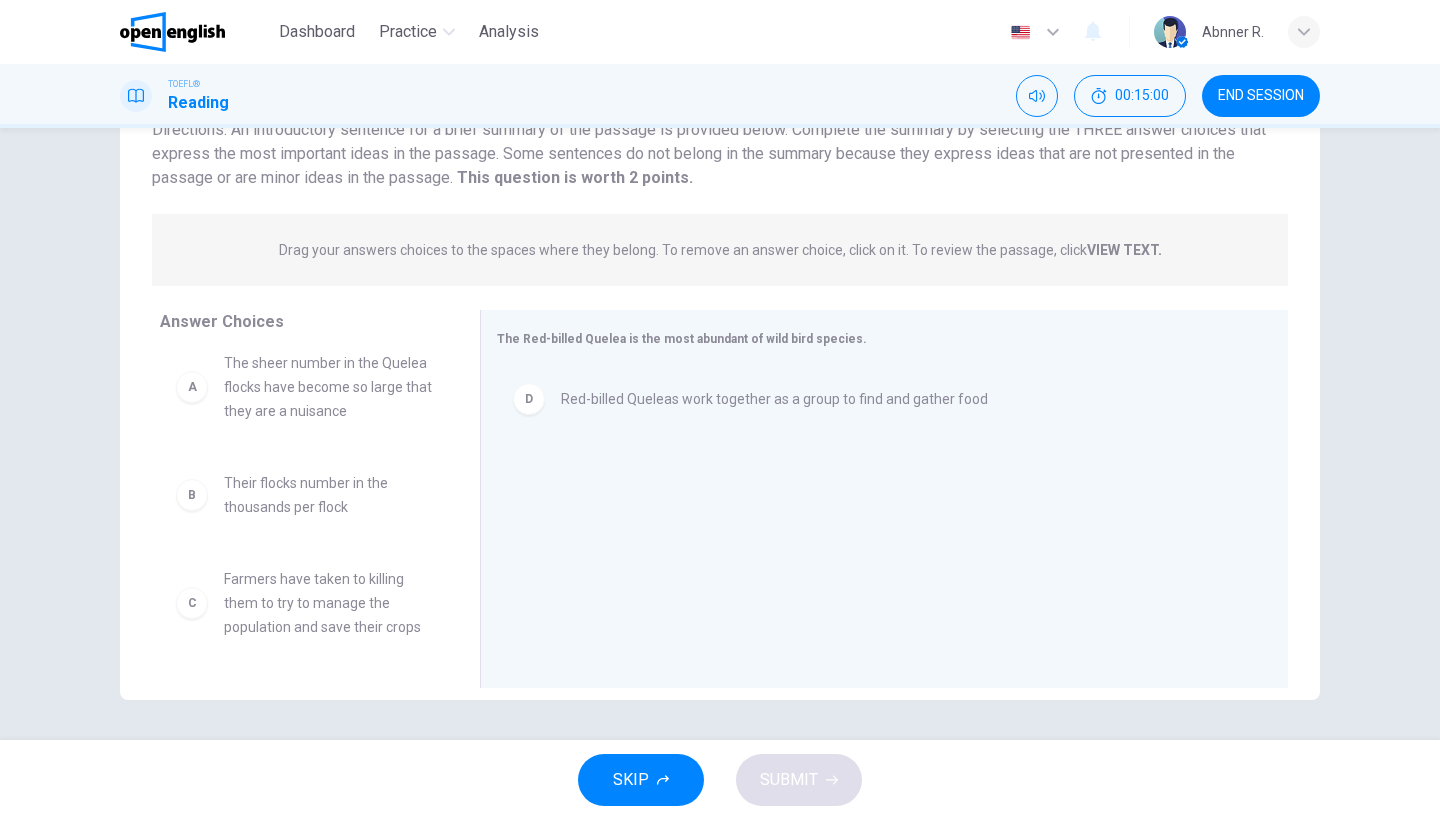 scroll, scrollTop: 0, scrollLeft: 0, axis: both 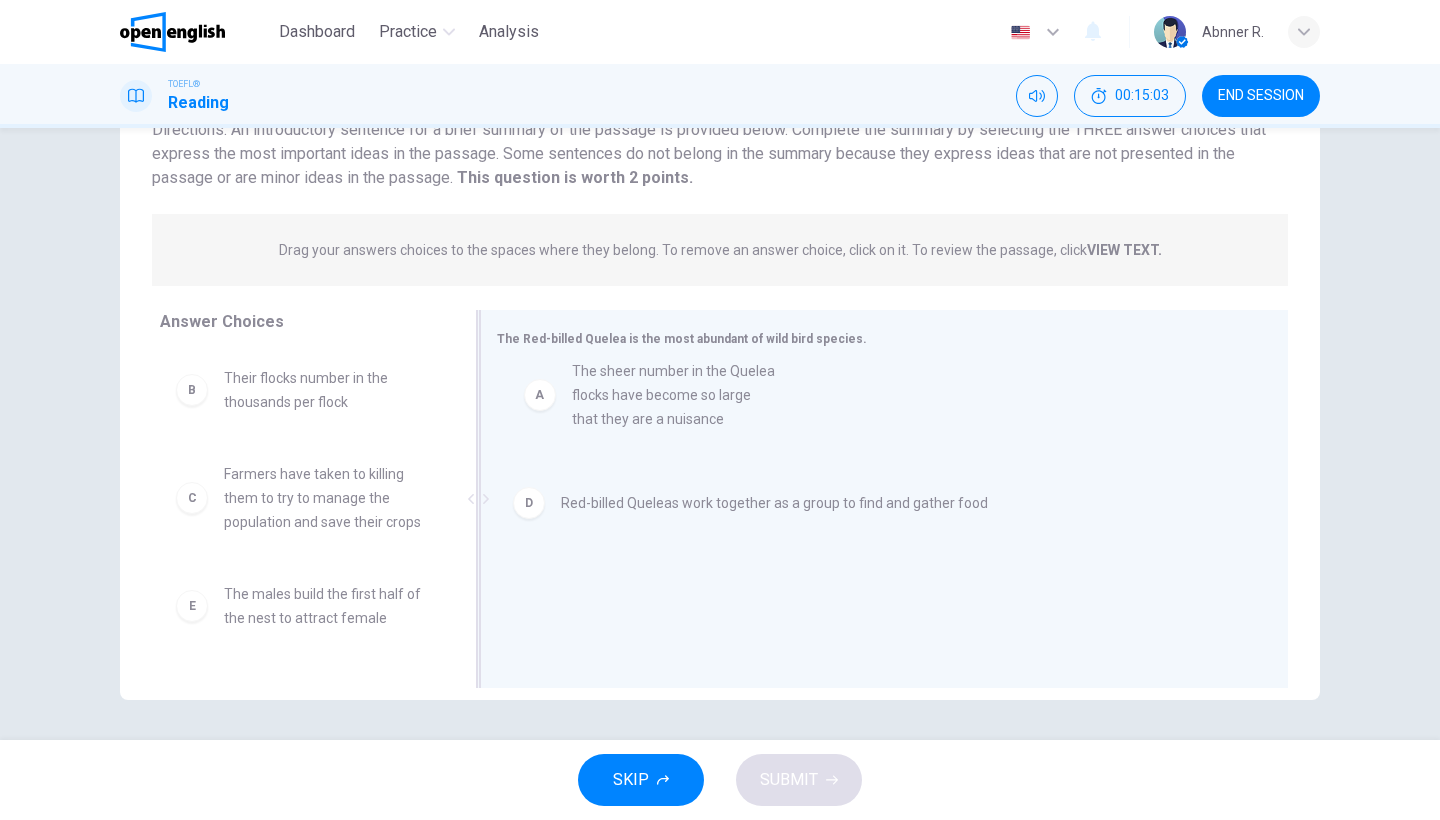 drag, startPoint x: 359, startPoint y: 386, endPoint x: 716, endPoint y: 381, distance: 357.035 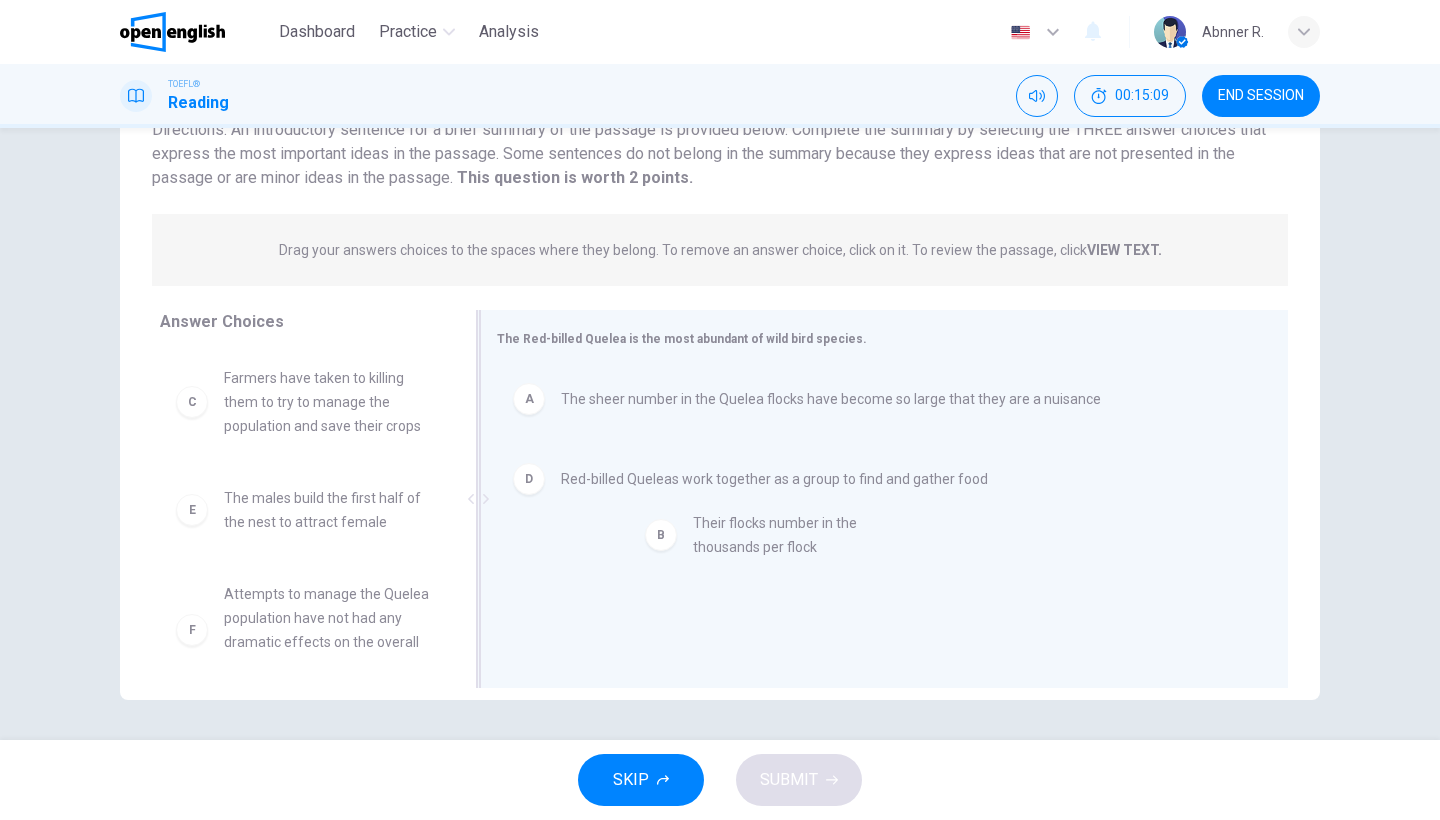 drag, startPoint x: 350, startPoint y: 398, endPoint x: 826, endPoint y: 544, distance: 497.88754 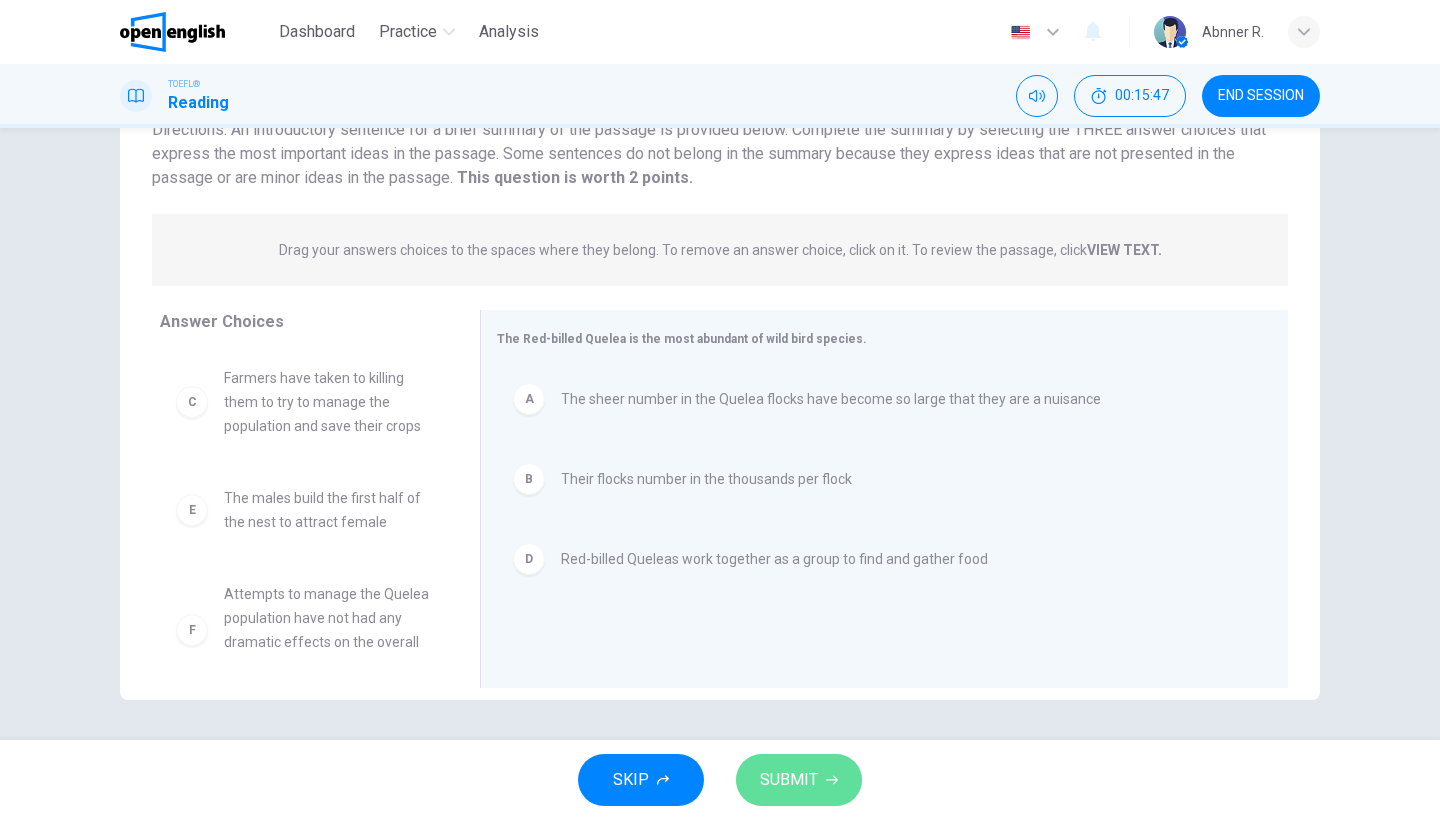 click on "SUBMIT" at bounding box center (789, 780) 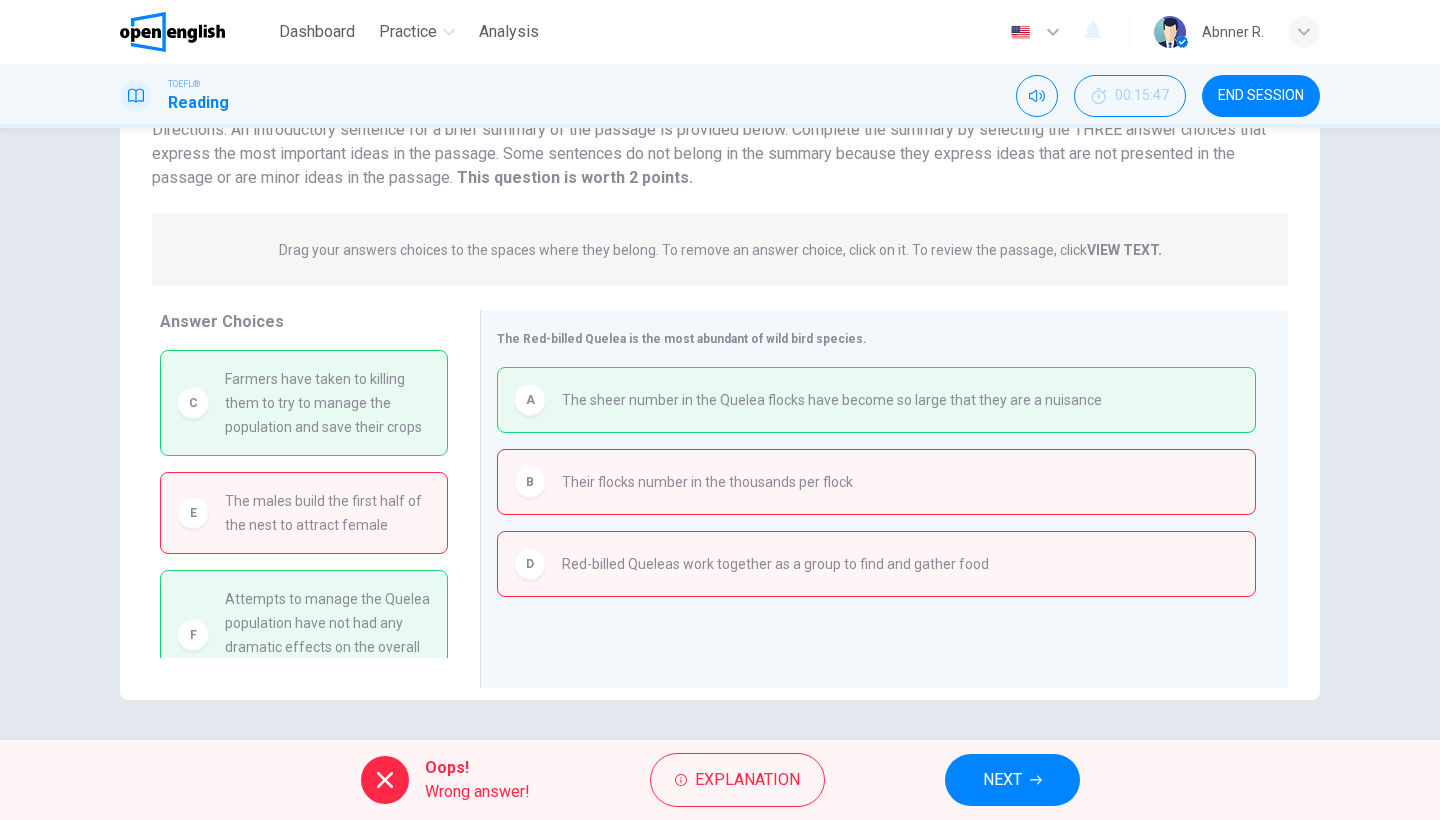 click on "NEXT" at bounding box center [1012, 780] 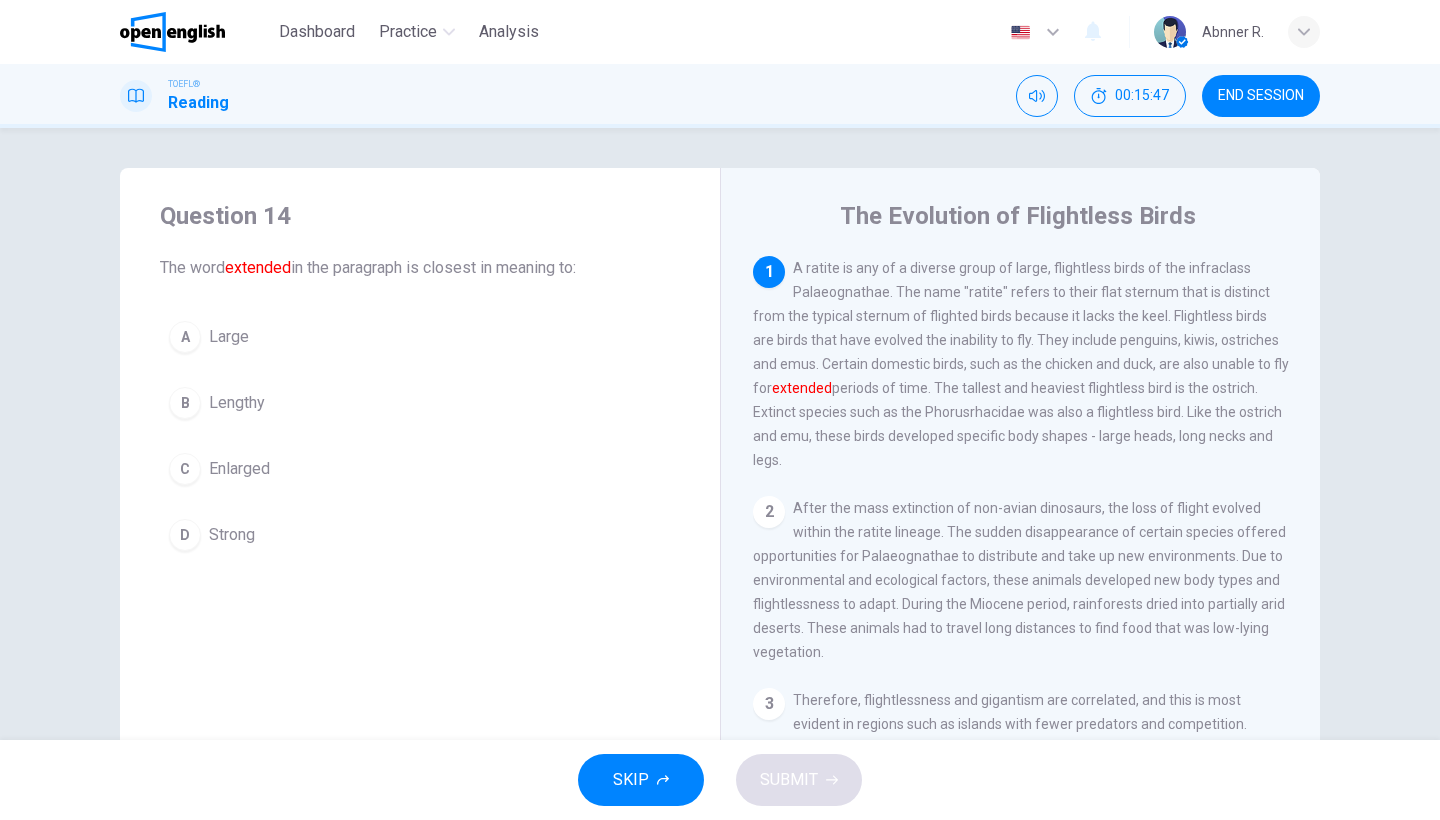 click on "END SESSION" at bounding box center (1261, 96) 